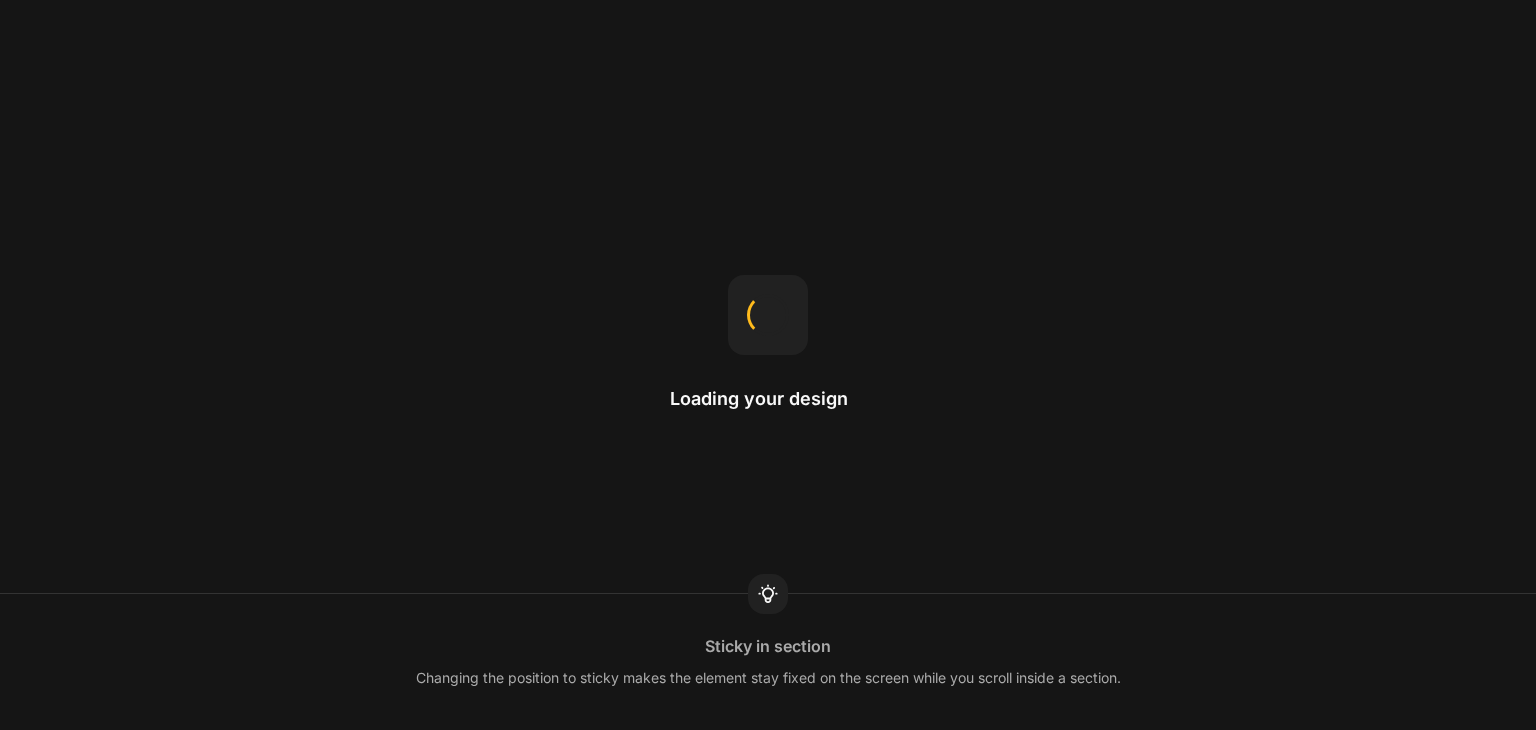 scroll, scrollTop: 0, scrollLeft: 0, axis: both 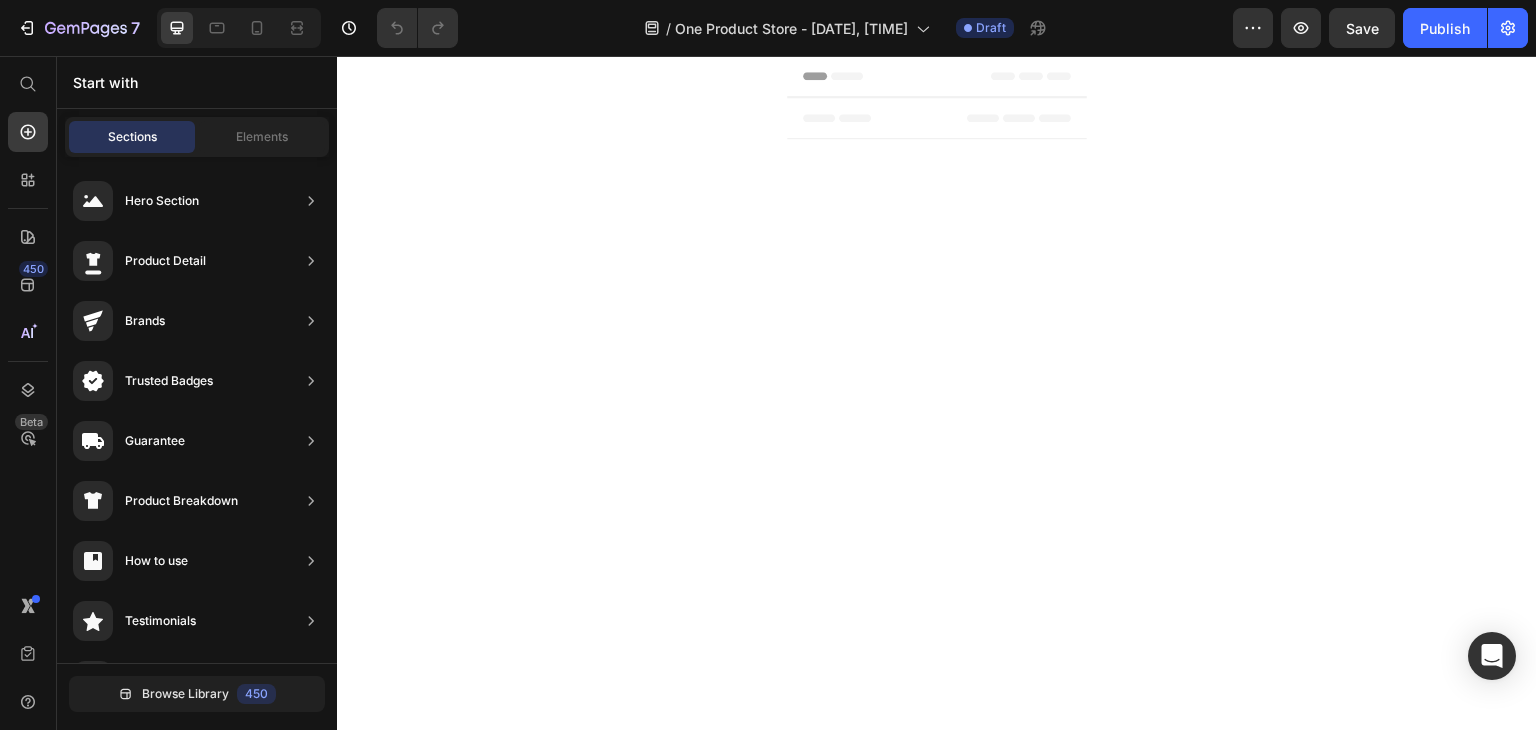 drag, startPoint x: 0, startPoint y: 0, endPoint x: 623, endPoint y: 175, distance: 647.11206 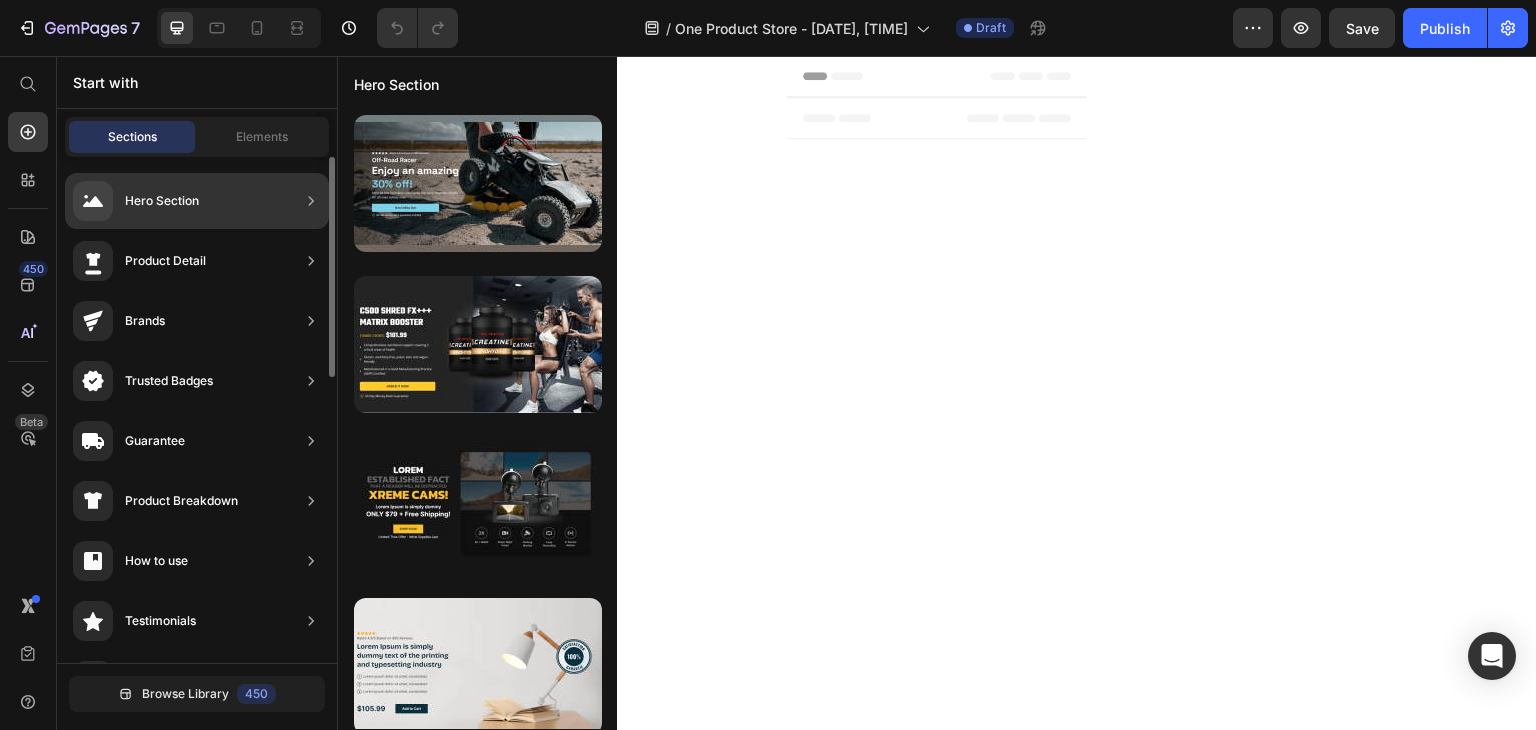 click on "Hero Section" 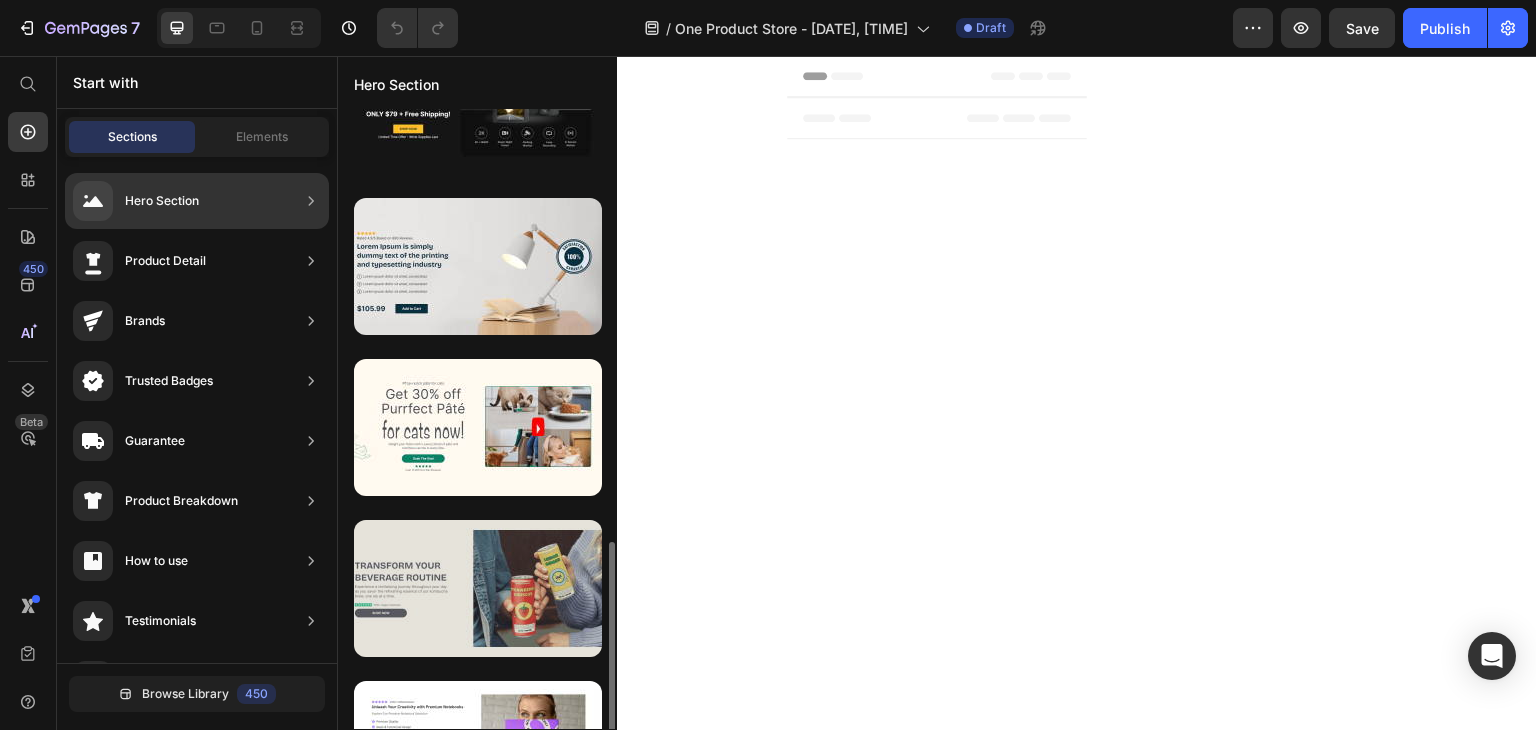 scroll, scrollTop: 100, scrollLeft: 0, axis: vertical 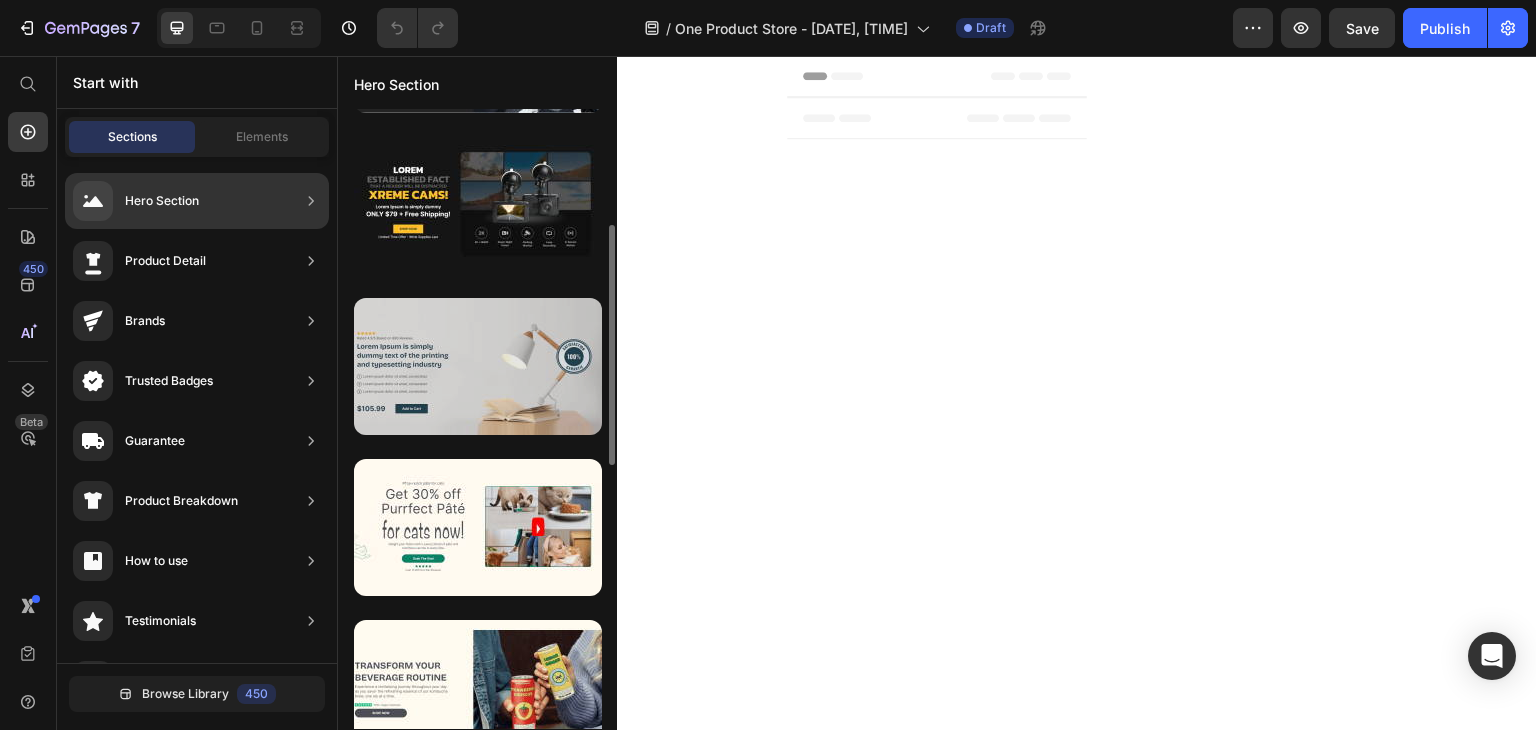 click at bounding box center (478, 366) 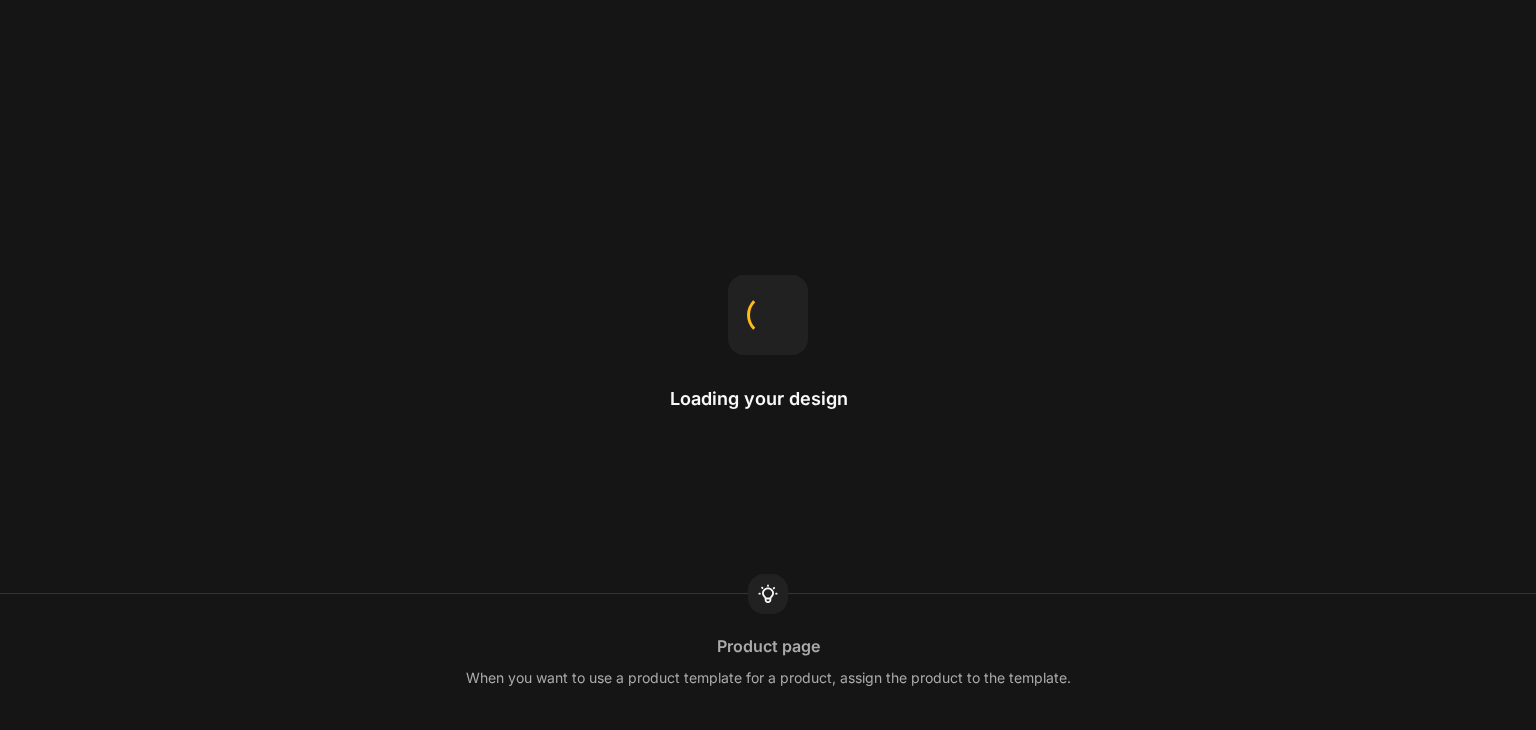 scroll, scrollTop: 0, scrollLeft: 0, axis: both 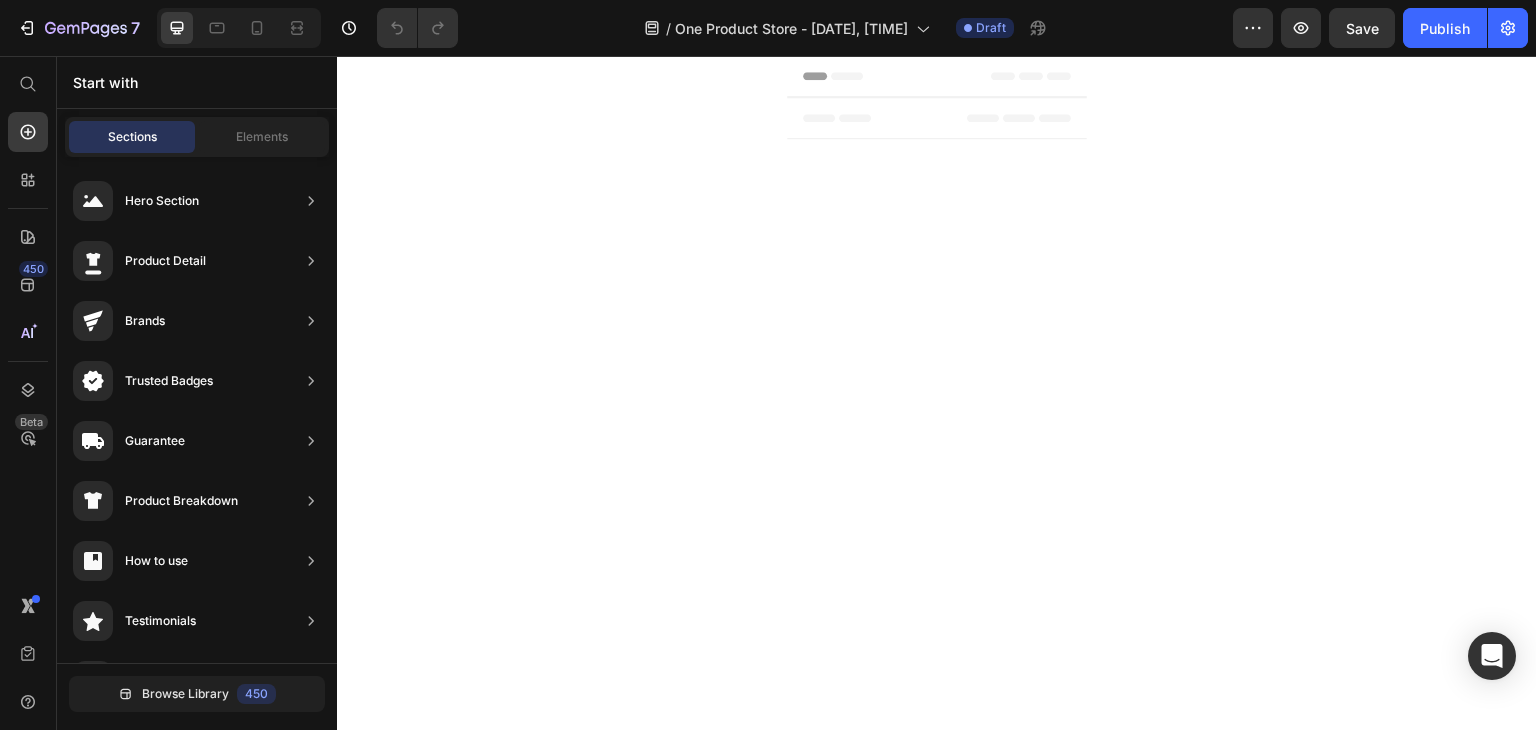 click on "Start with" at bounding box center [197, 82] 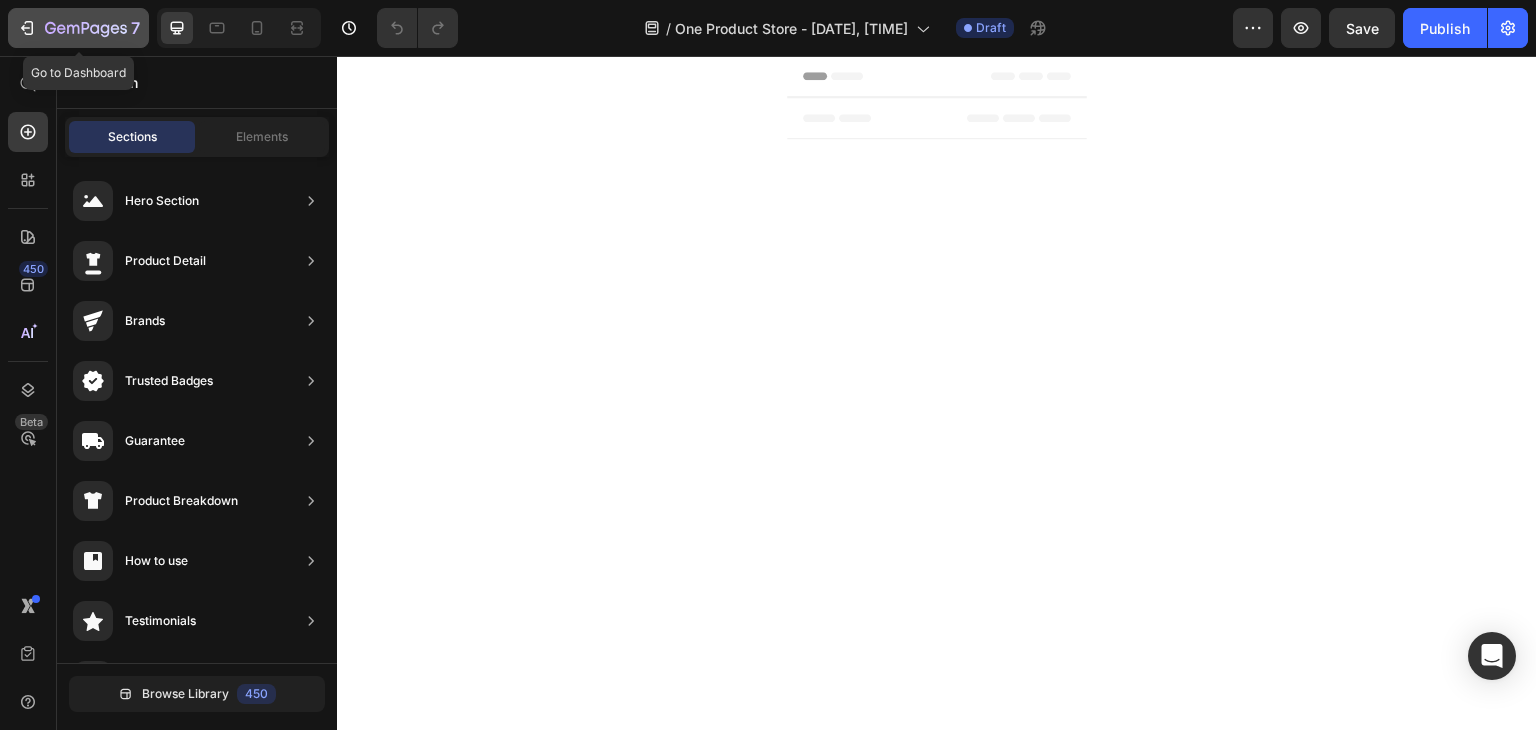scroll, scrollTop: 0, scrollLeft: 0, axis: both 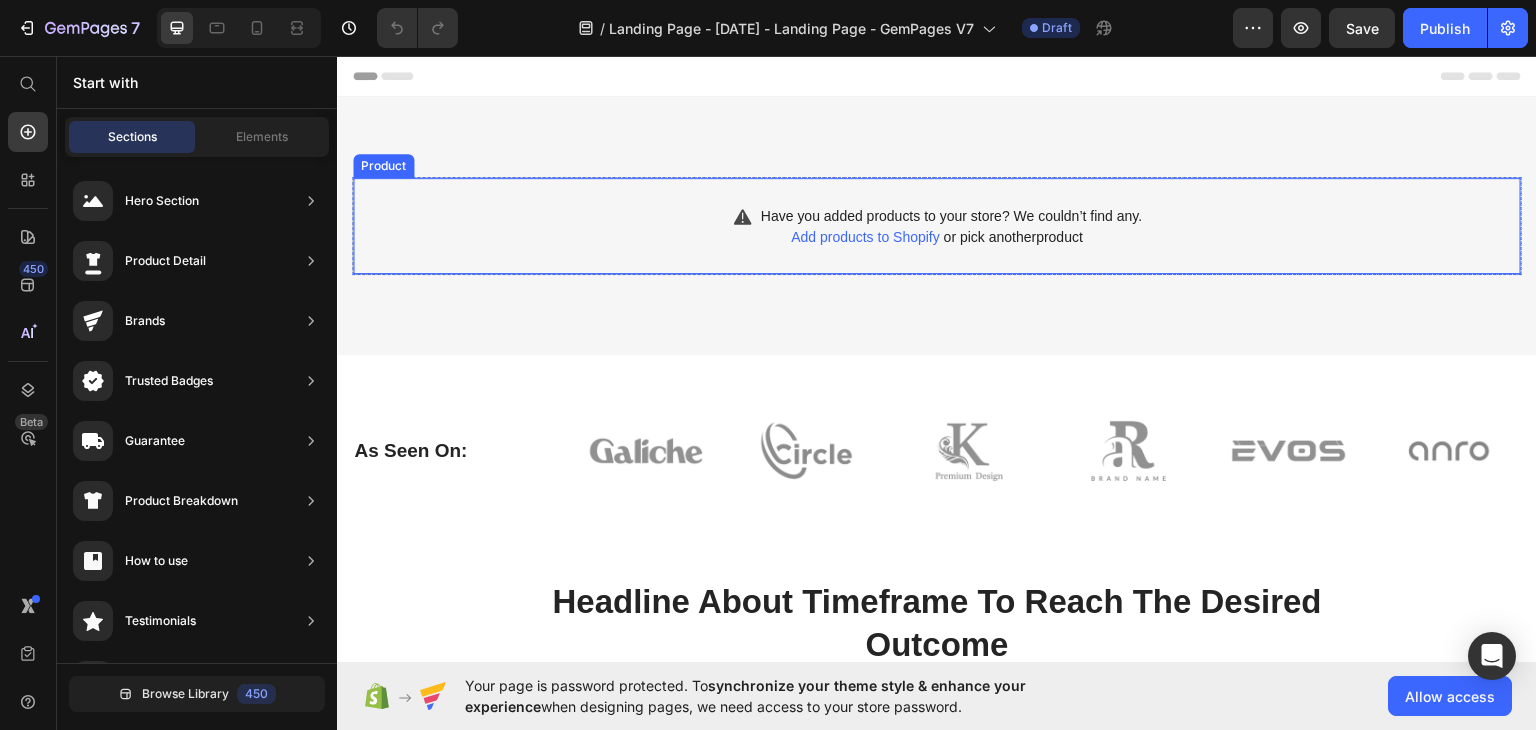 click on "Add products to Shopify" at bounding box center [865, 236] 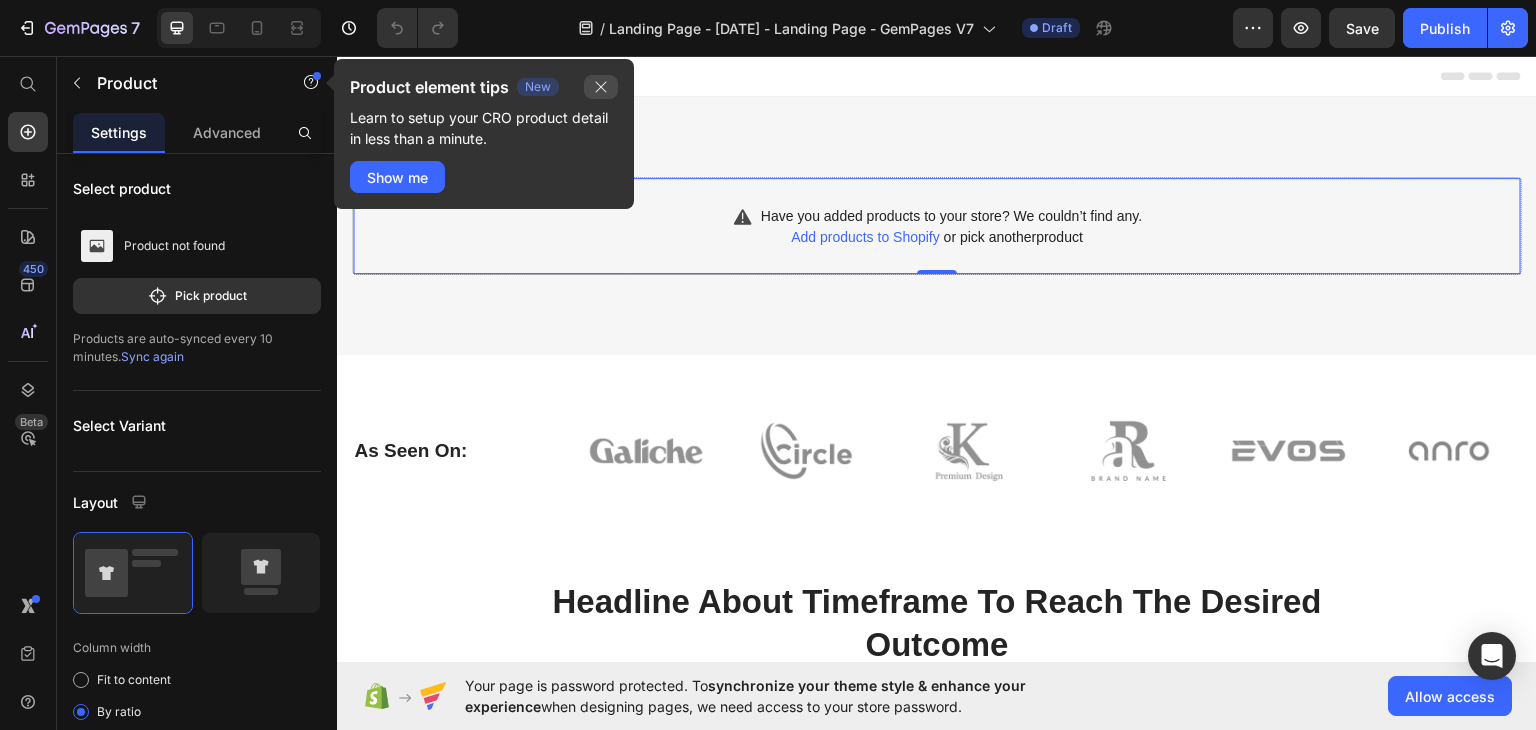 click 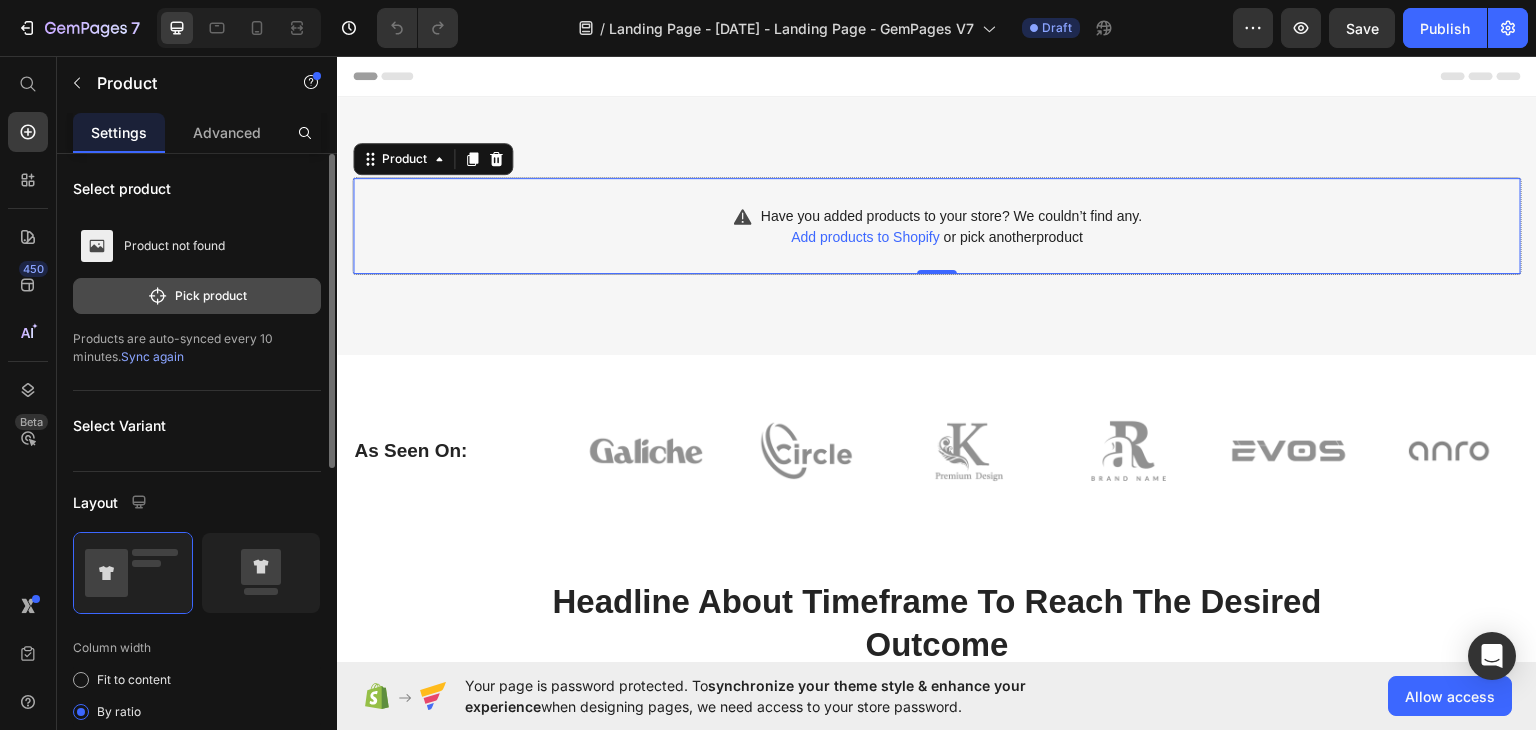 click on "Pick product" 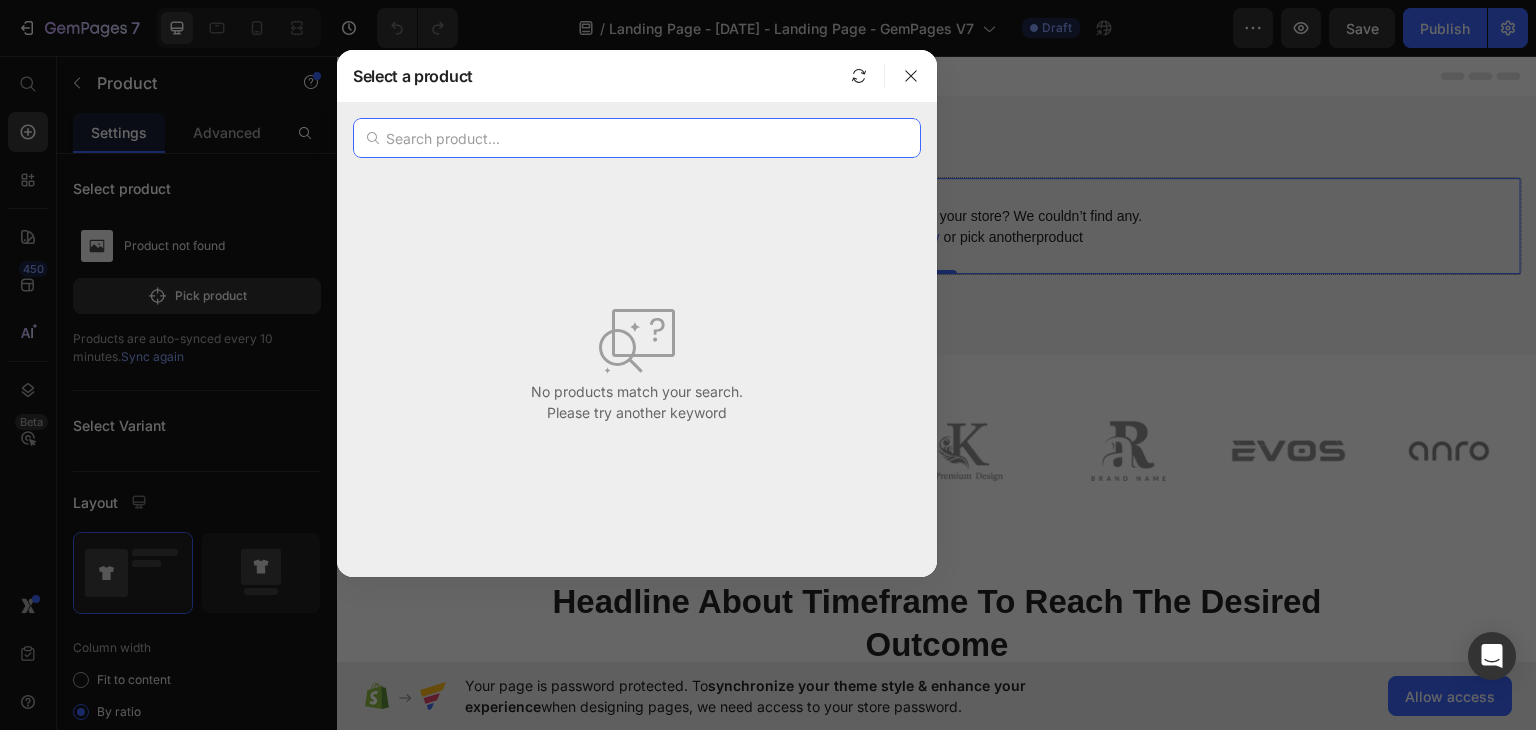 click at bounding box center (637, 138) 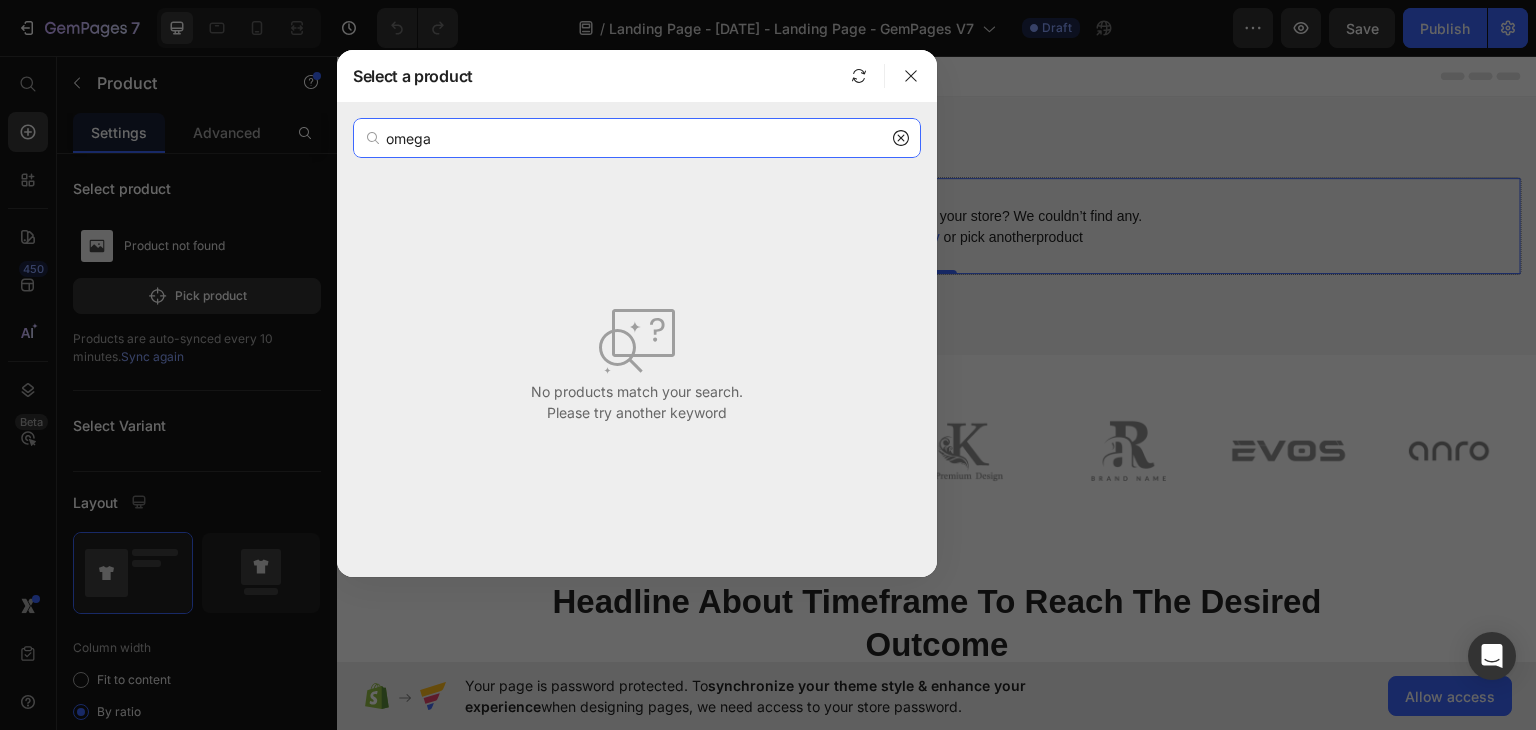 type on "omega" 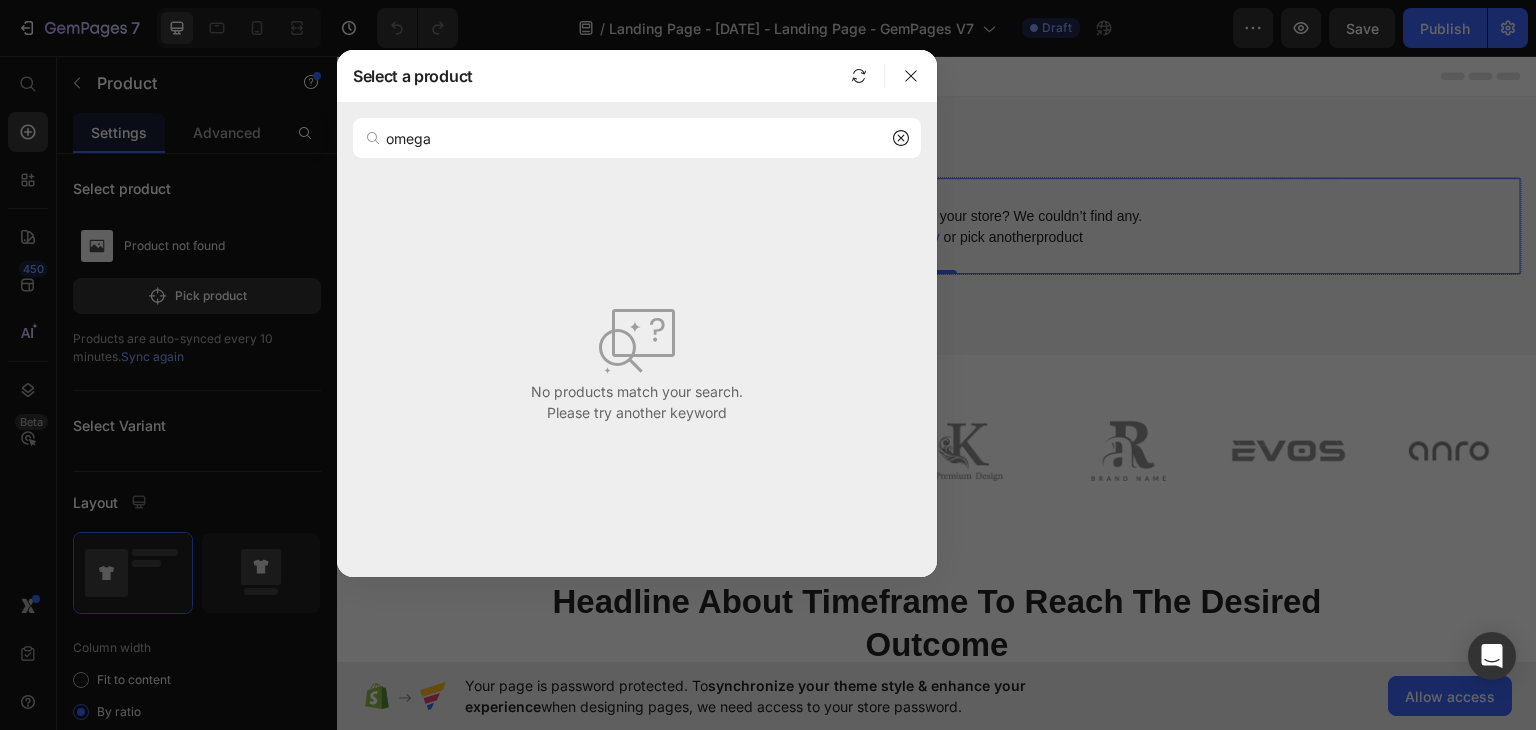 click 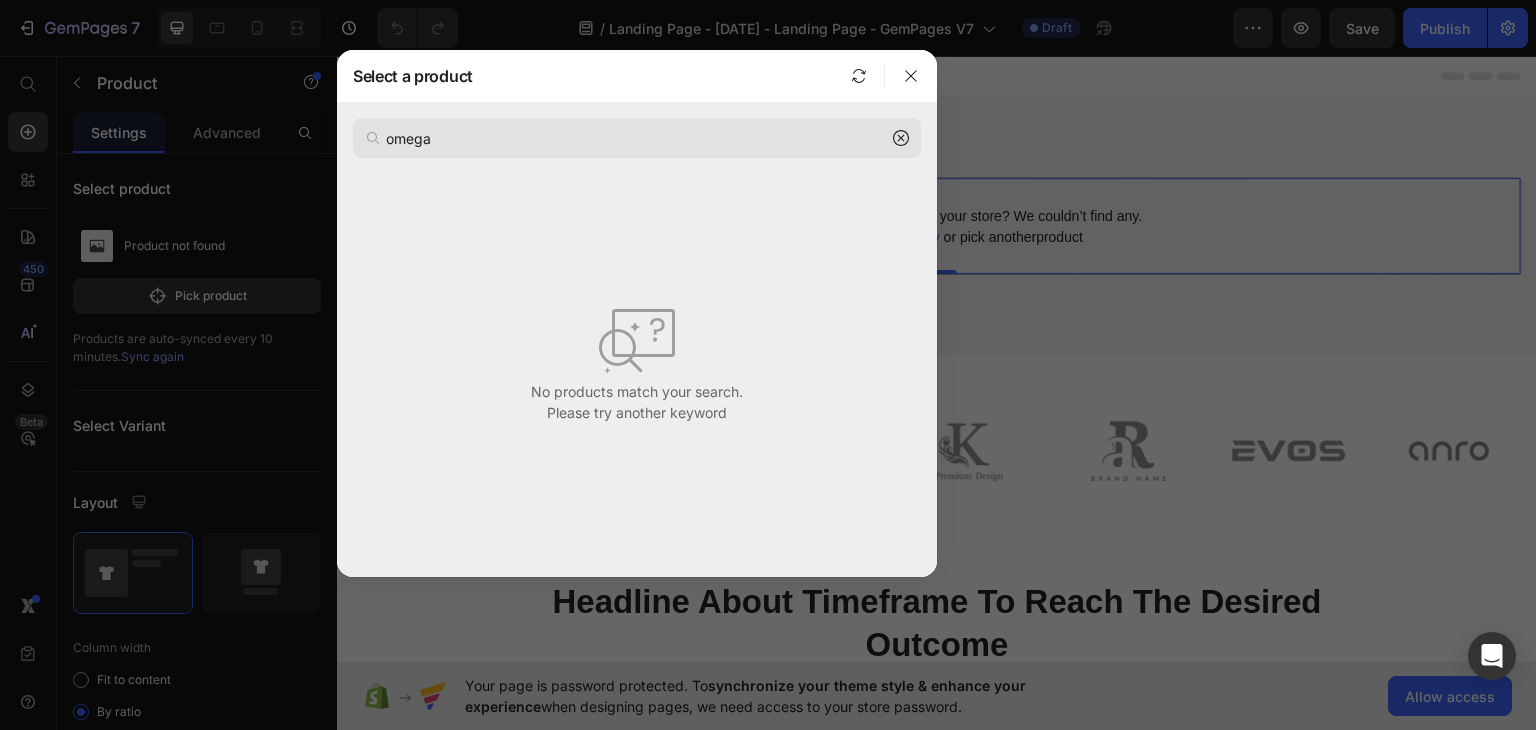 click 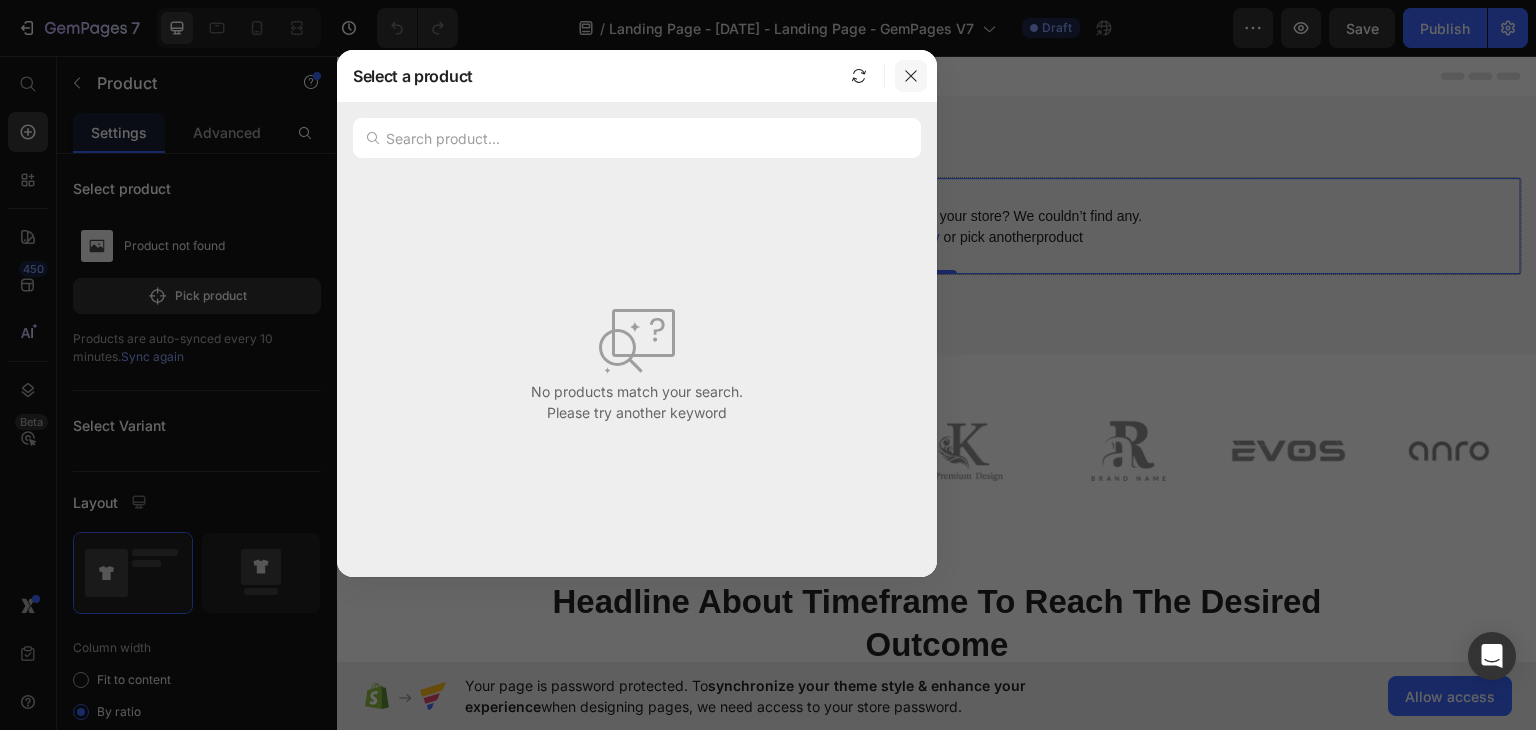 click at bounding box center (911, 76) 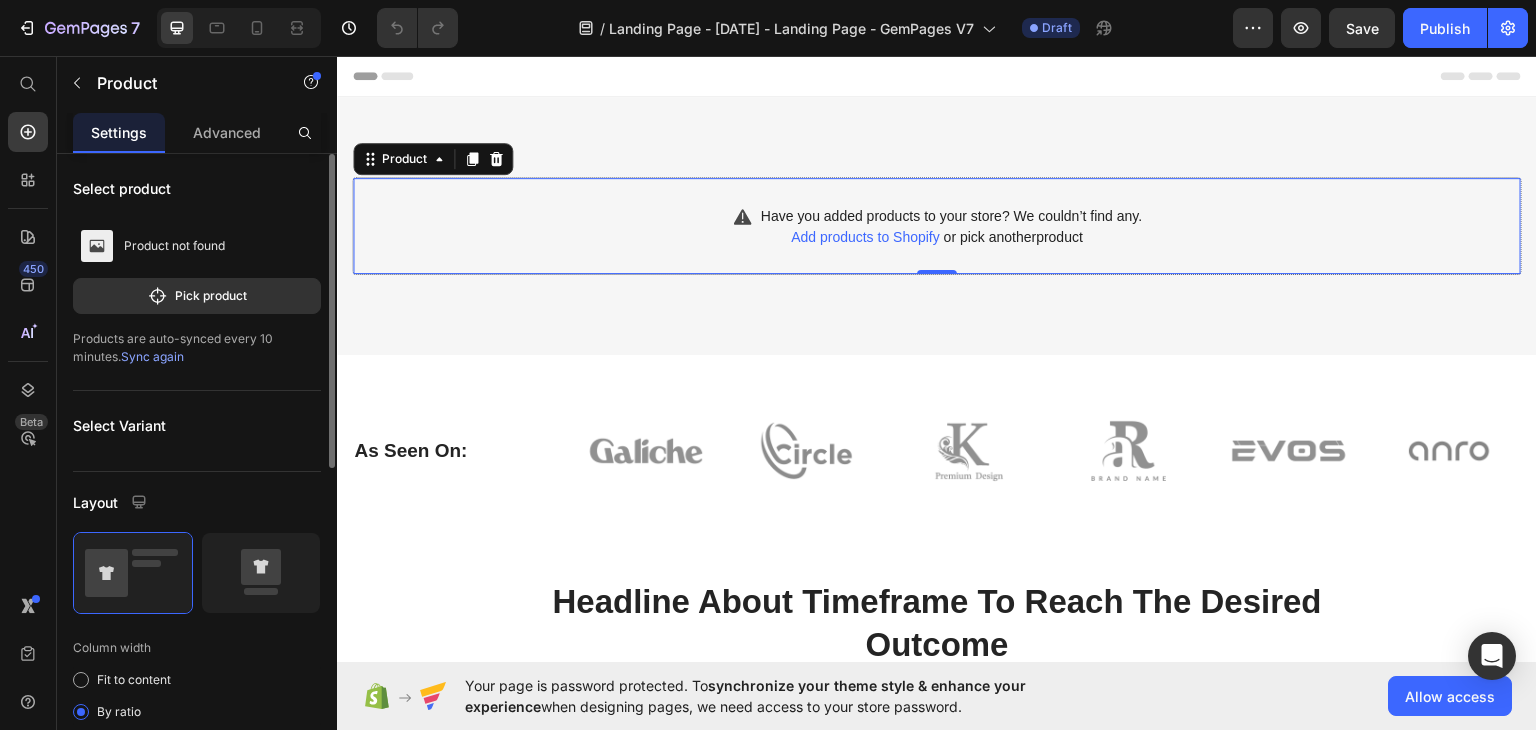 click on "Sync again" at bounding box center [152, 356] 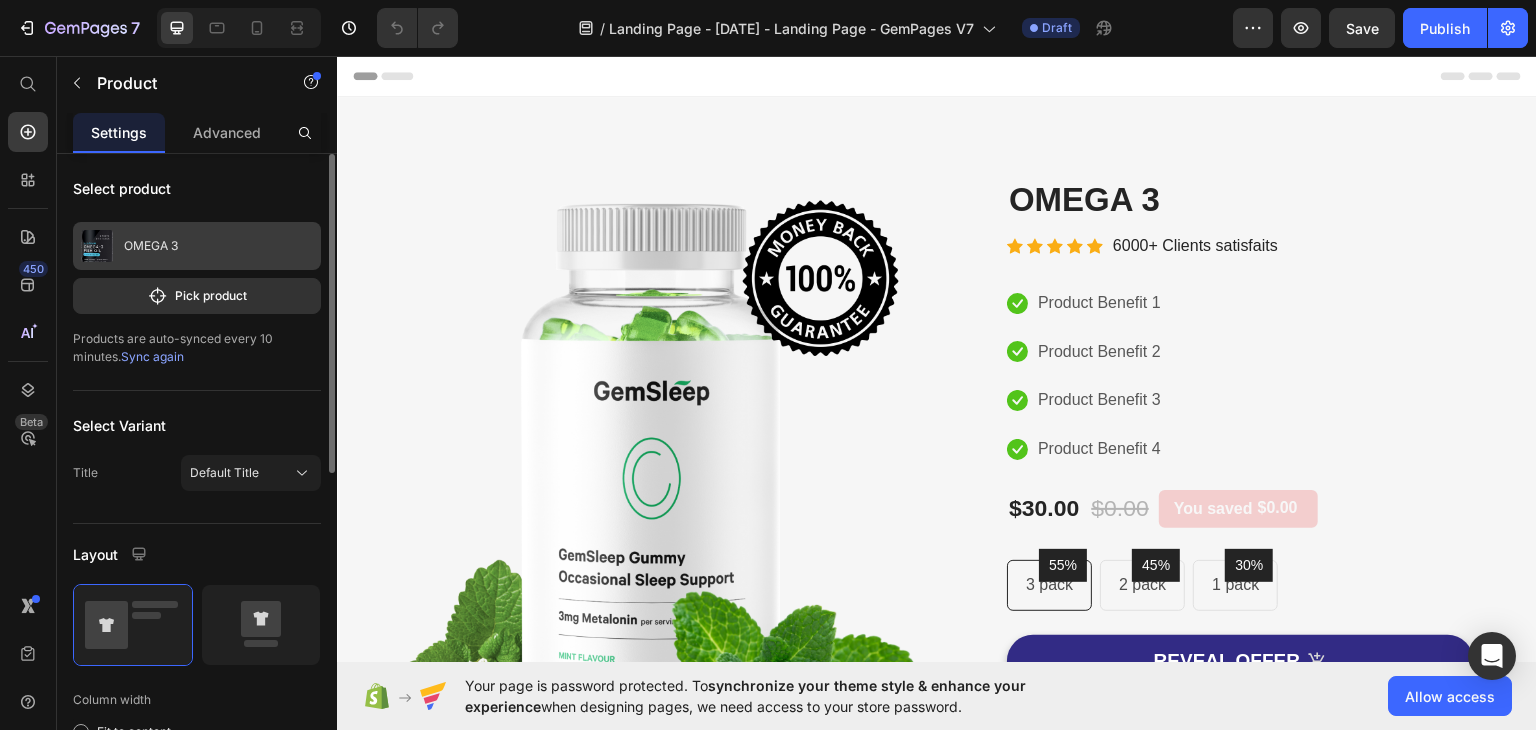 click on "OMEGA 3" at bounding box center [197, 246] 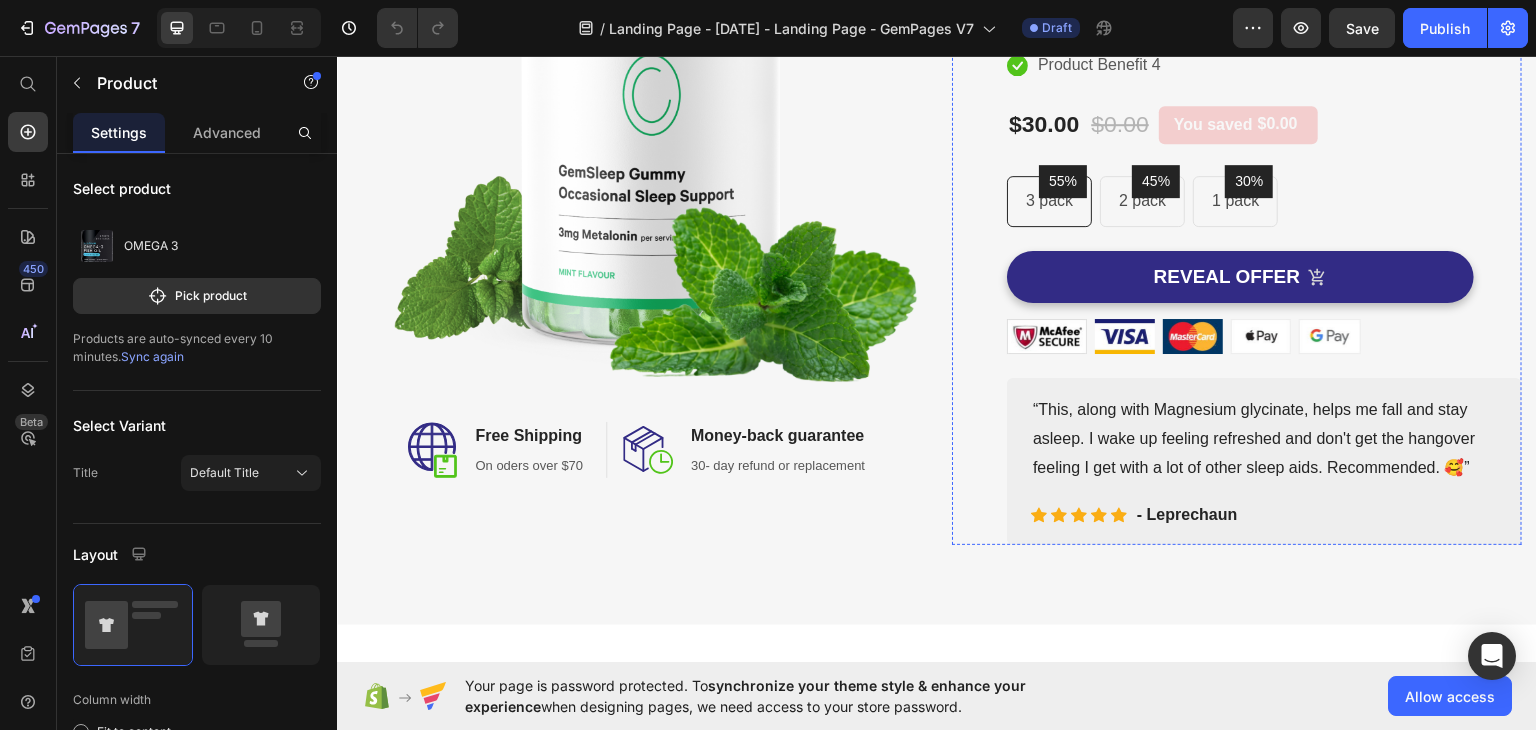 scroll, scrollTop: 400, scrollLeft: 0, axis: vertical 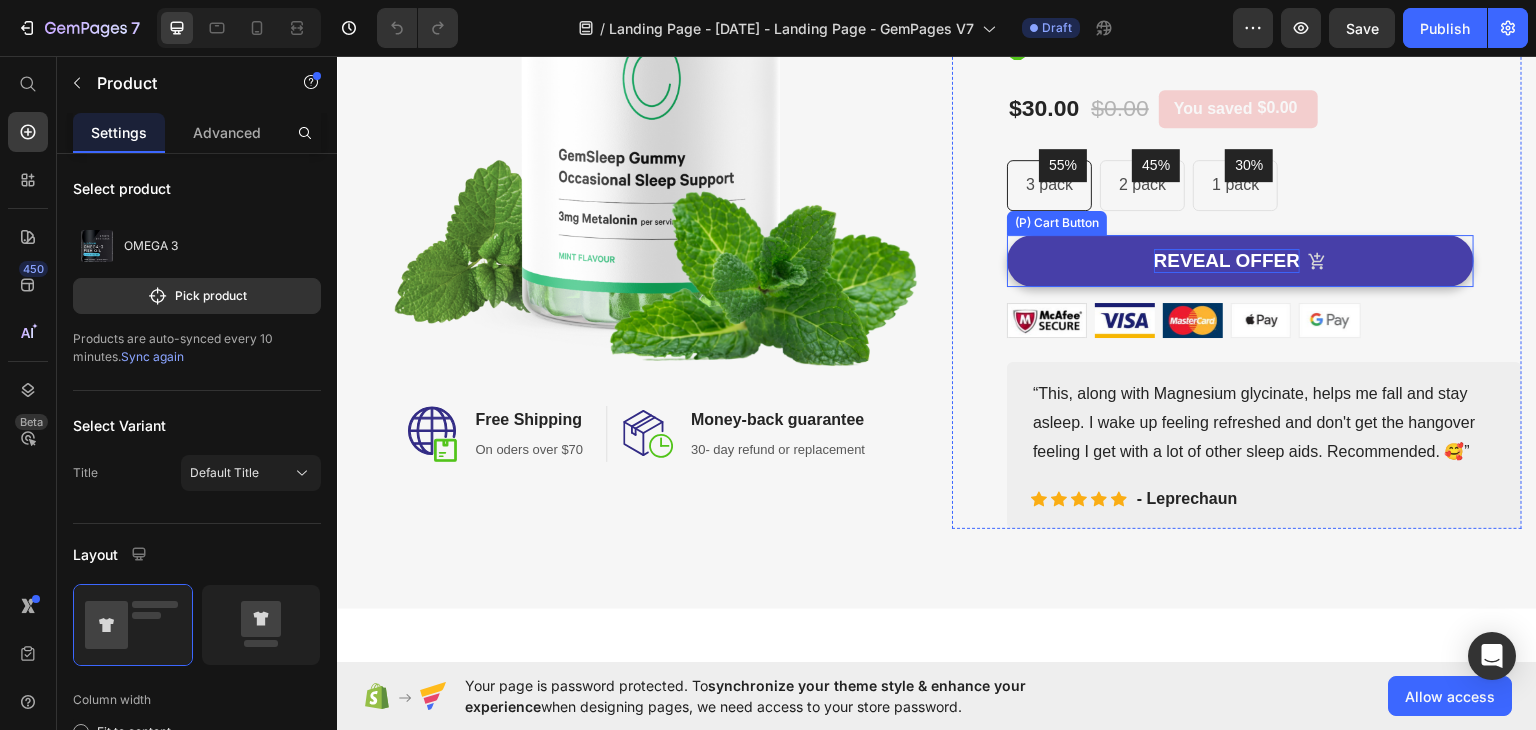 click on "REVEAL OFFER" at bounding box center [1227, 260] 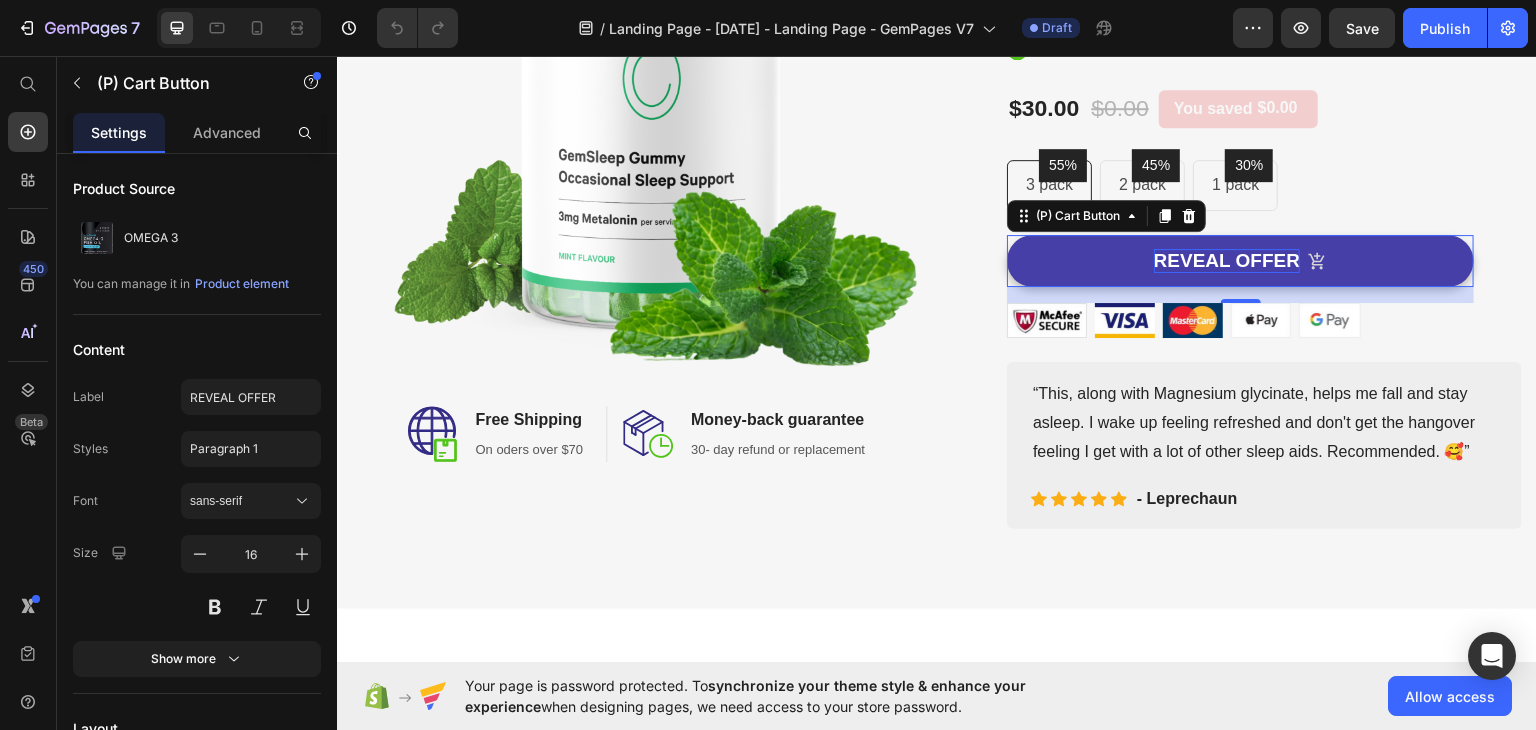 type 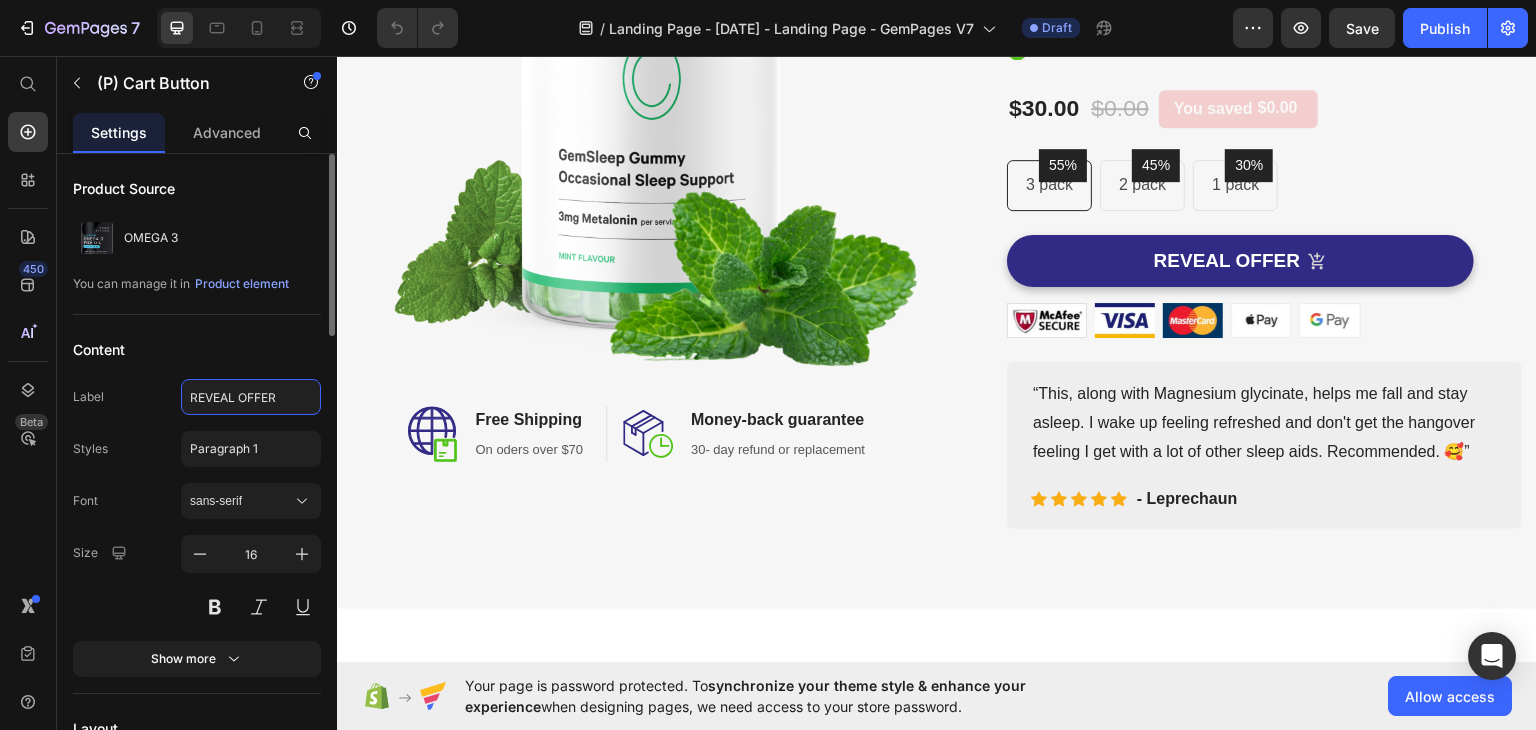 click on "REVEAL OFFER" 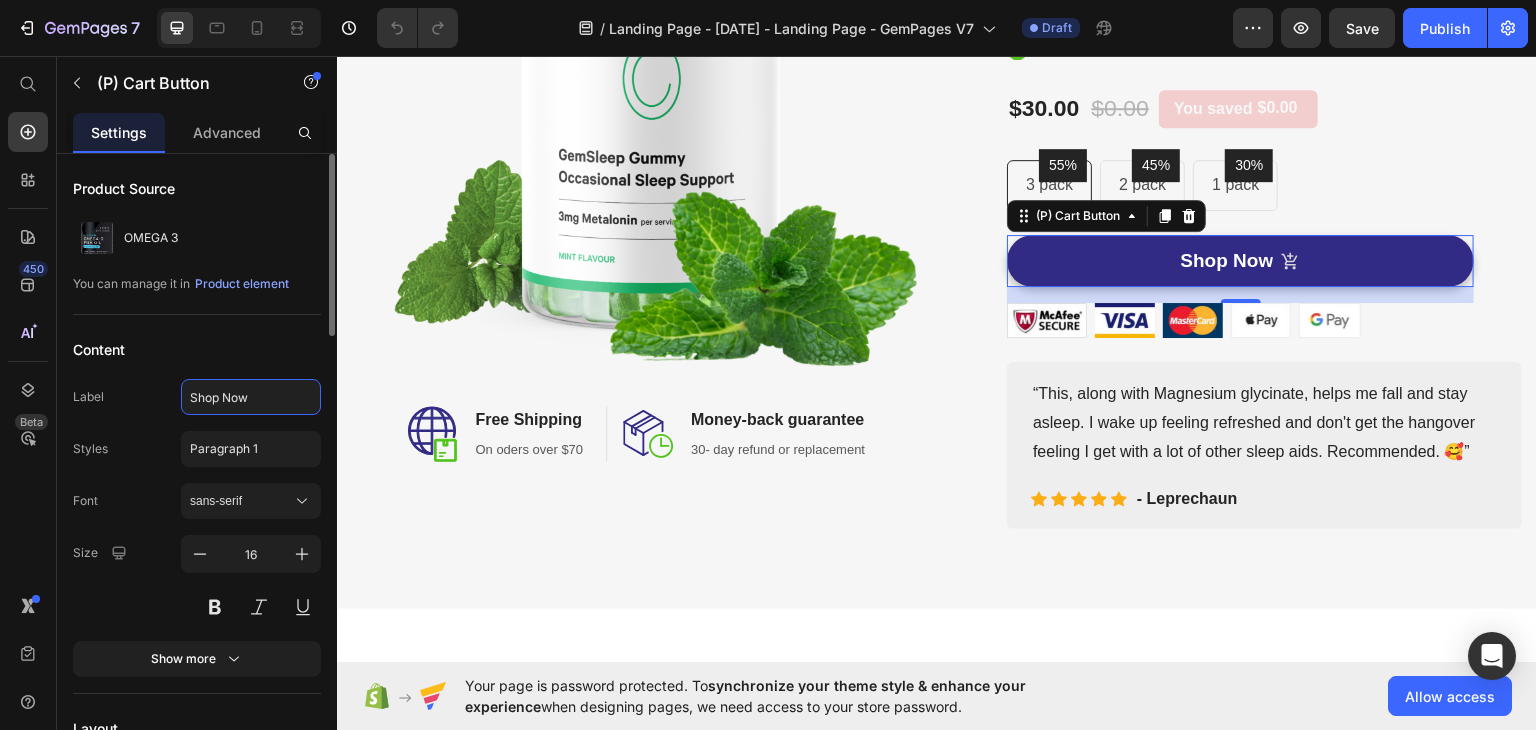 type on "Shop Now" 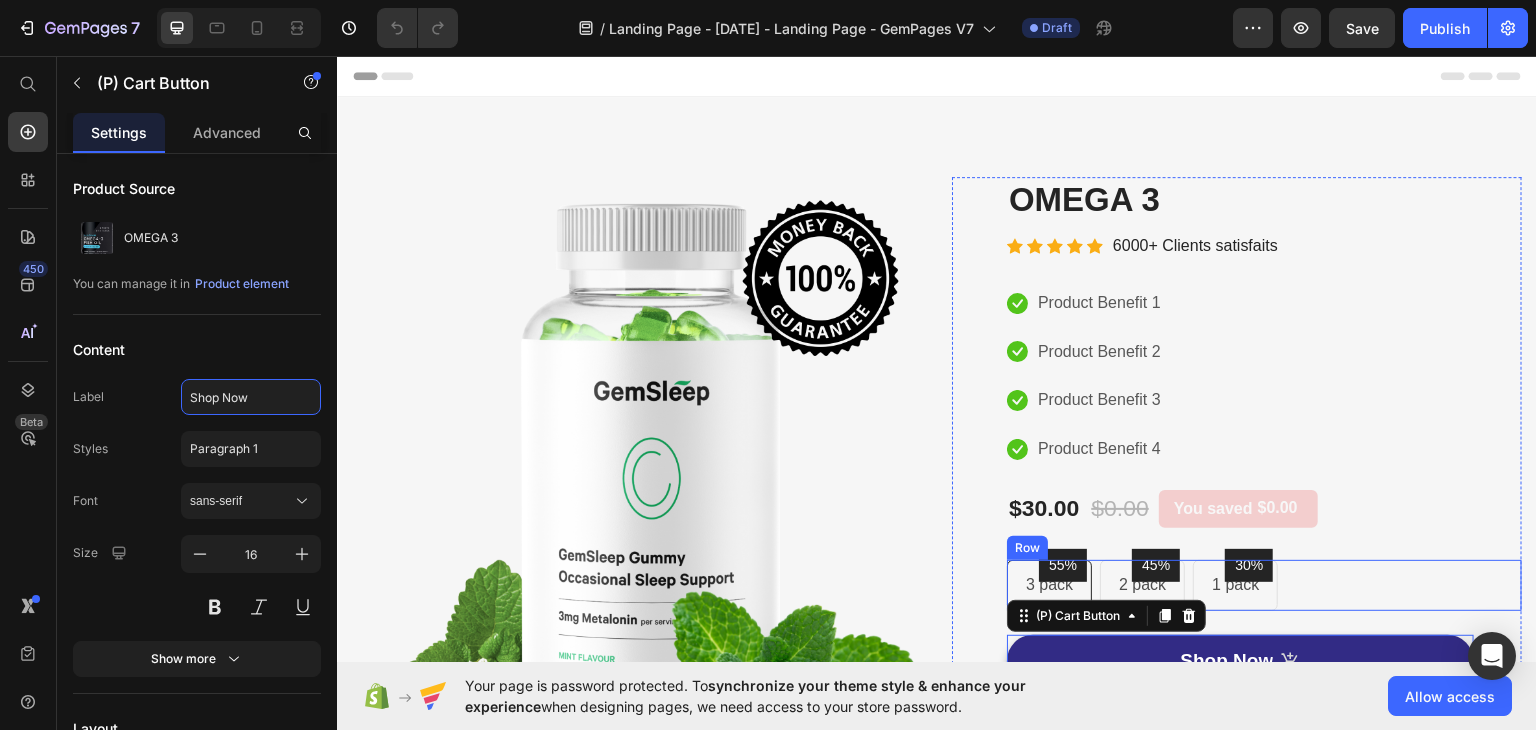 scroll, scrollTop: 300, scrollLeft: 0, axis: vertical 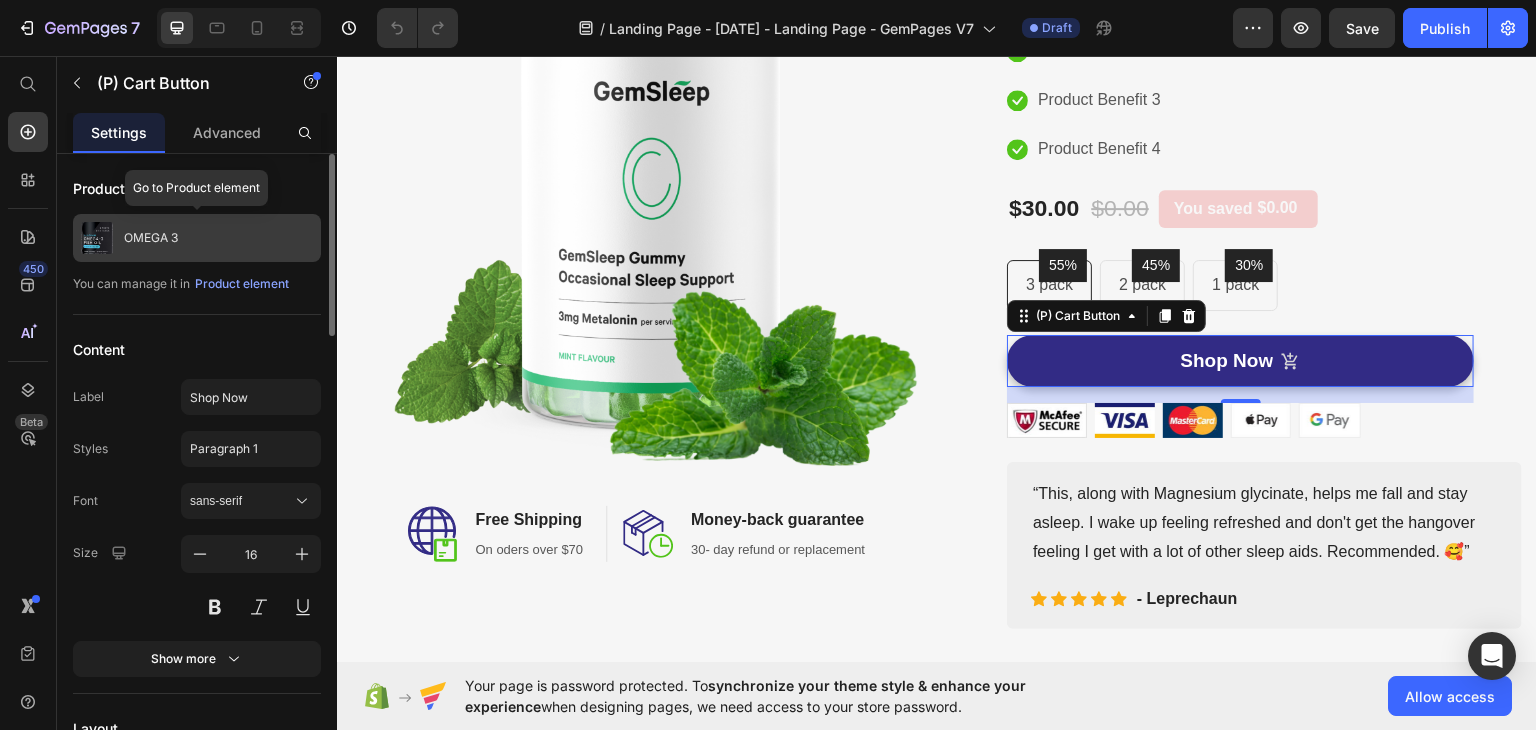 click on "OMEGA 3" at bounding box center (197, 238) 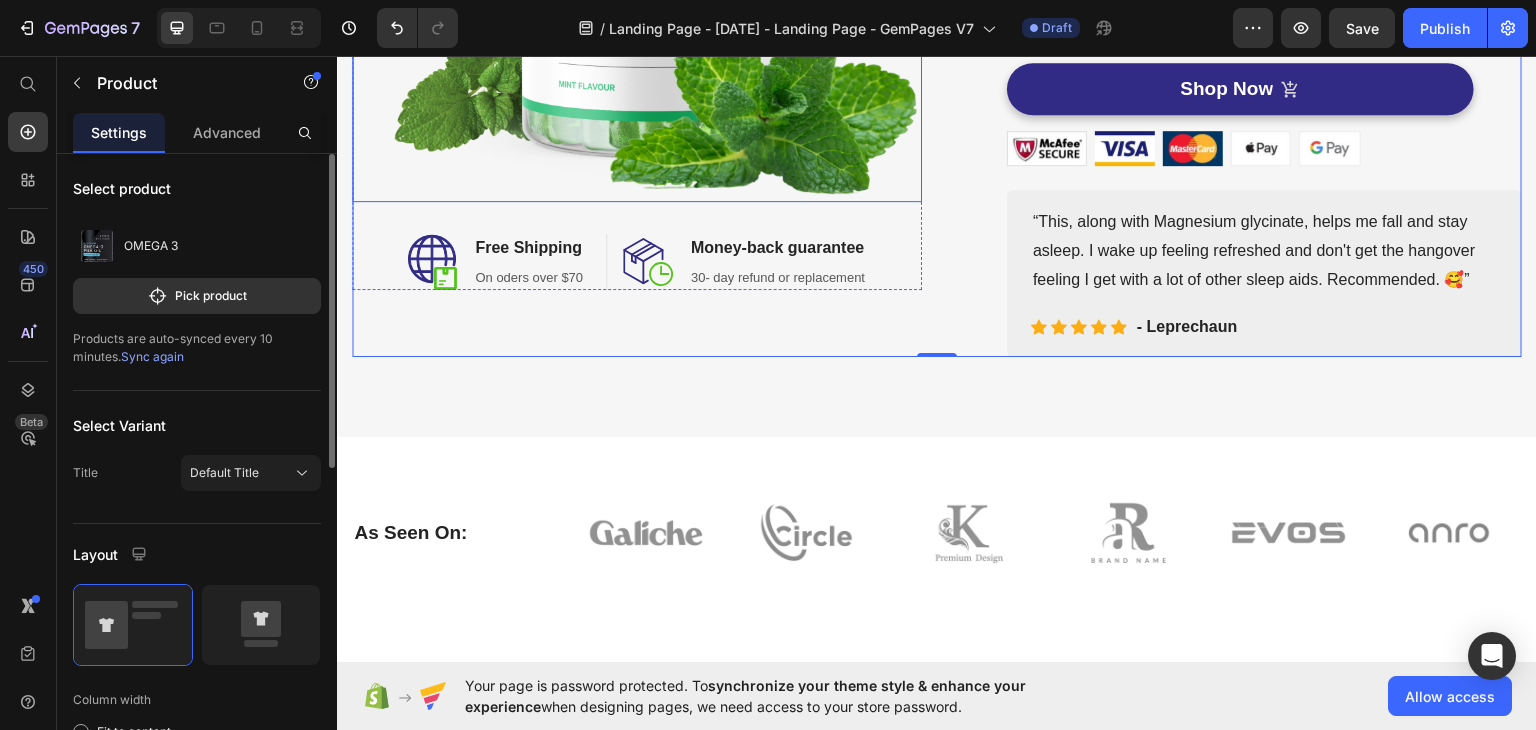 scroll, scrollTop: 0, scrollLeft: 0, axis: both 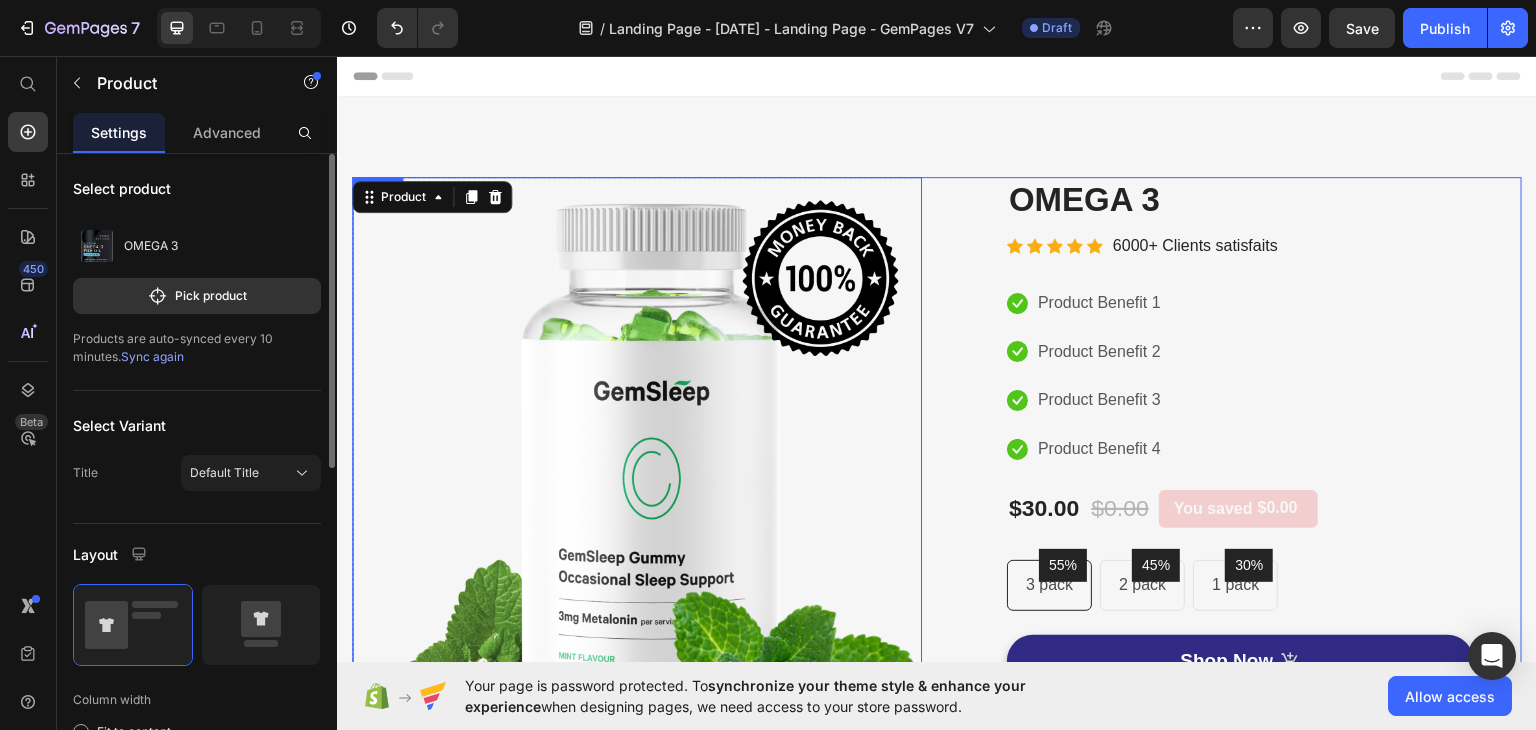 click at bounding box center (637, 474) 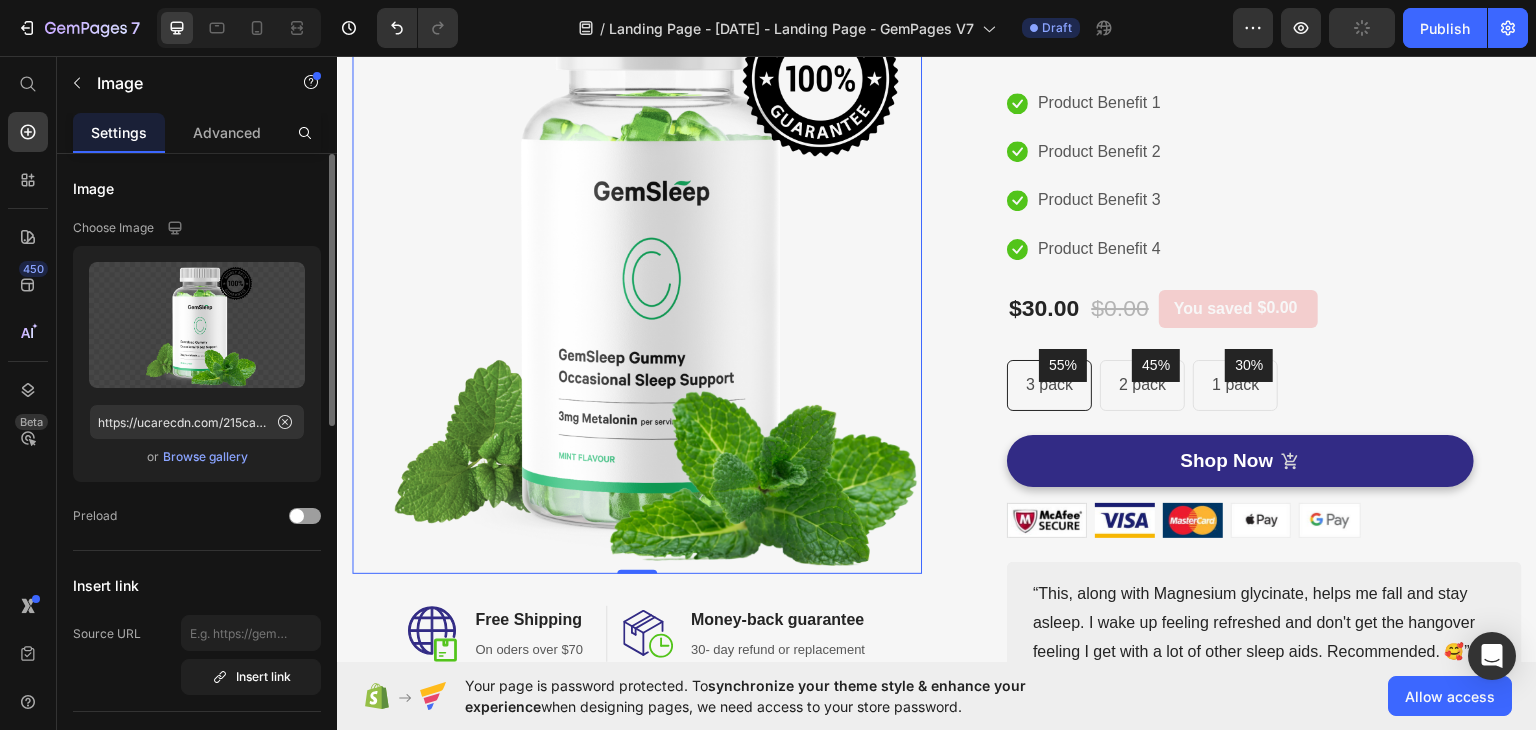 scroll, scrollTop: 0, scrollLeft: 0, axis: both 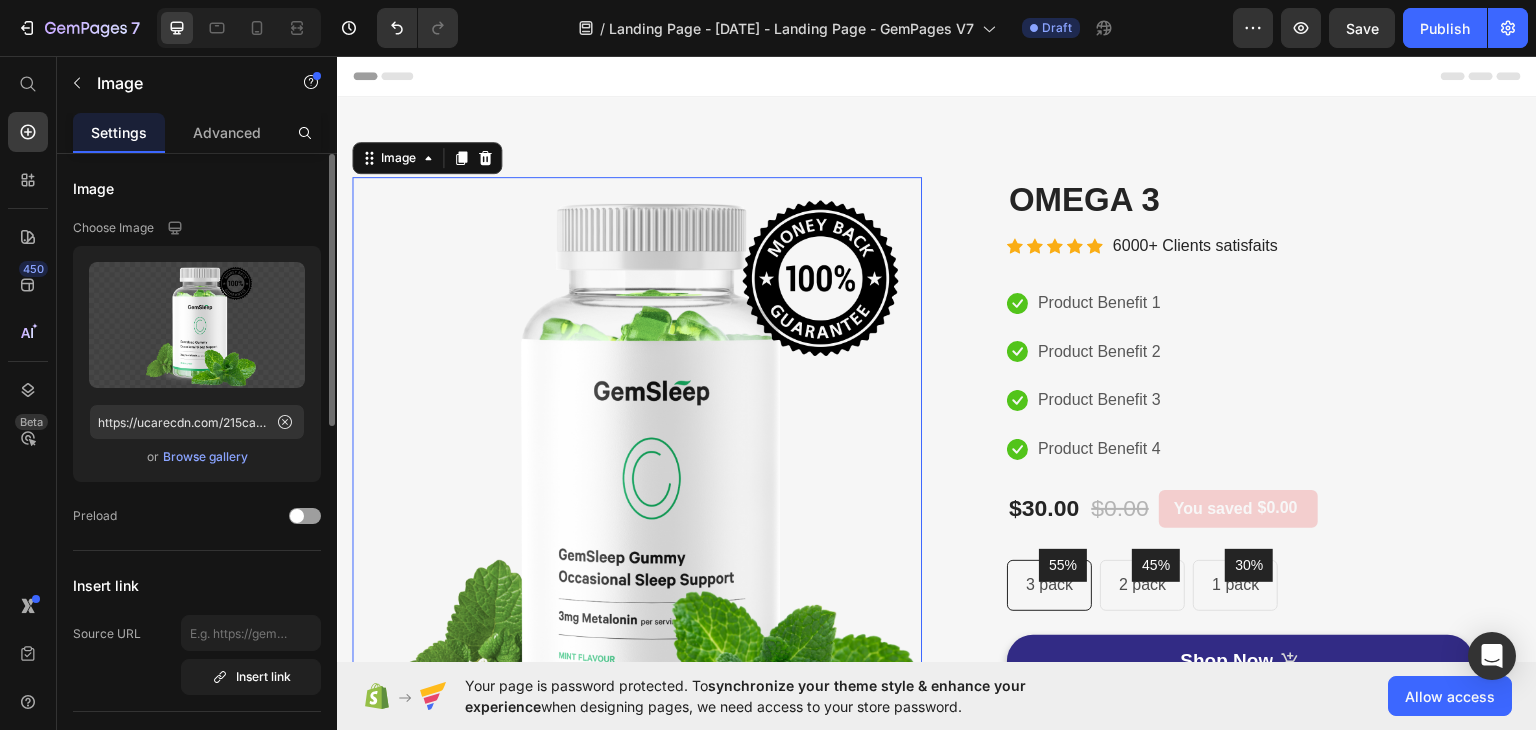 click on "Browse gallery" at bounding box center [205, 457] 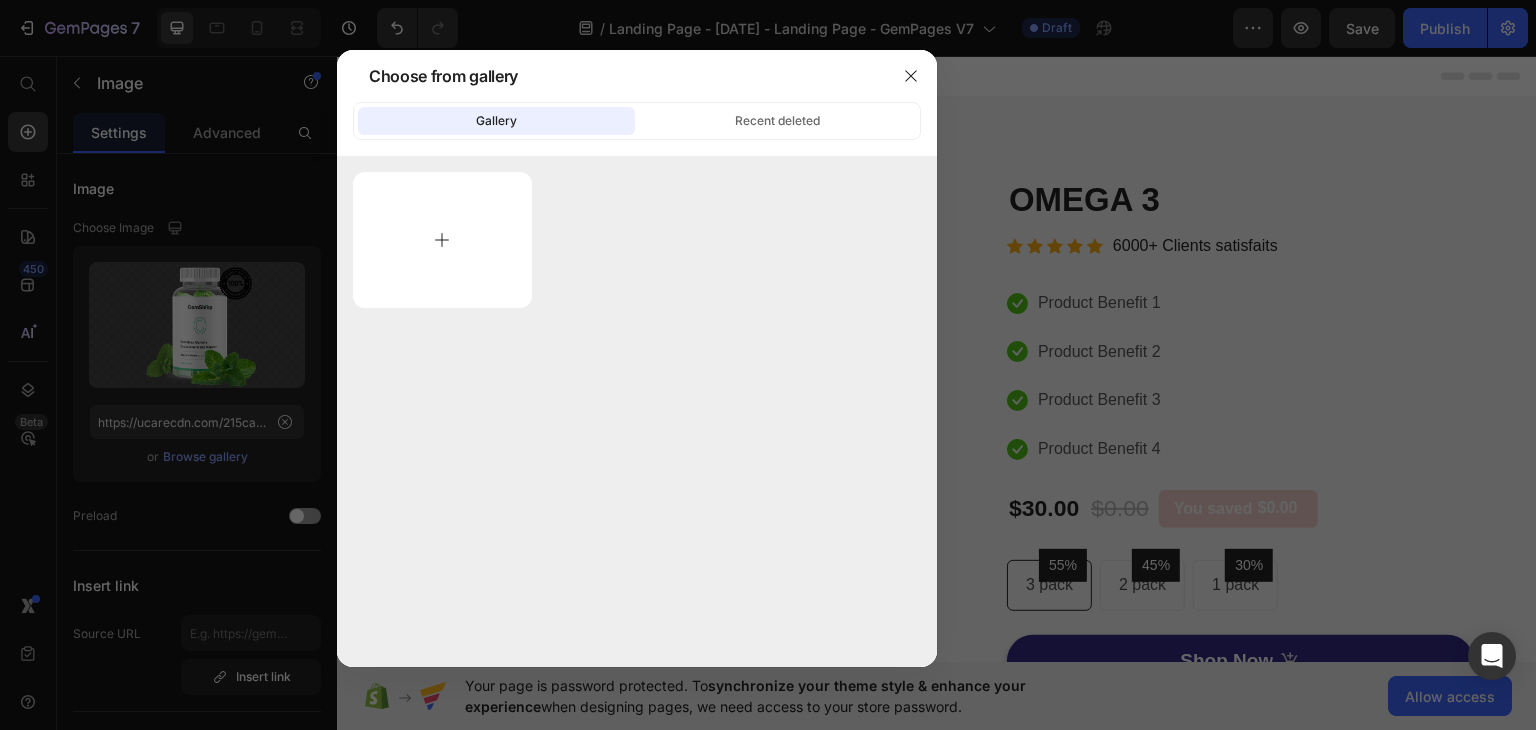 click at bounding box center (442, 240) 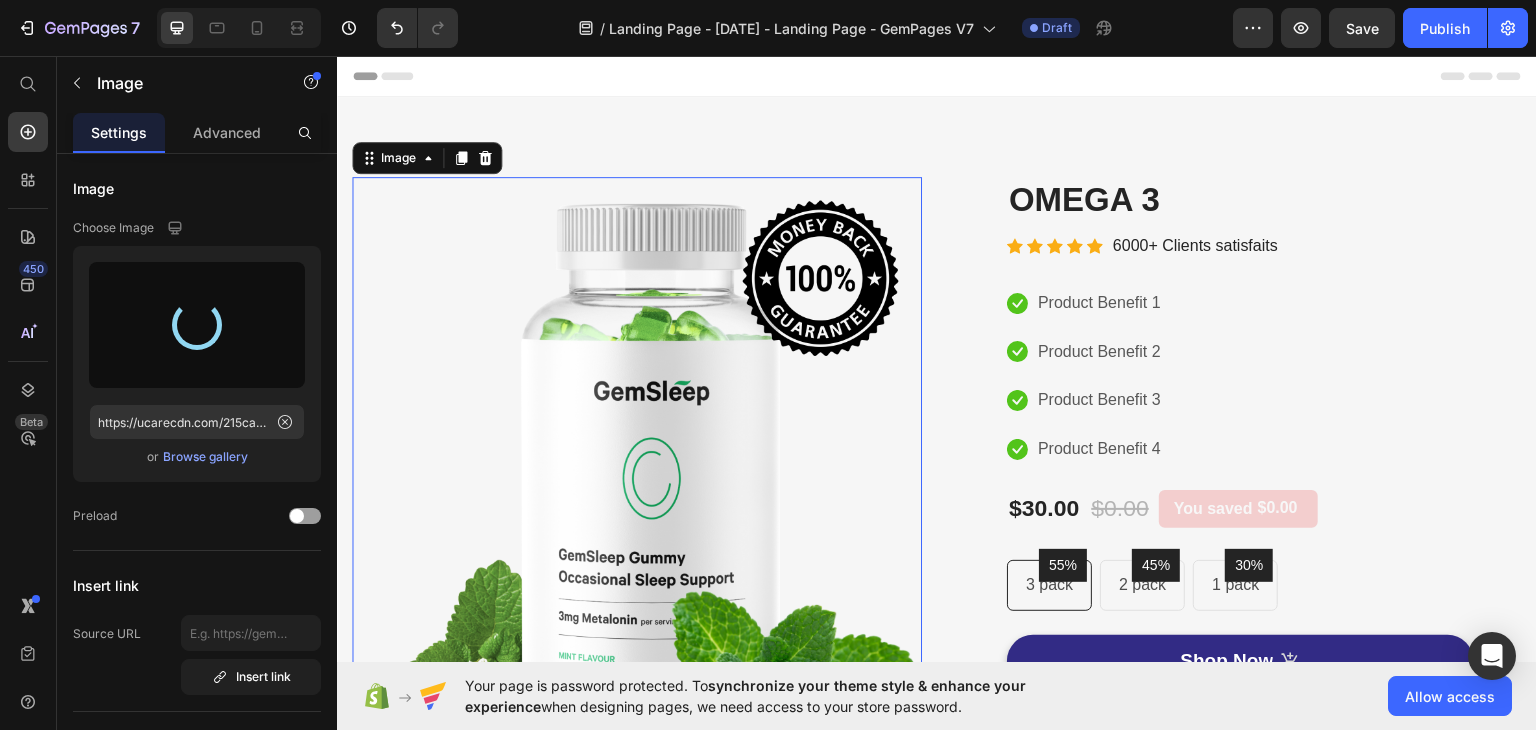 type on "https://cdn.shopify.com/s/files/1/0753/0129/0206/files/gempages_575103968863060836-dabbe74f-91de-43bf-9f19-318e1fc54511.jpg" 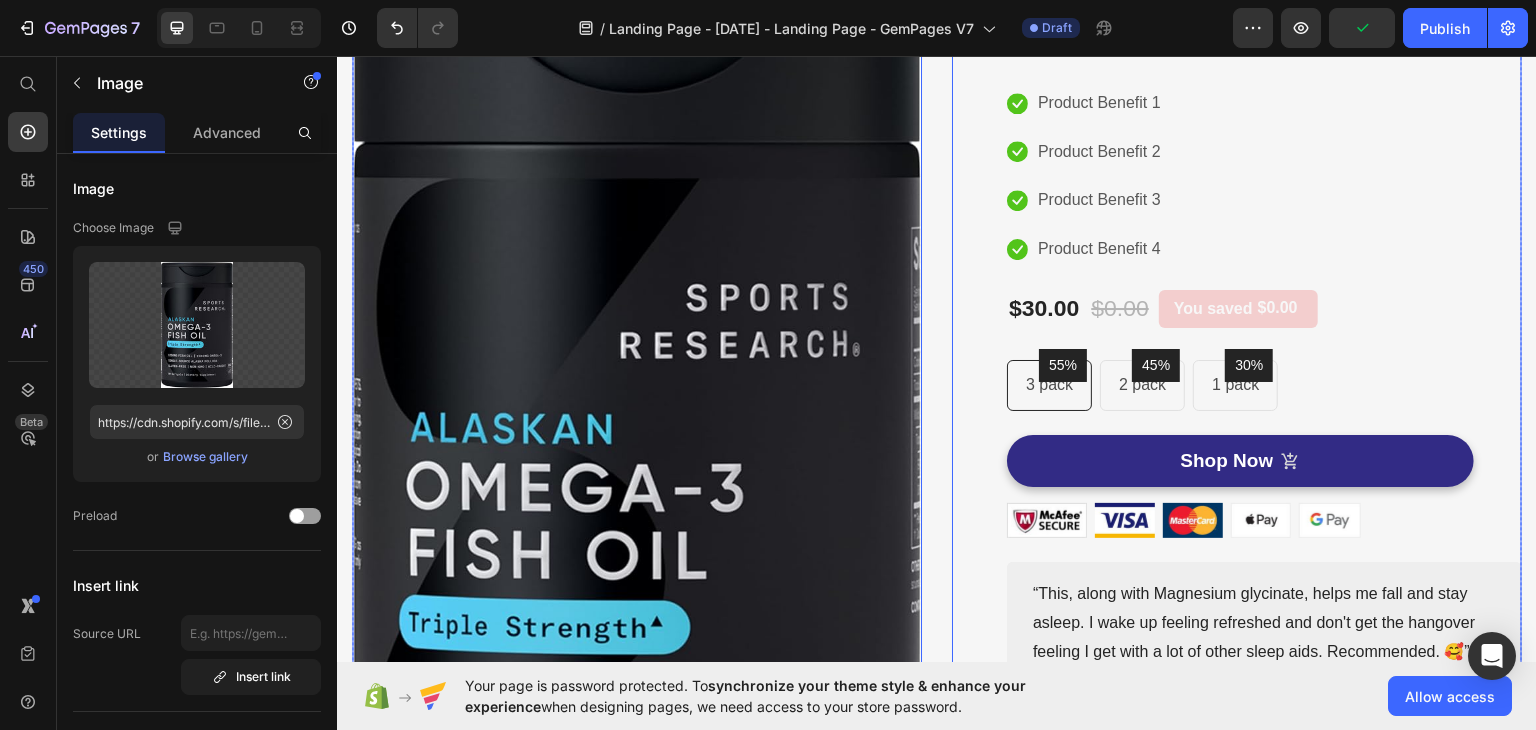 scroll, scrollTop: 0, scrollLeft: 0, axis: both 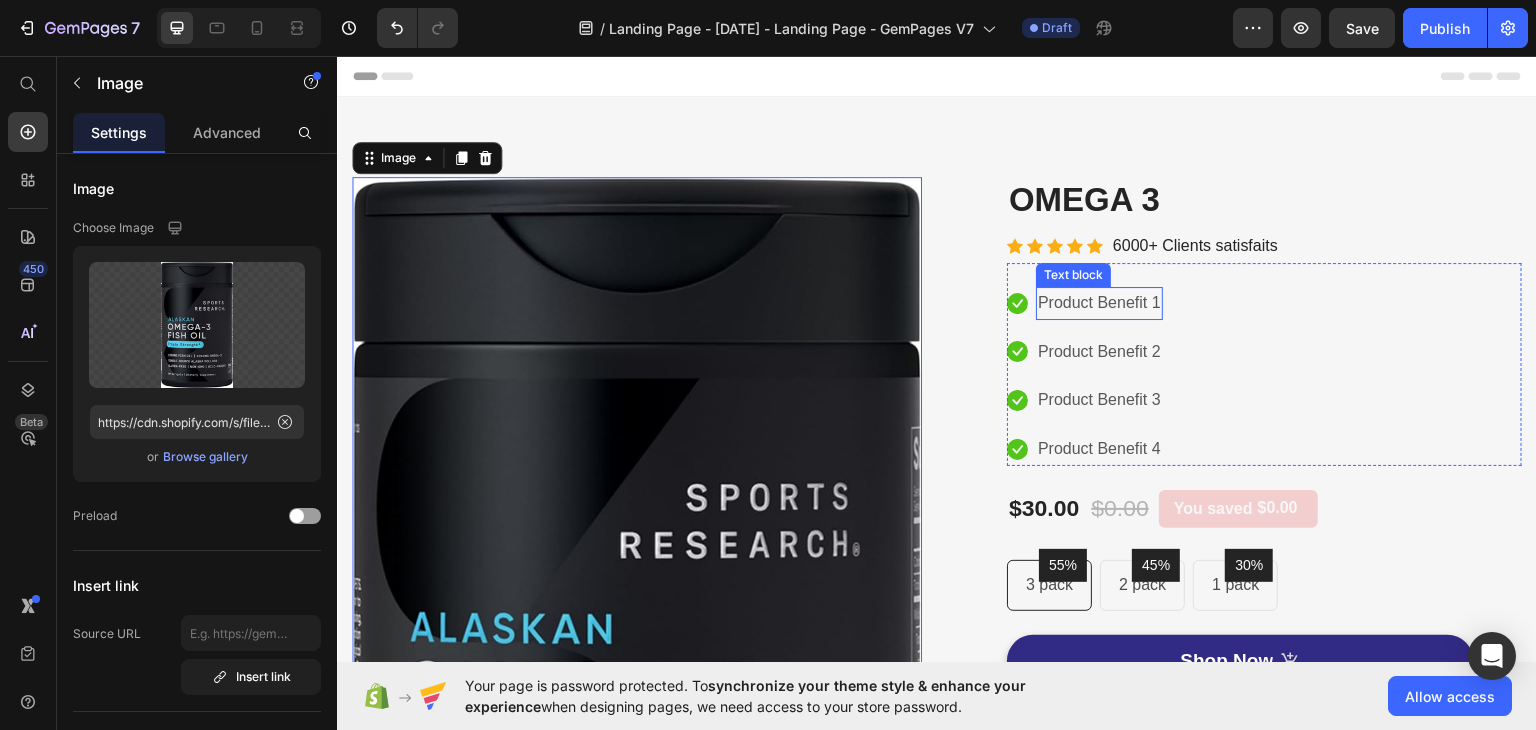 click on "Product Benefit 1" at bounding box center (1099, 302) 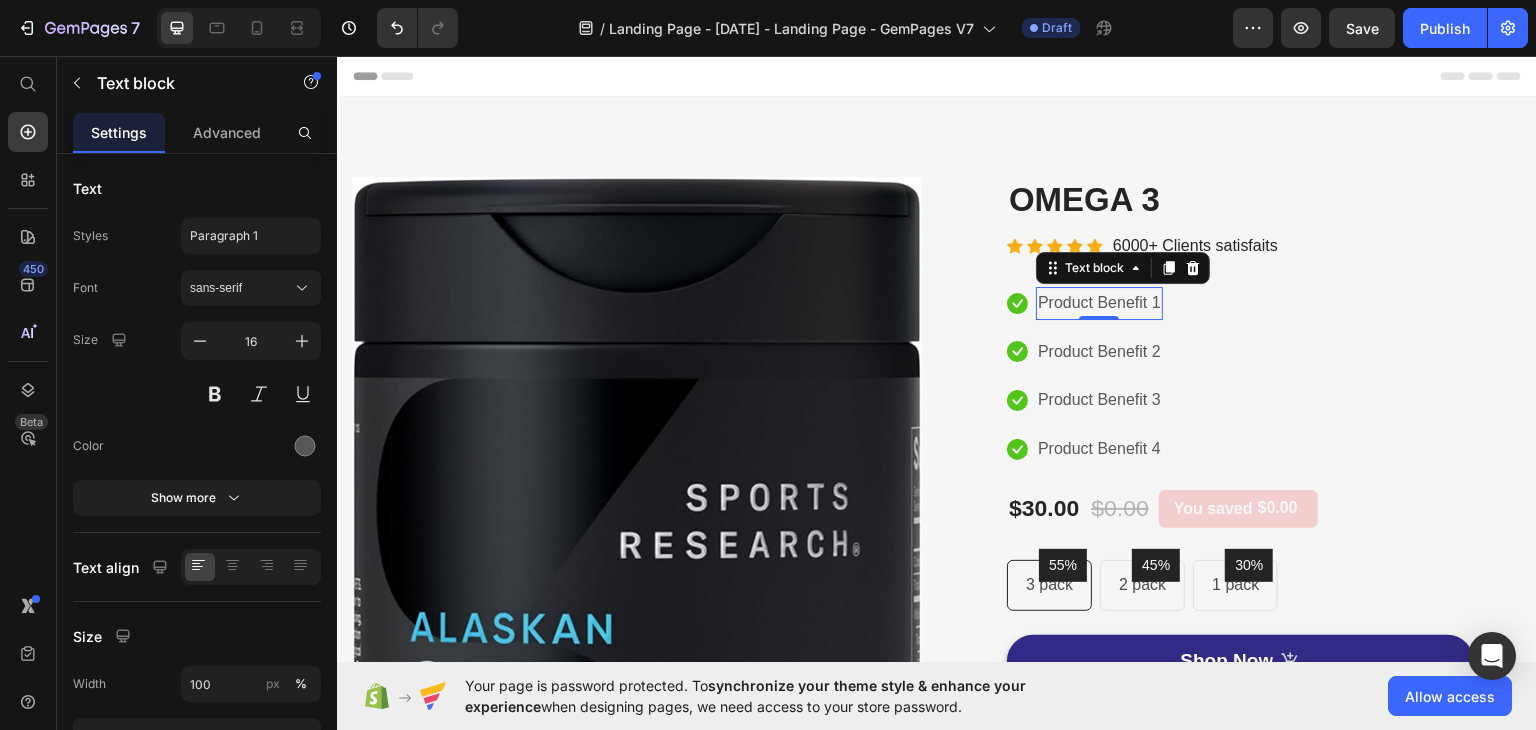 click on "Product Benefit 1" at bounding box center (1099, 302) 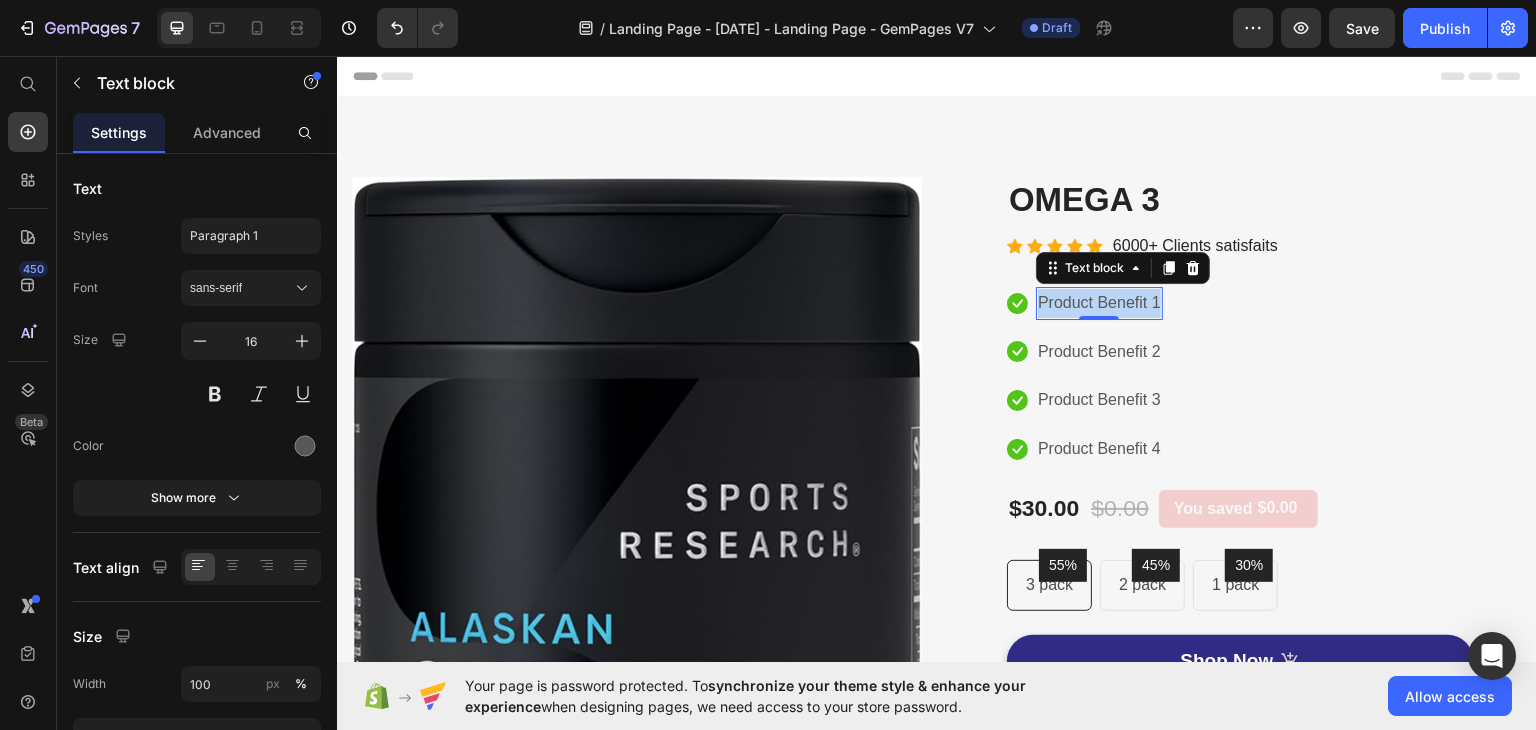 click on "Product Benefit 1" at bounding box center [1099, 302] 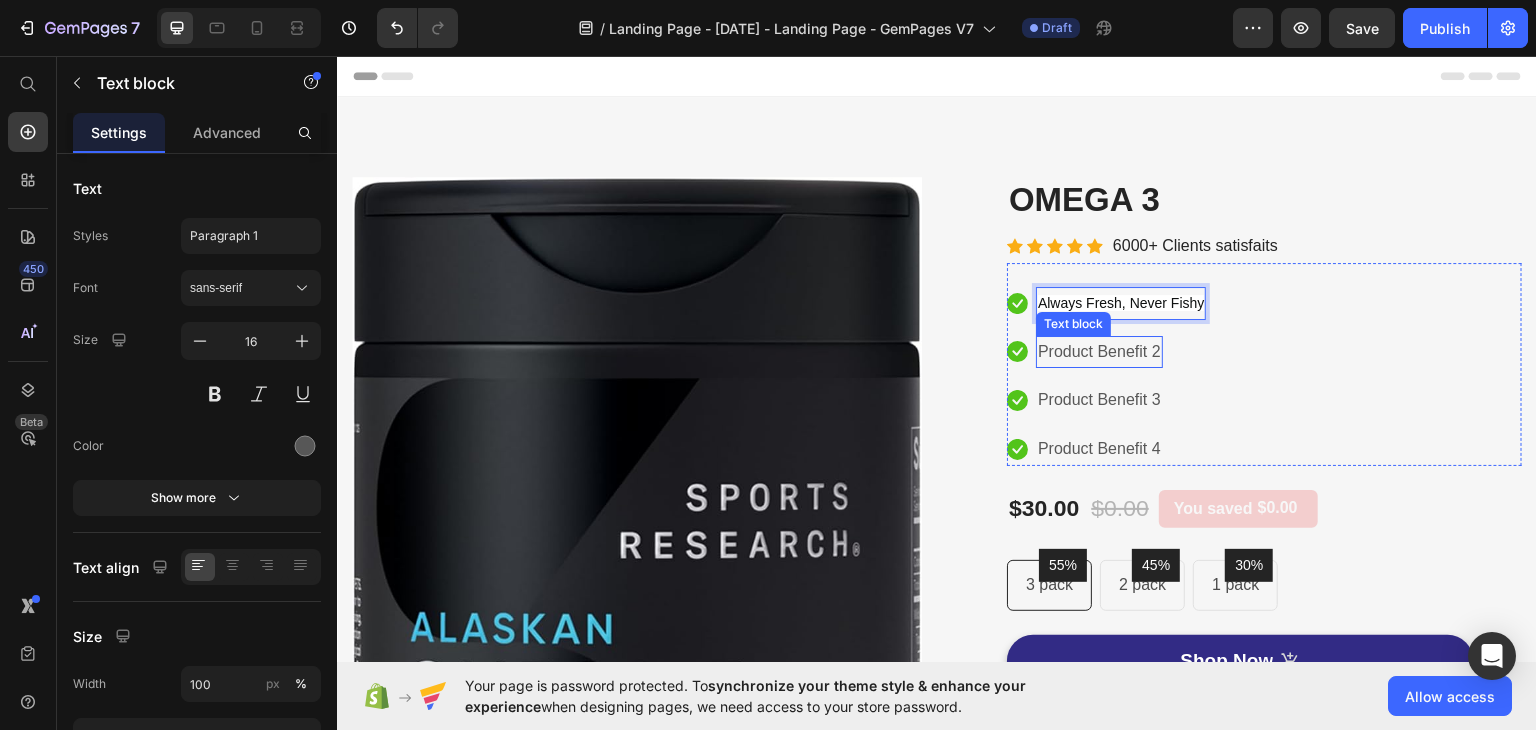 click on "Product Benefit 2" at bounding box center (1099, 351) 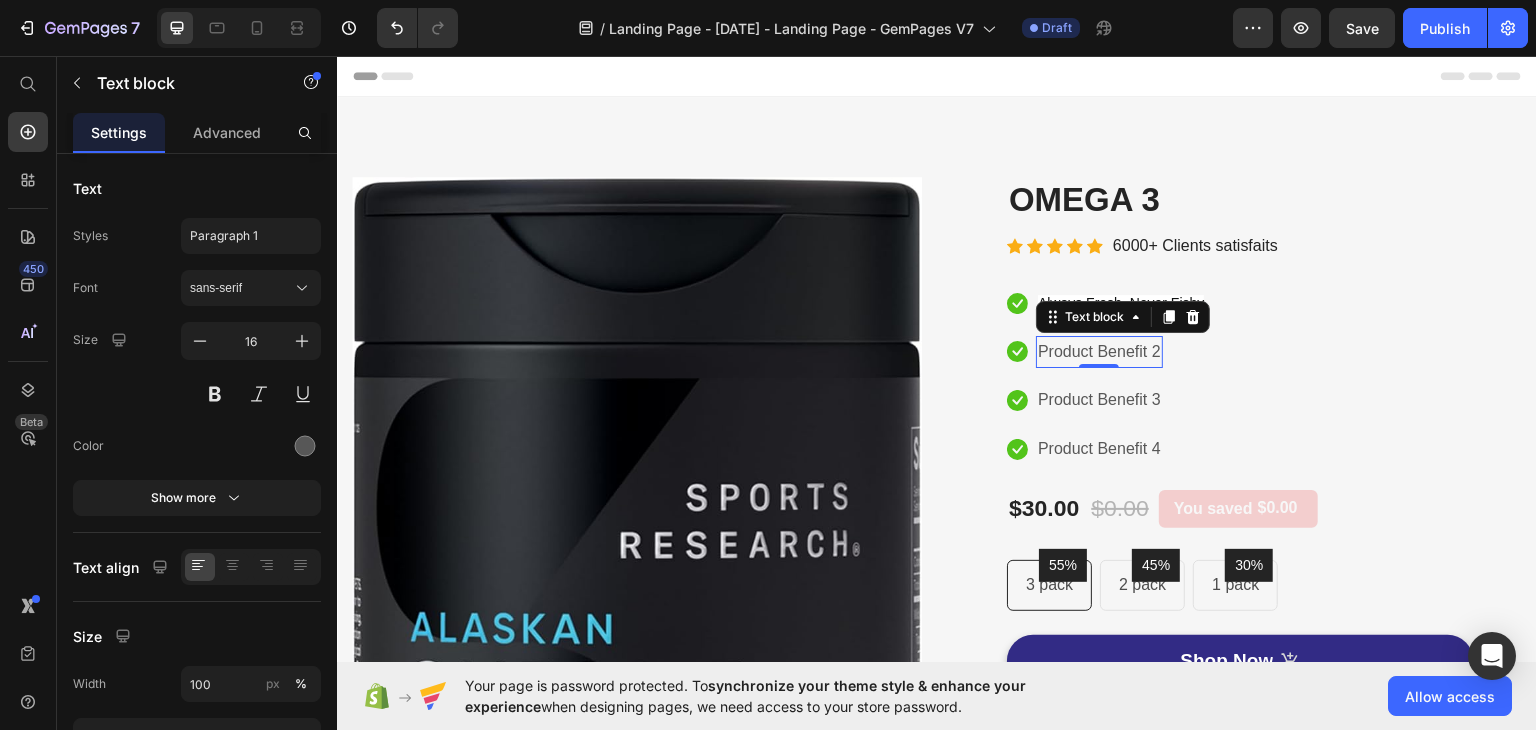 click on "Product Benefit 2" at bounding box center (1099, 351) 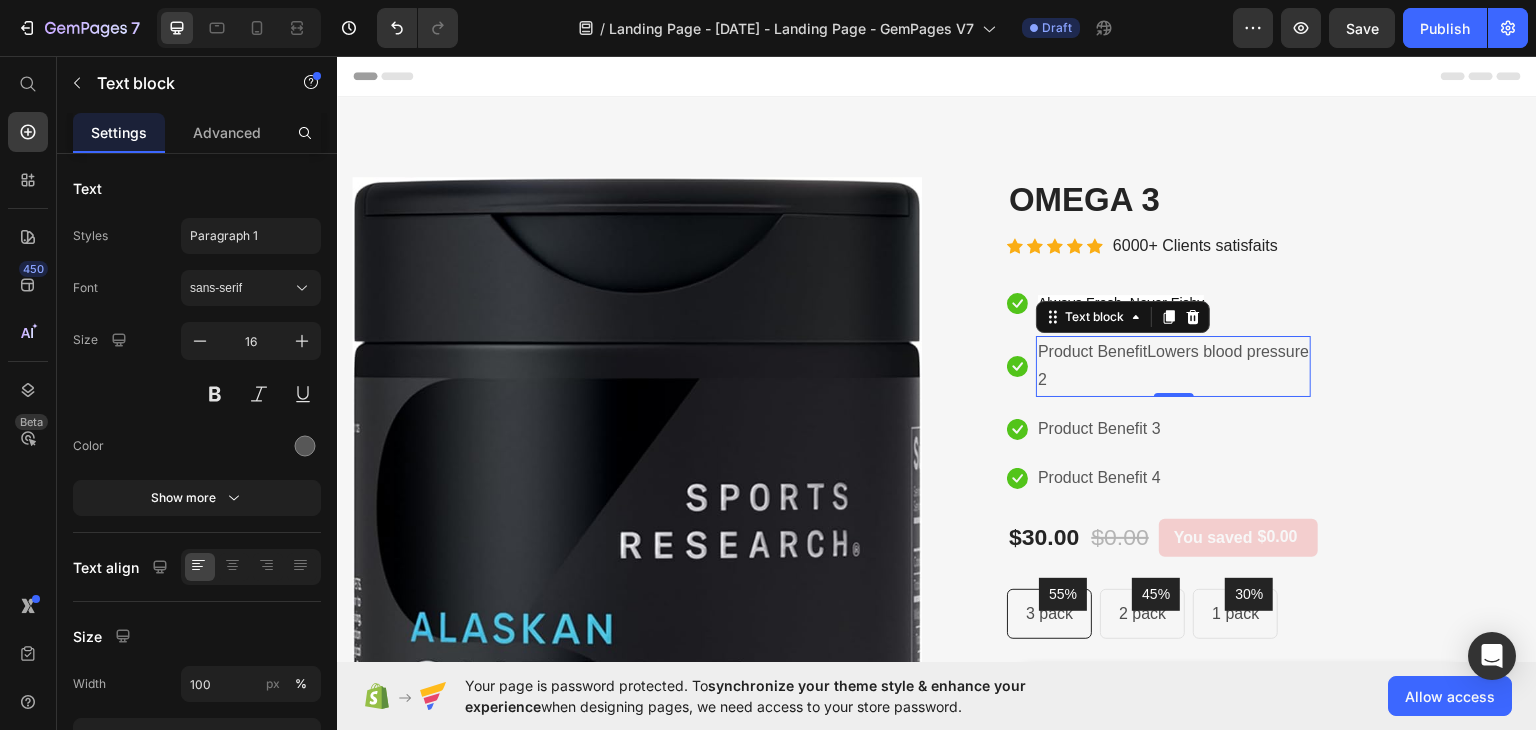 click on "Product BenefitLowers blood pressure" at bounding box center (1173, 351) 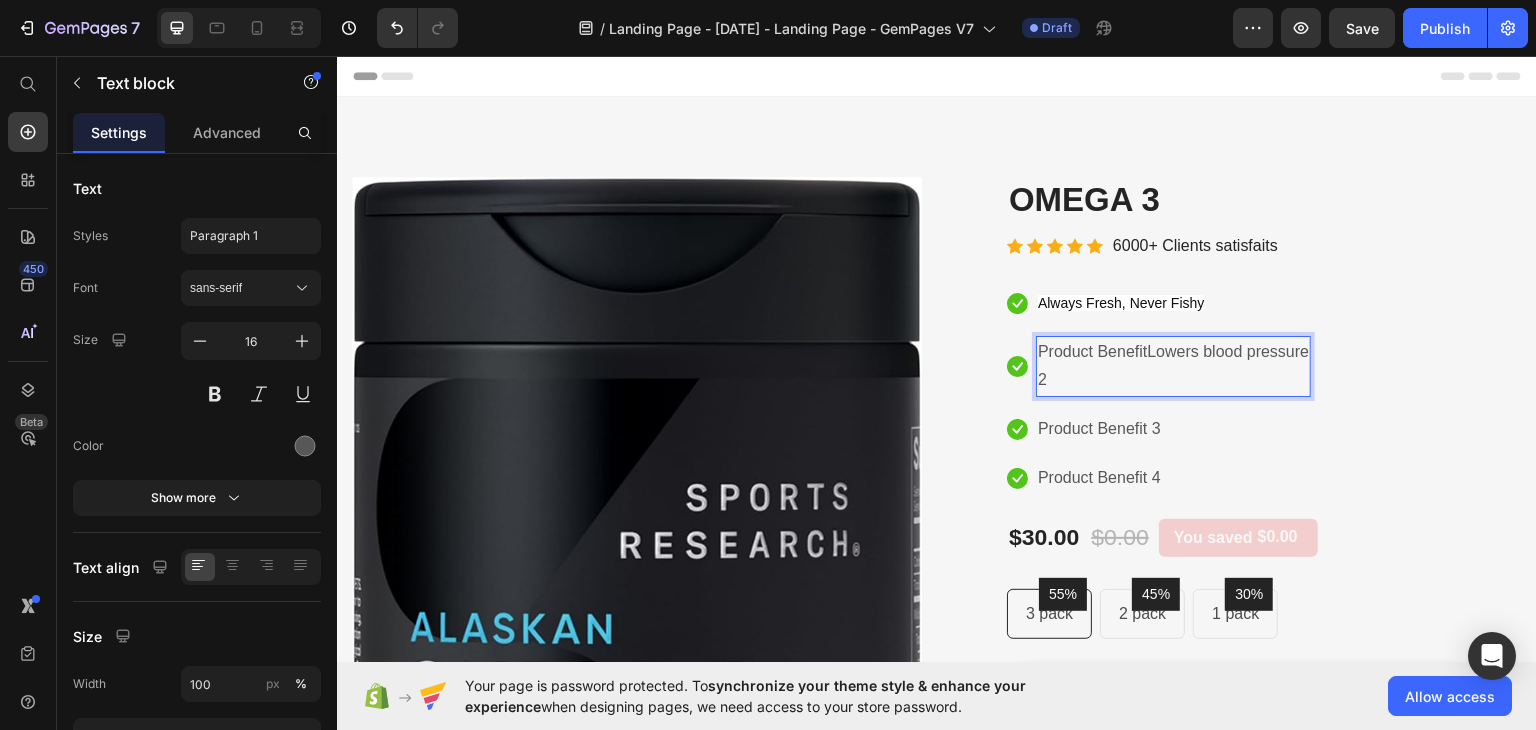 click on "Product BenefitLowers blood pressure" at bounding box center (1173, 351) 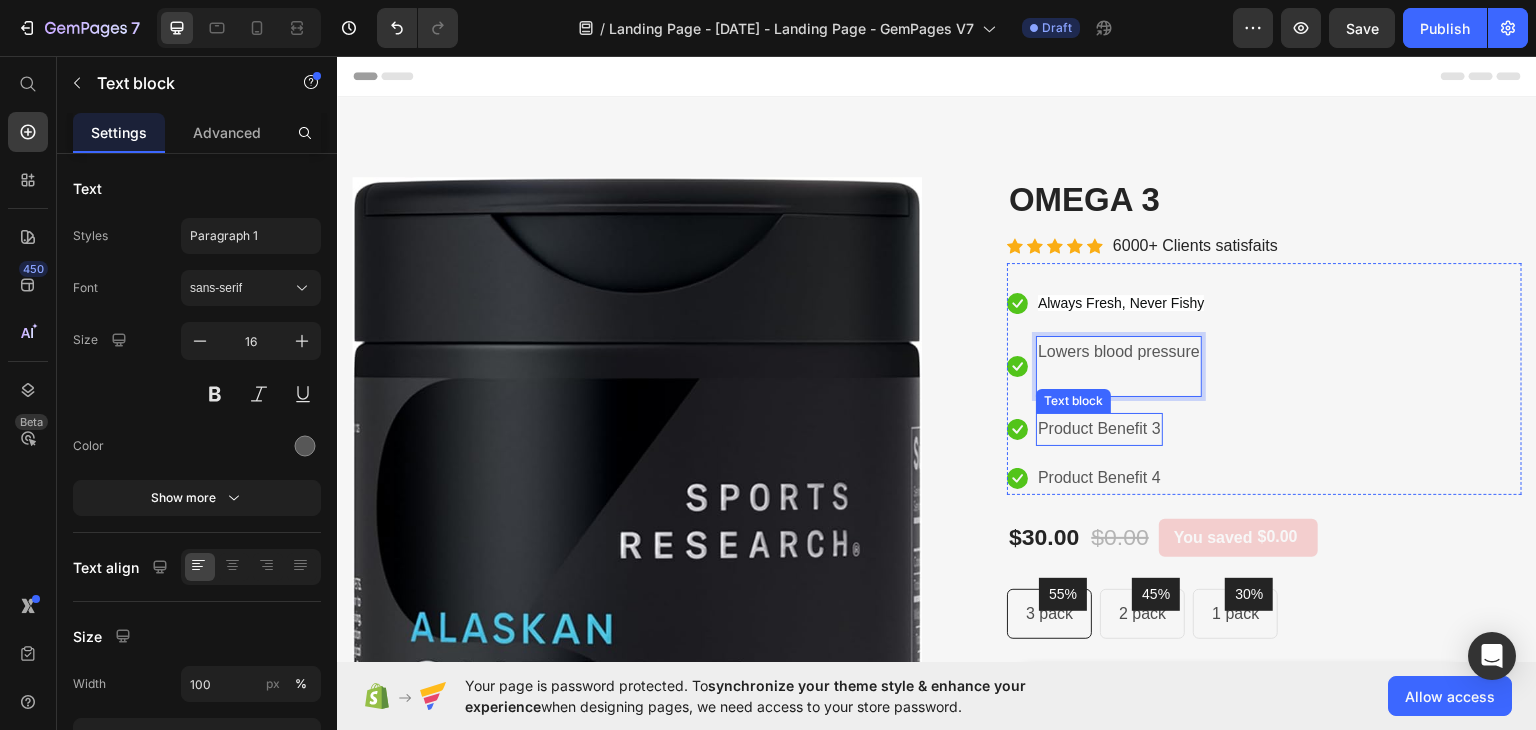 click on "Product Benefit 3" at bounding box center [1099, 428] 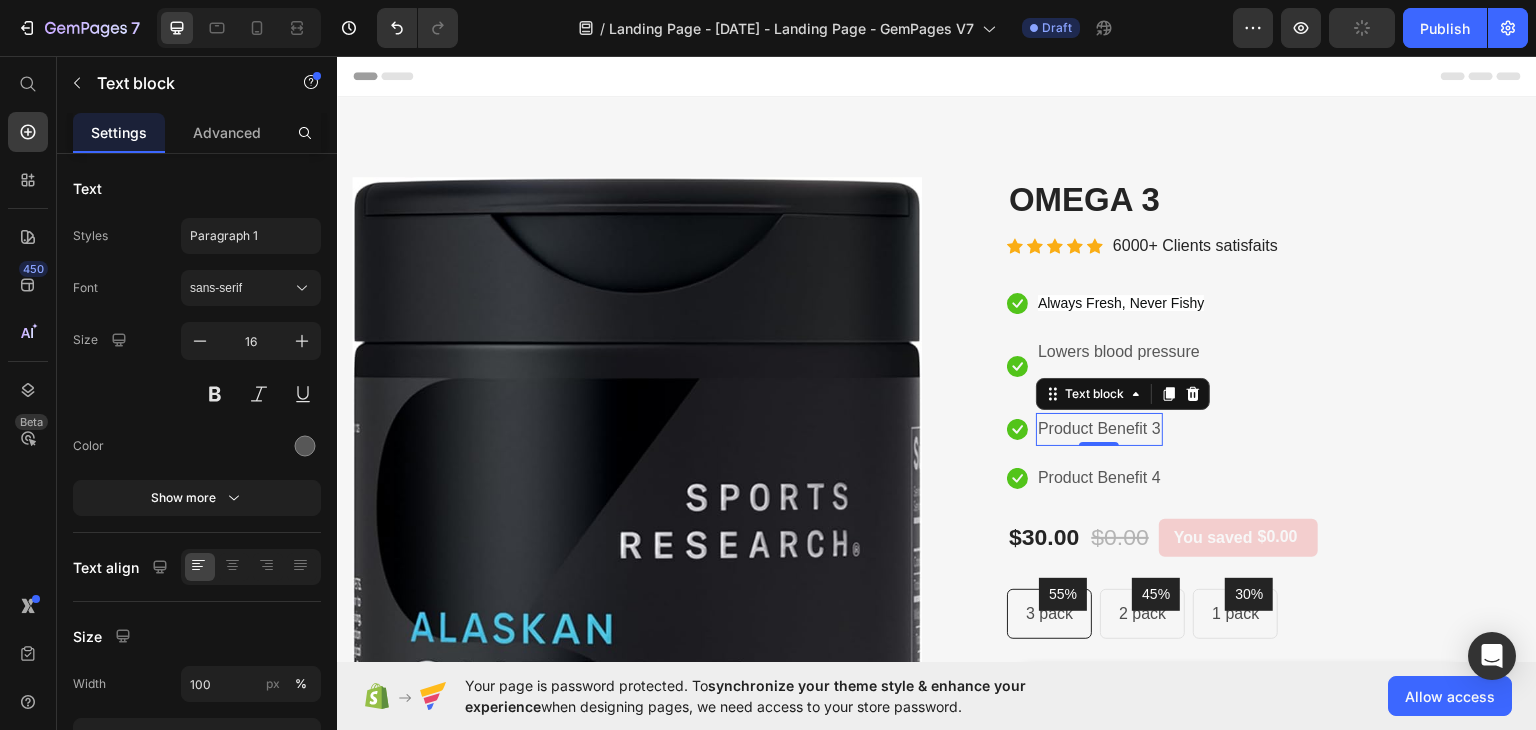 click on "Product Benefit 3" at bounding box center (1099, 428) 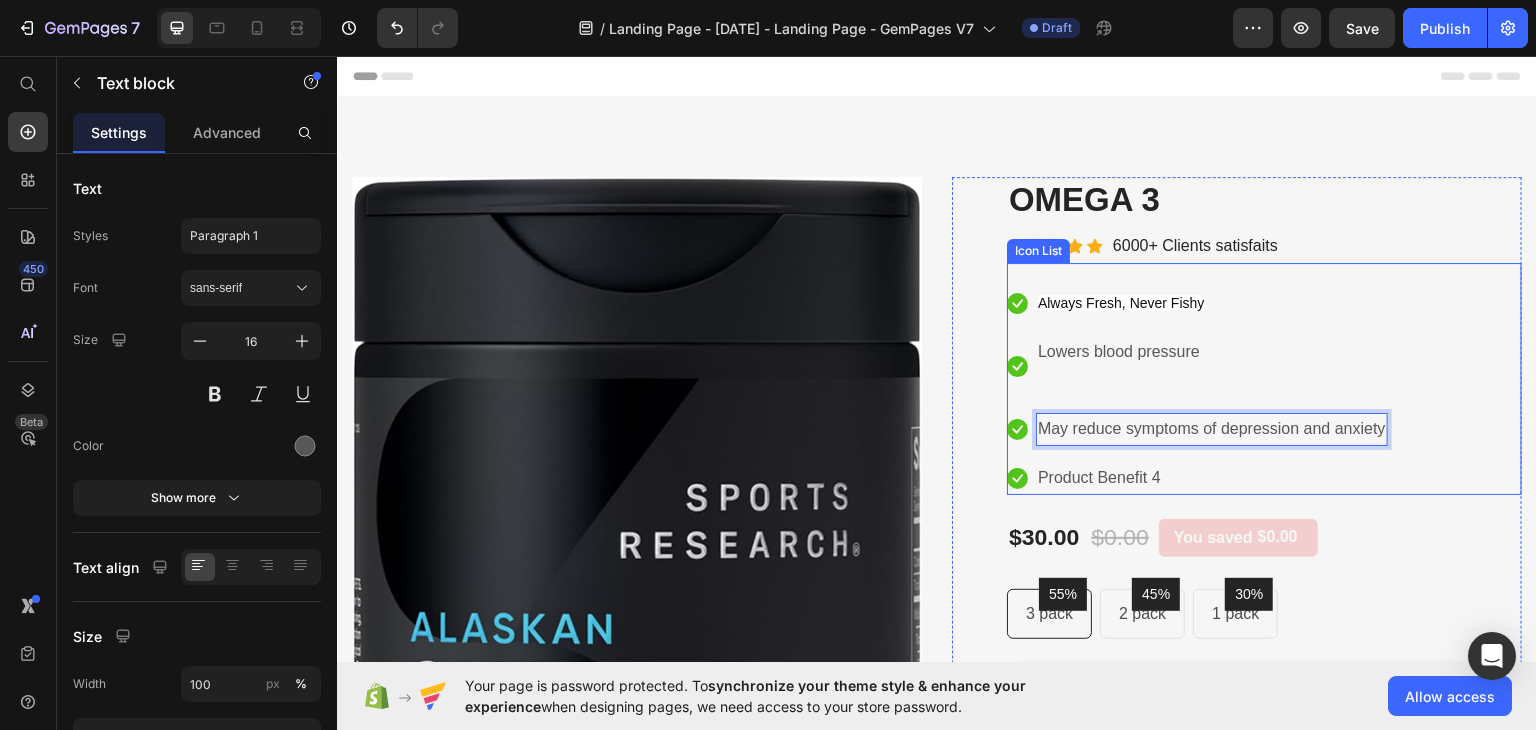 click on "(P) Images & Gallery OMEGA 3 (P) Title                Icon                Icon                Icon                Icon                Icon Icon List Hoz 6000+ Clients satisfaits Text block Row
Icon Always Fresh, Never Fishy Text block
Icon Lowers blood pressure Text block
Icon May reduce symptoms of depression and anxiety Text block   0
Icon Product Benefit 4 Text block Icon List $30.00 (P) Price $0.00 (P) Price You saved $0.00 Product Tag Row 55% Text block Row 3 pack Text block Row 45% Text block Row 2 pack Text block Row 30% Text block Row 1 pack Text block Row Row
Icon Product Benefit 1 Text block
Icon Product Benefit 2 Text block
Icon Product Benefit 3 Text block
Icon Product Benefit 4 Text block Icon List Shop Now (P) Cart Button Image Image Image Image Image Row Text block                Icon                Icon                Icon                Icon                Icon Row" at bounding box center (1264, 566) 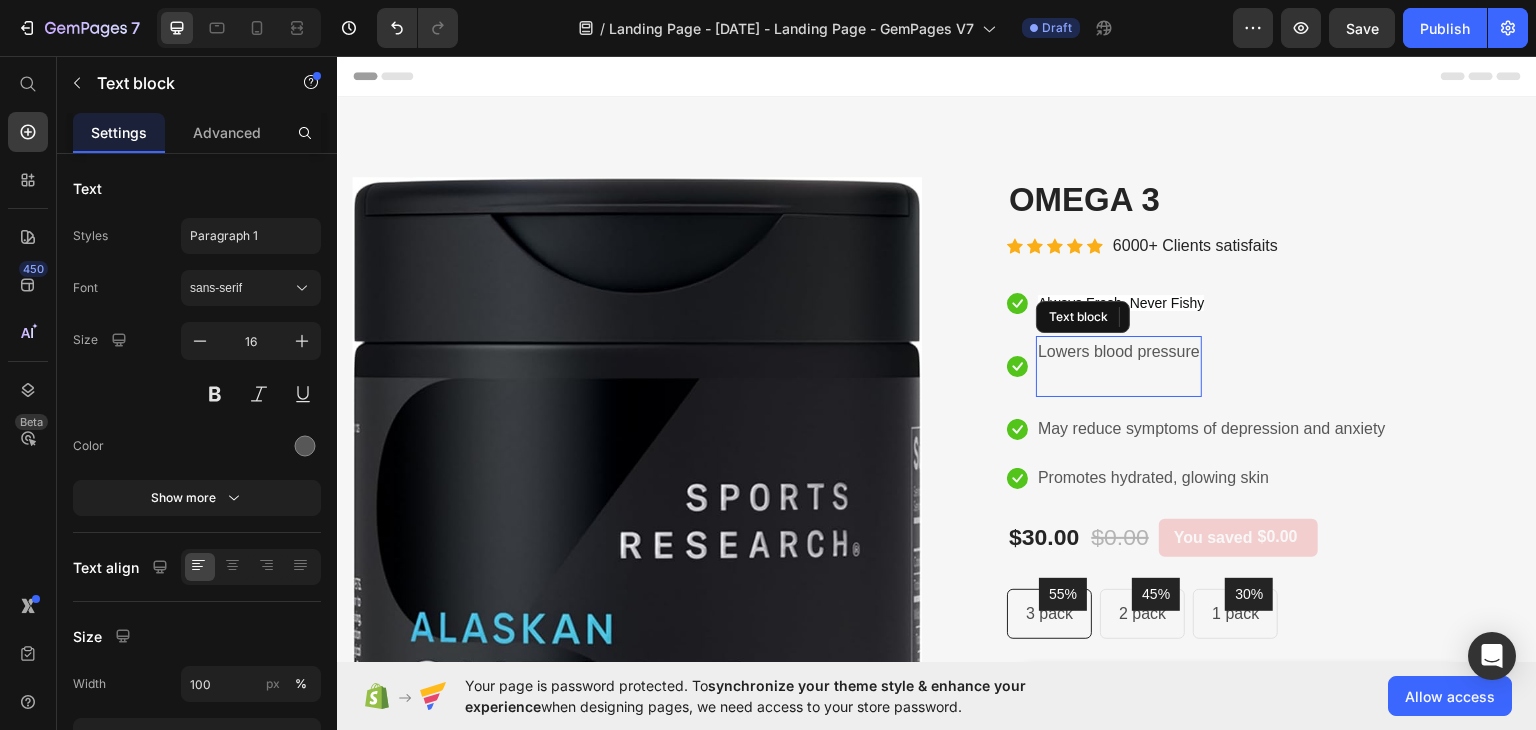 drag, startPoint x: 1135, startPoint y: 346, endPoint x: 1134, endPoint y: 359, distance: 13.038404 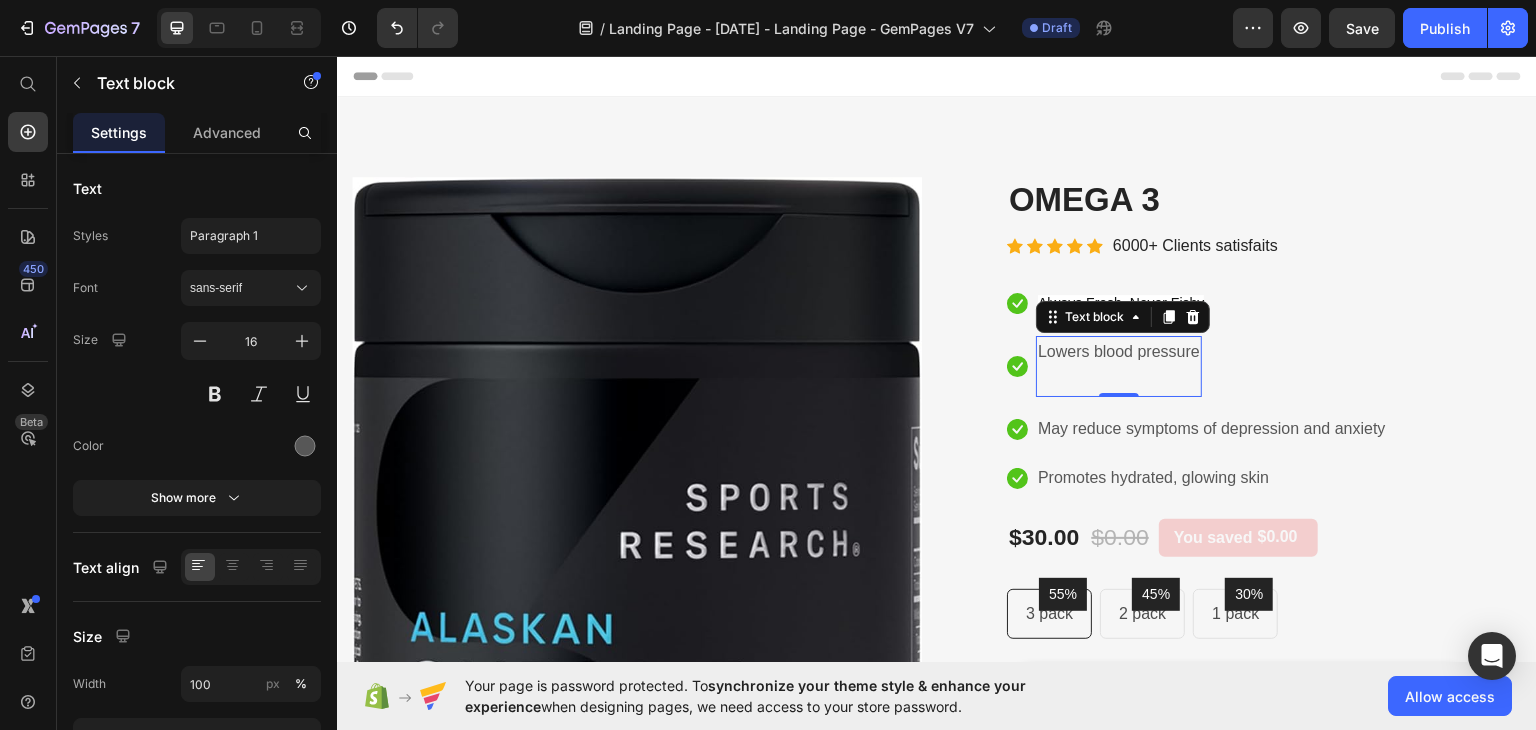 drag, startPoint x: 1134, startPoint y: 353, endPoint x: 1281, endPoint y: 488, distance: 199.58456 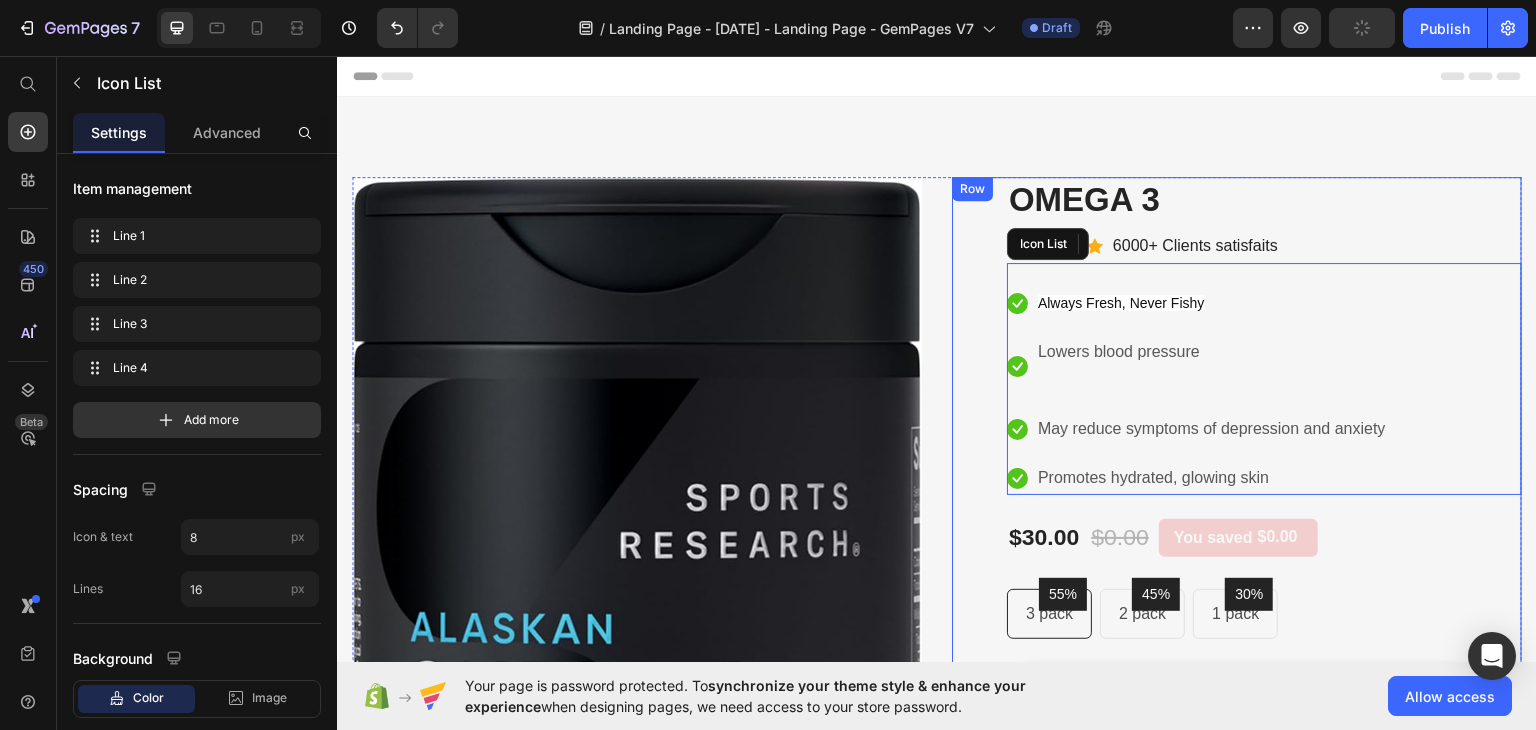 click on "May reduce symptoms of depression and anxiety" at bounding box center (1212, 428) 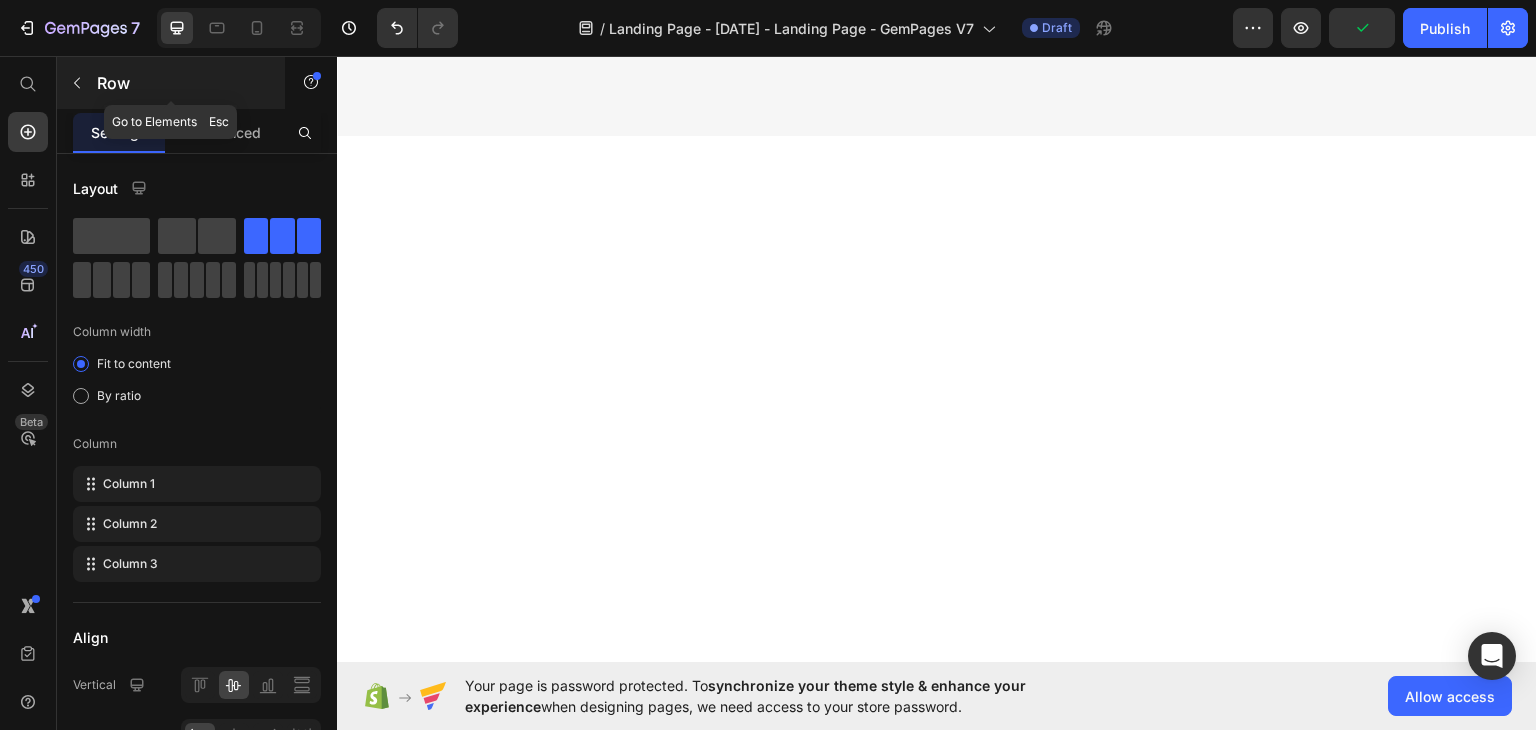 scroll, scrollTop: 0, scrollLeft: 0, axis: both 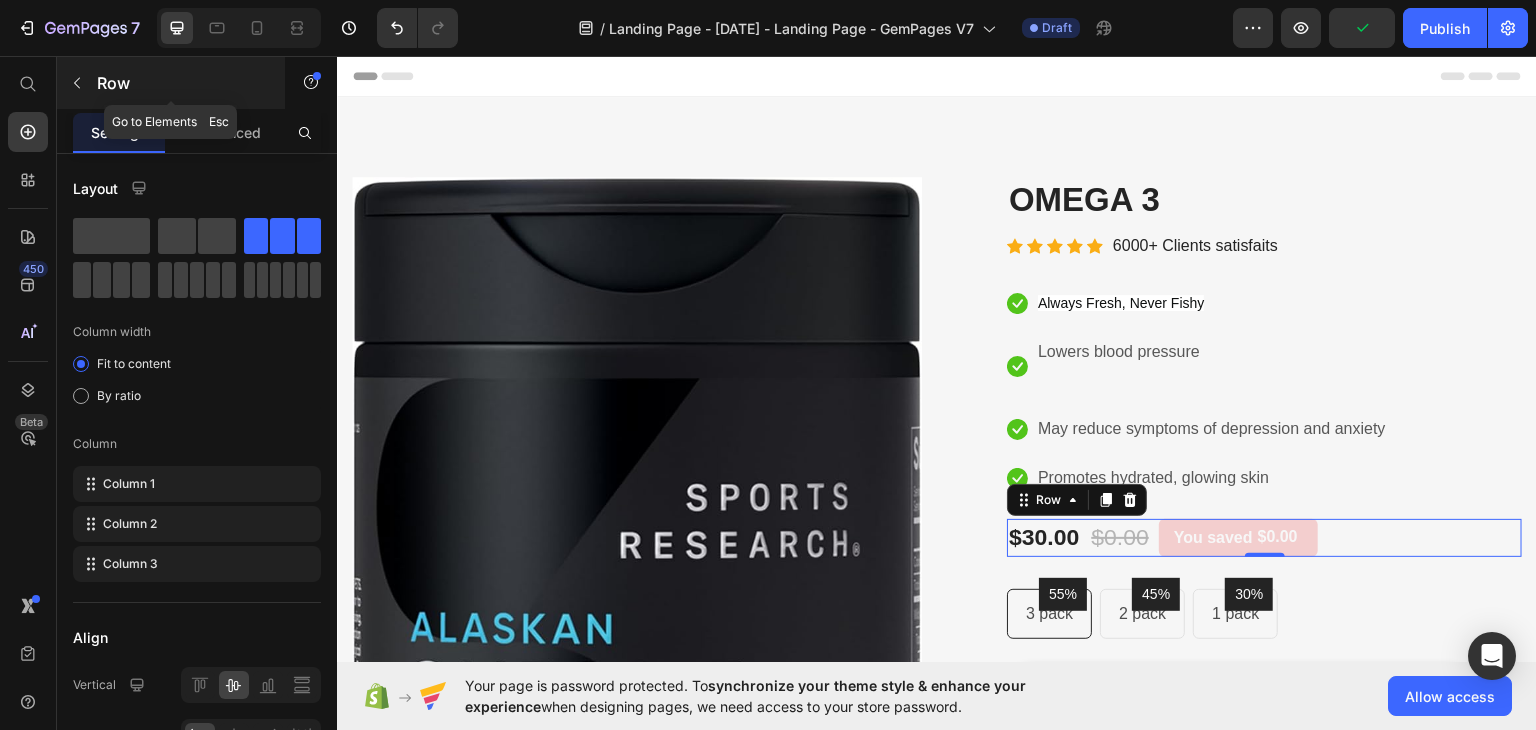 click 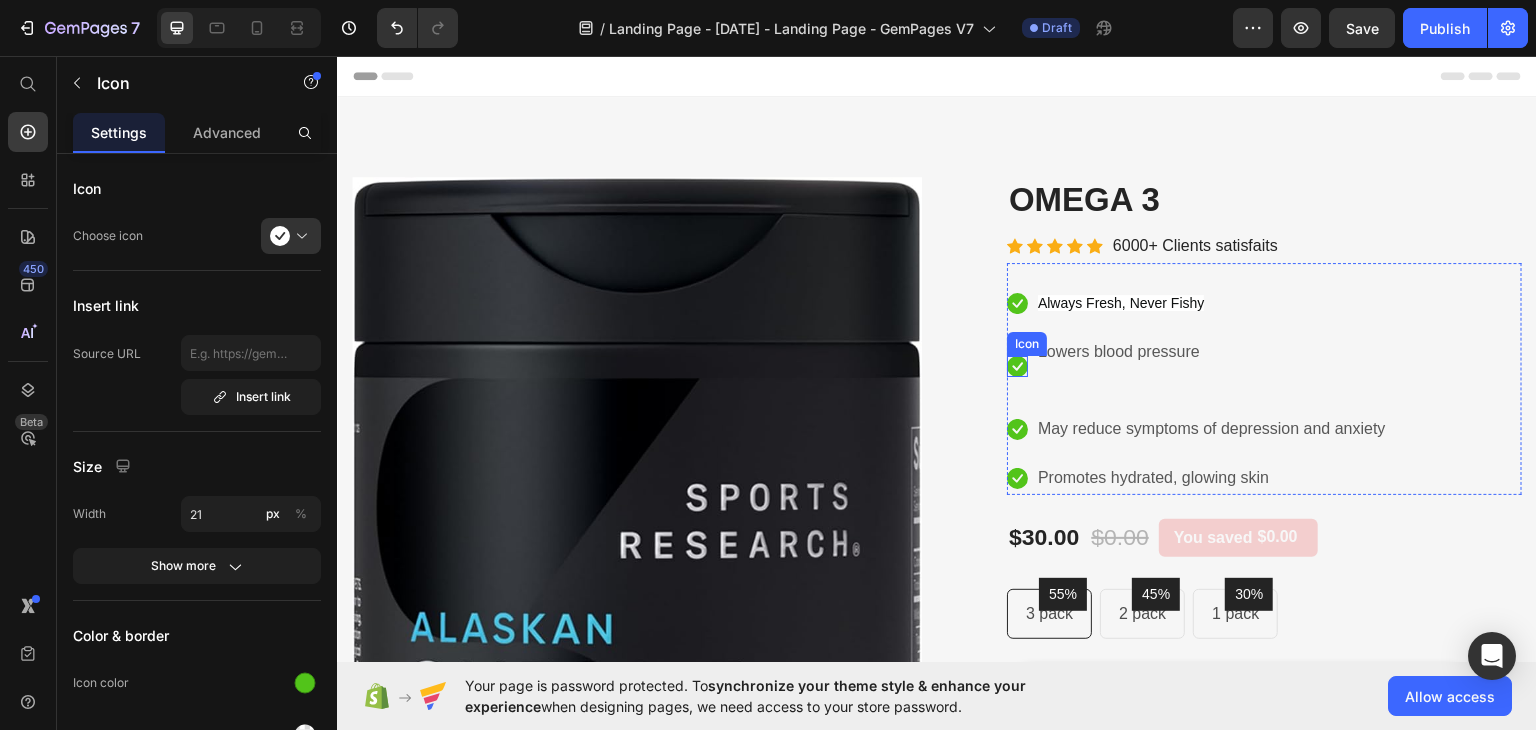 drag, startPoint x: 1006, startPoint y: 371, endPoint x: 1007, endPoint y: 361, distance: 10.049875 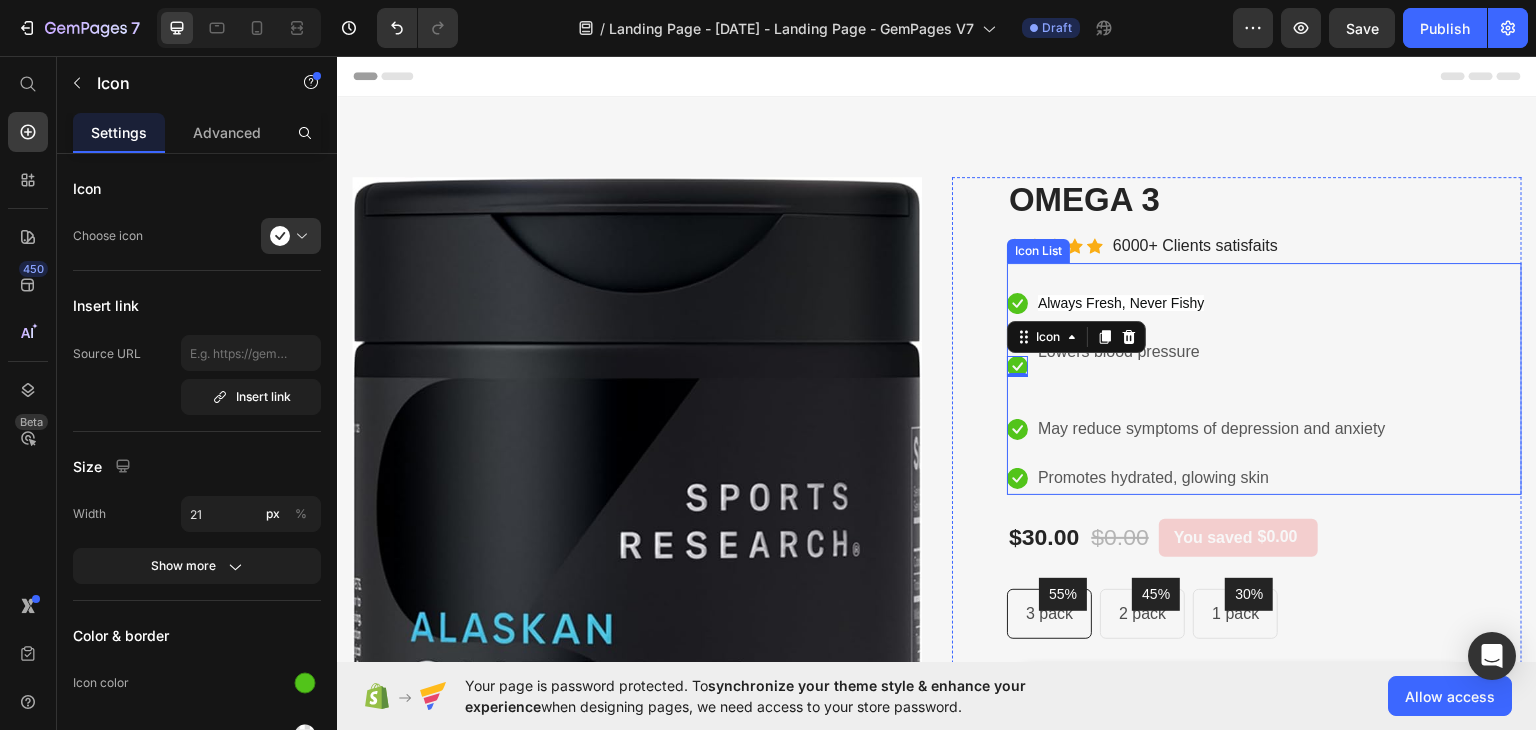 click on "Icon   0 Lowers blood pressure Text block" at bounding box center (1197, 366) 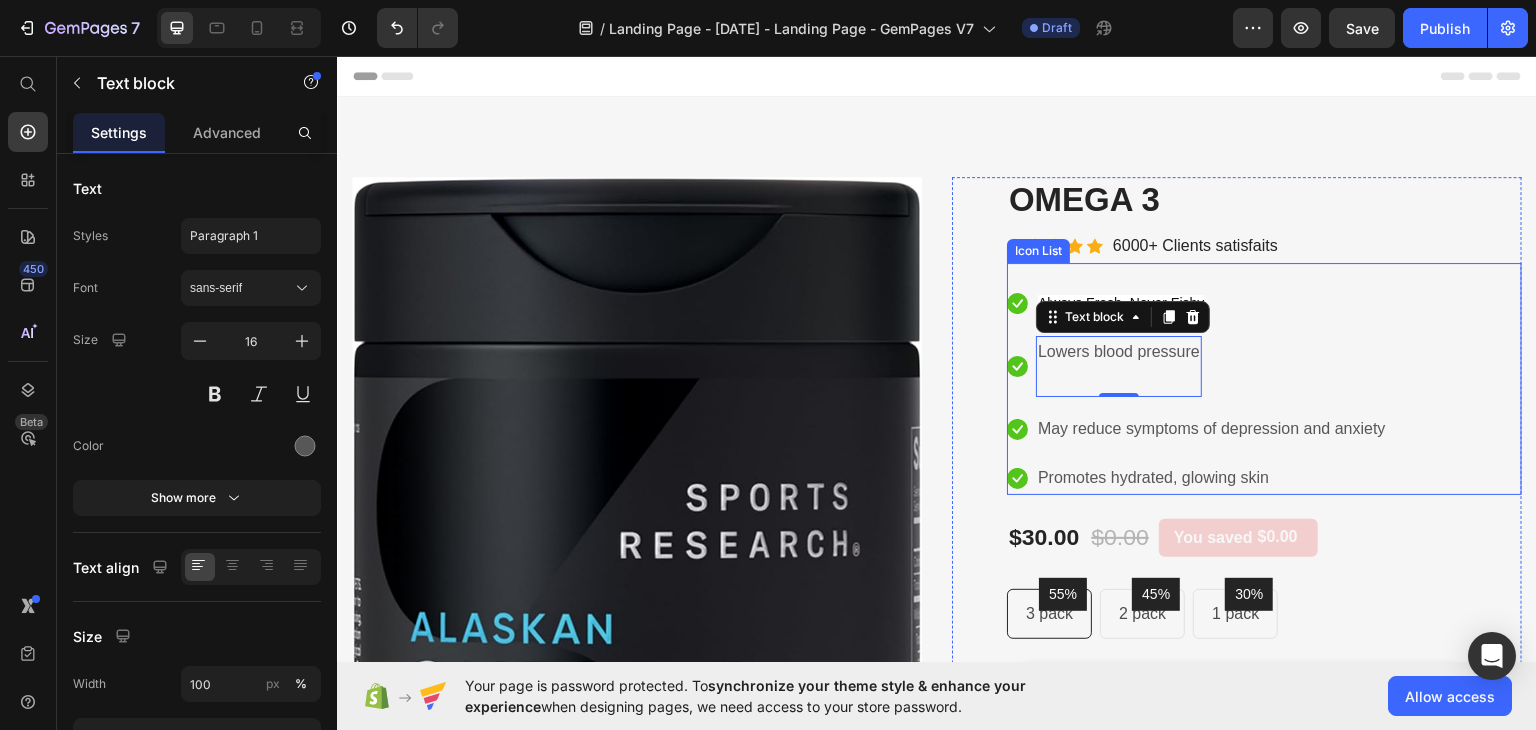 scroll, scrollTop: 500, scrollLeft: 0, axis: vertical 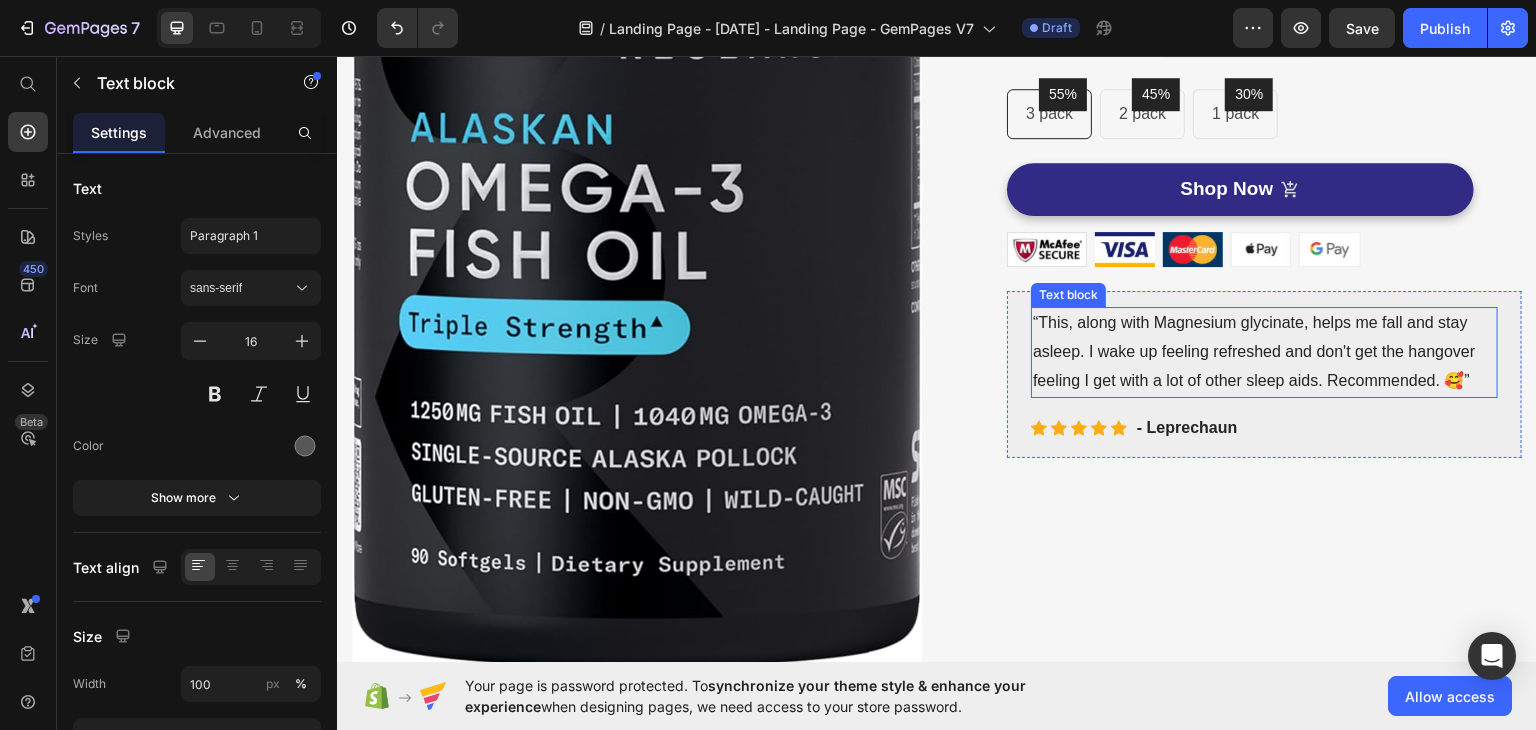 click on "“This, along with Magnesium glycinate, helps me fall and stay asleep. I wake up feeling refreshed and don't get the hangover feeling I get with a lot of other sleep aids. Recommended. 🥰”" at bounding box center (1264, 351) 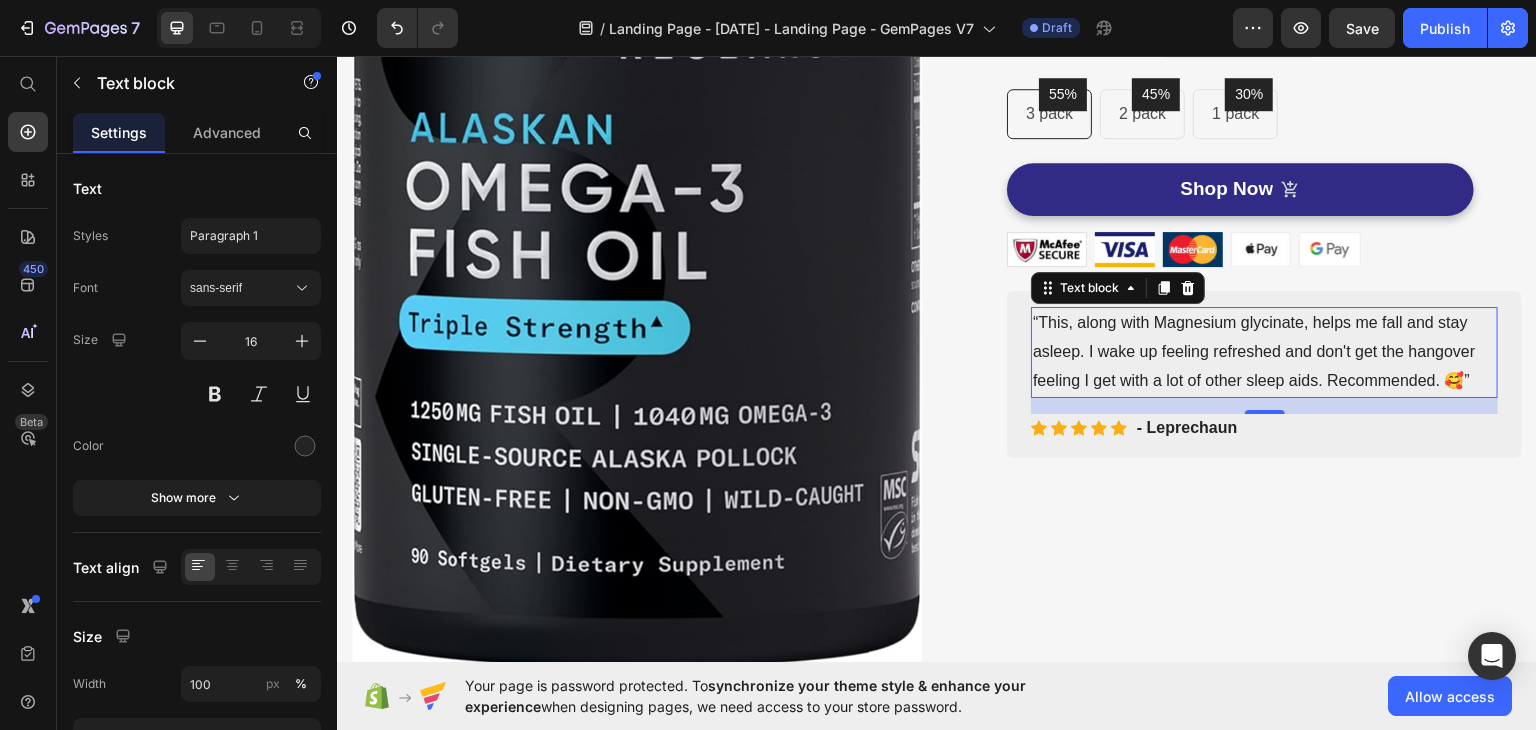 scroll, scrollTop: 1100, scrollLeft: 0, axis: vertical 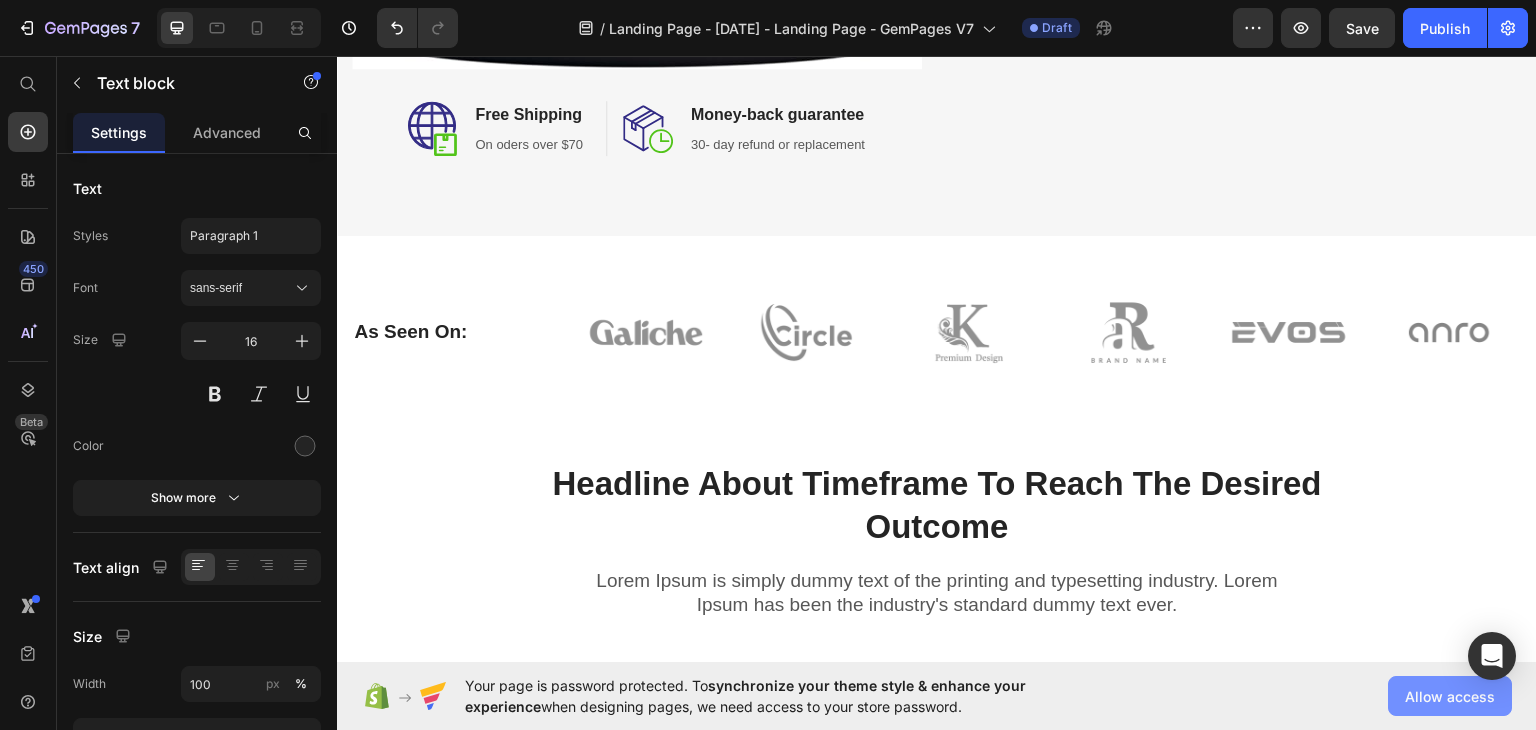 click on "Allow access" 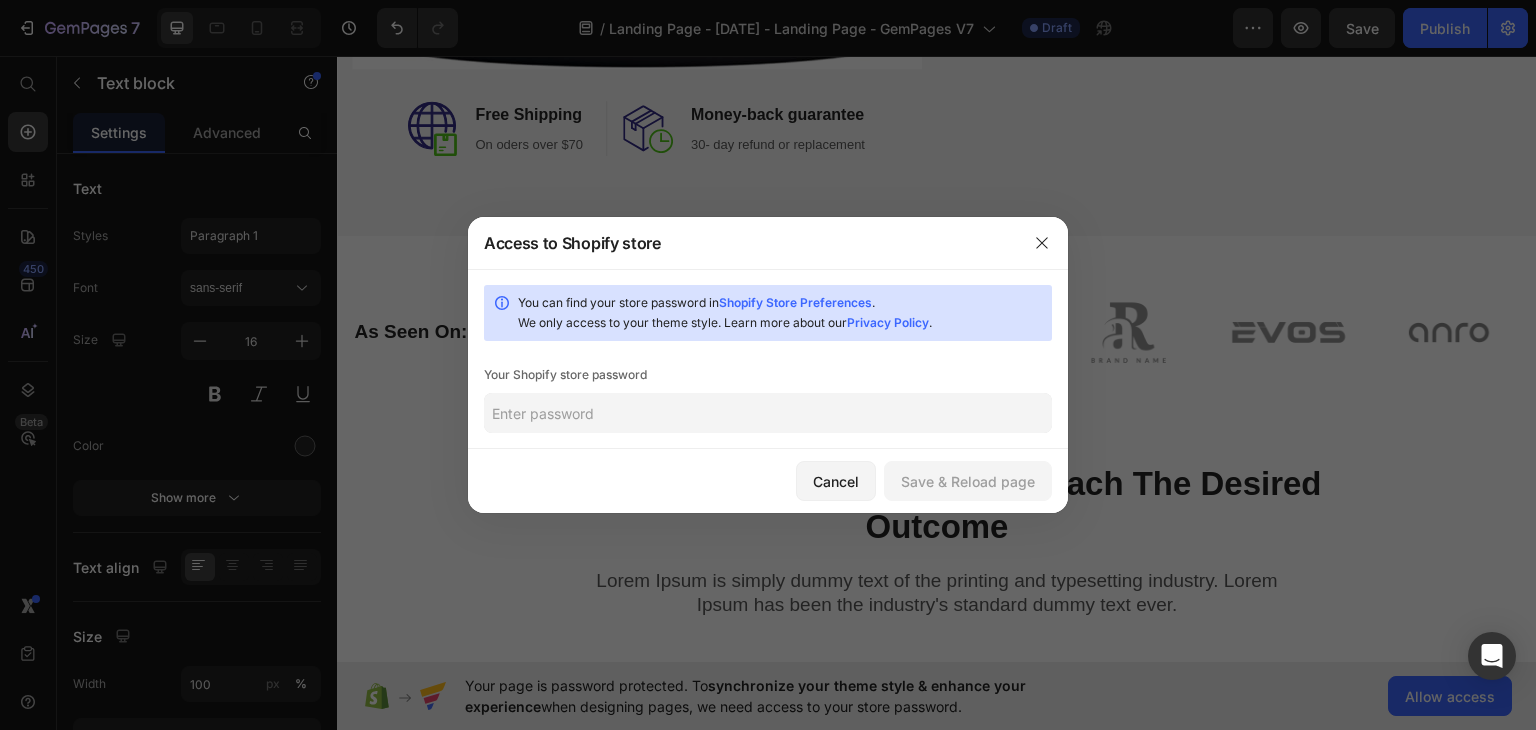 click 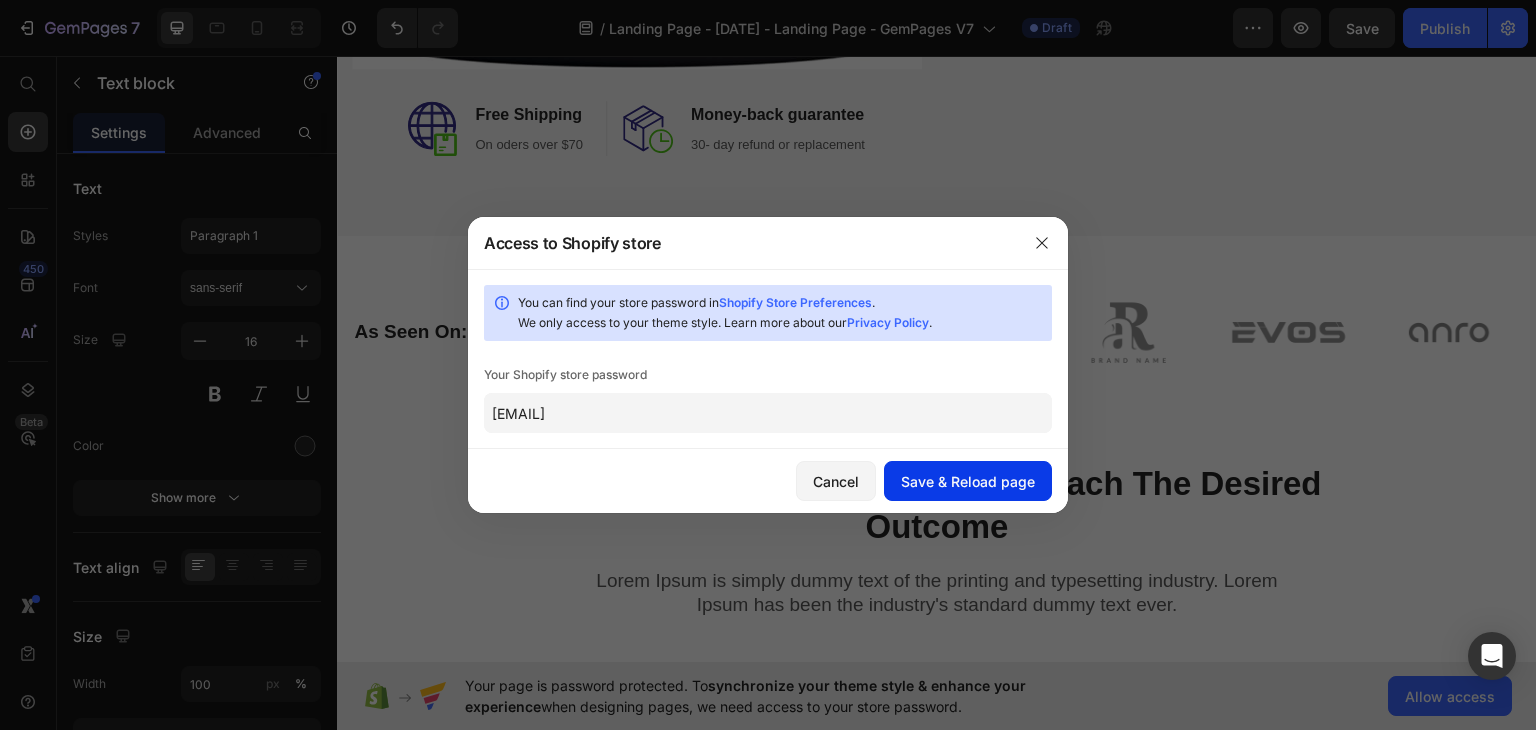 type on "taj@35tw12" 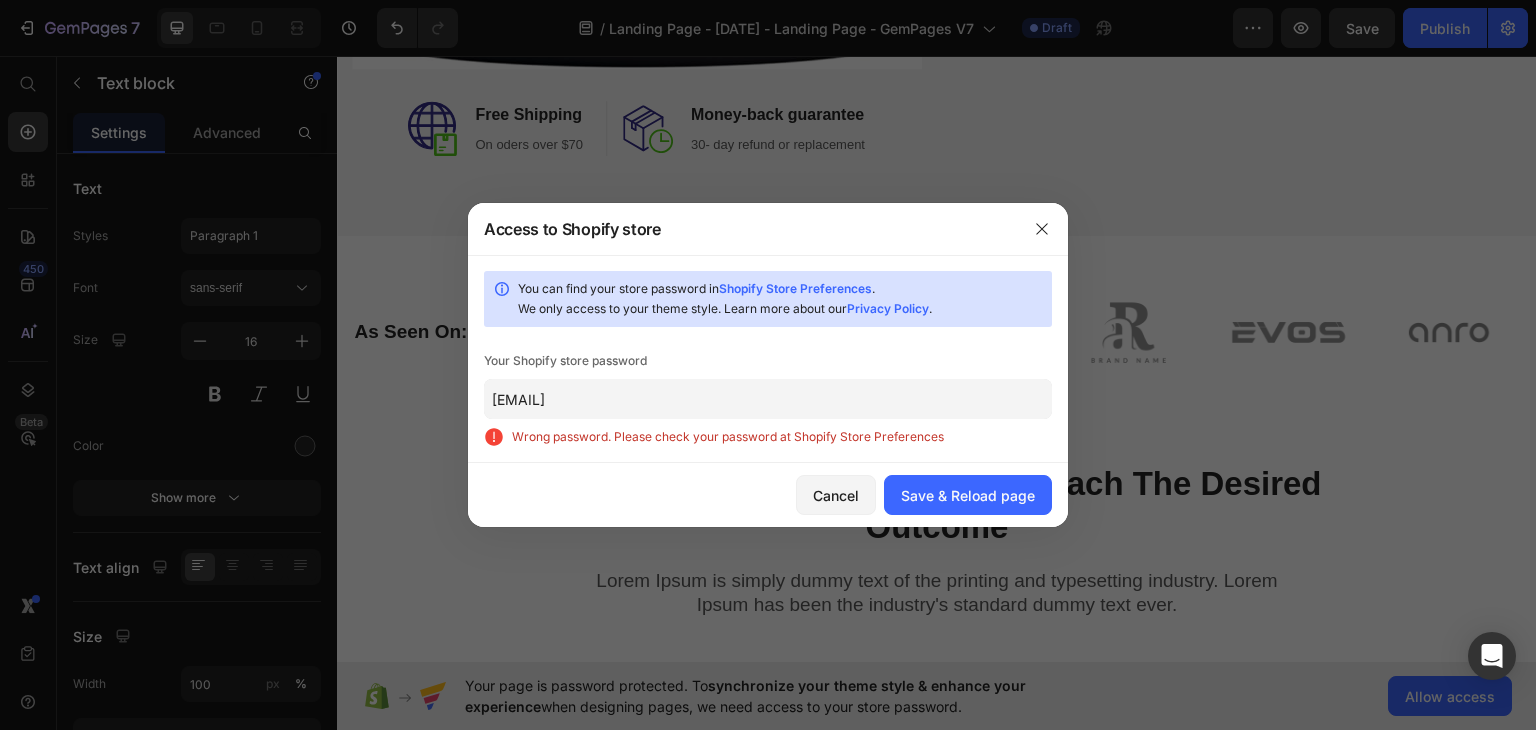 click on "taj@35tw12" 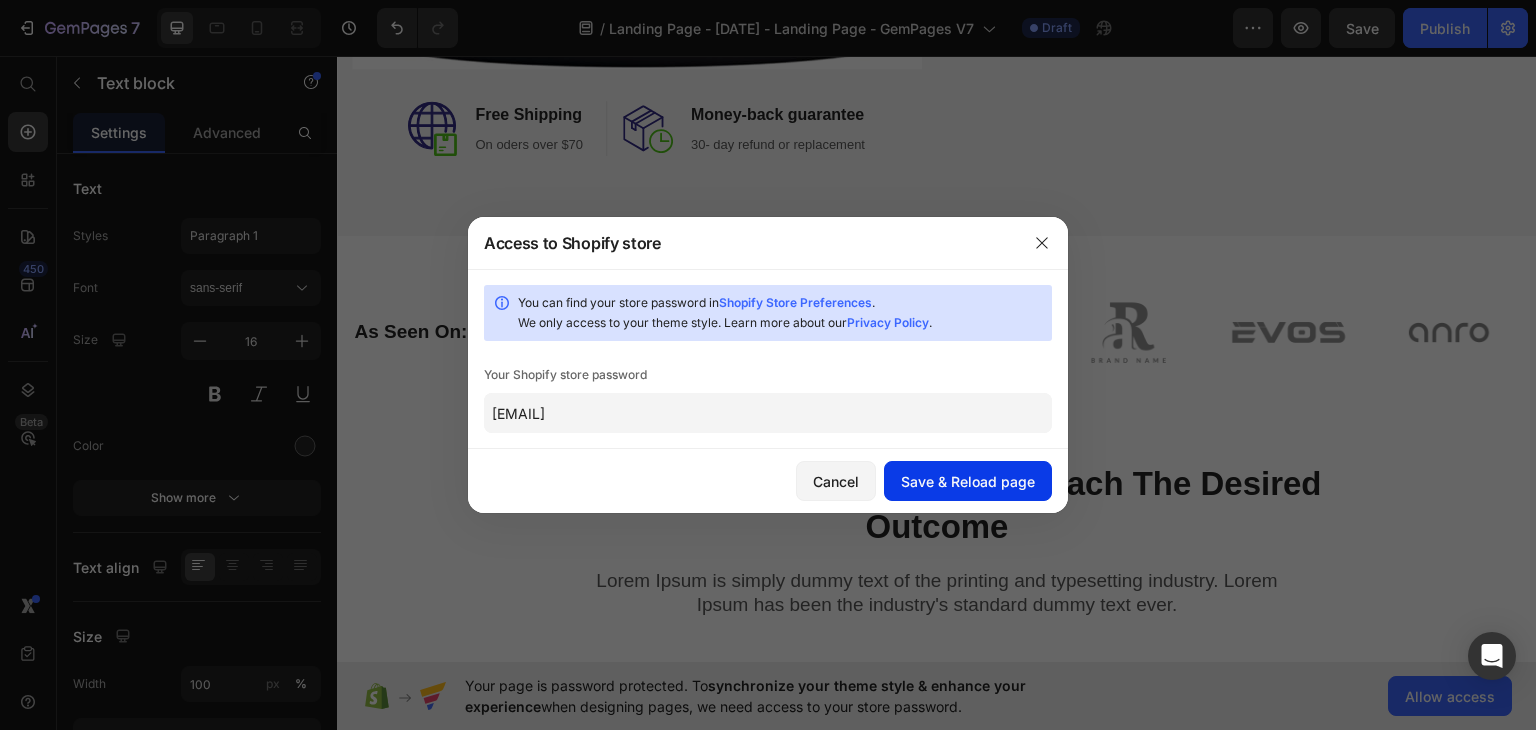 type on "taj35@tw12" 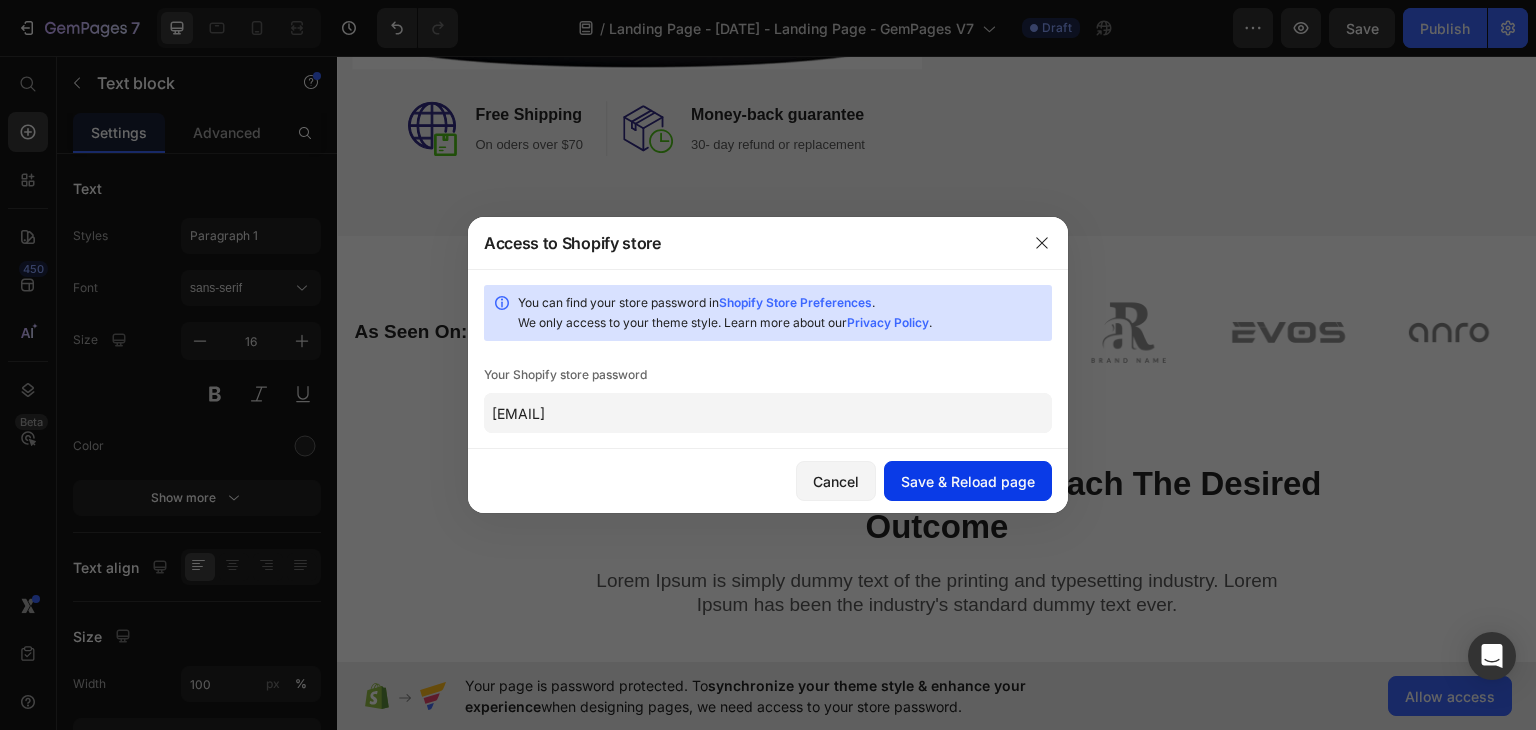 click on "Save & Reload page" at bounding box center [968, 481] 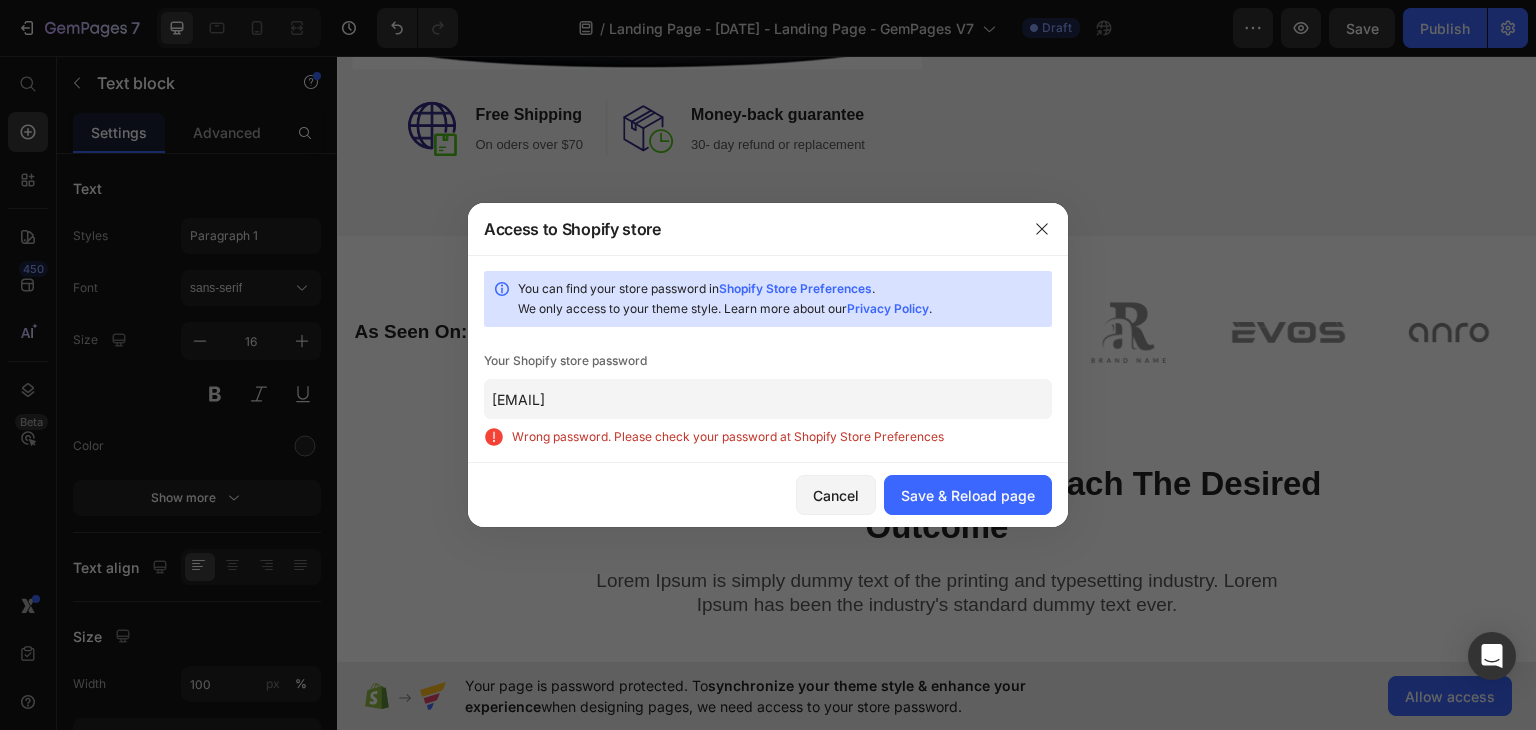 click on "taj35@tw12" 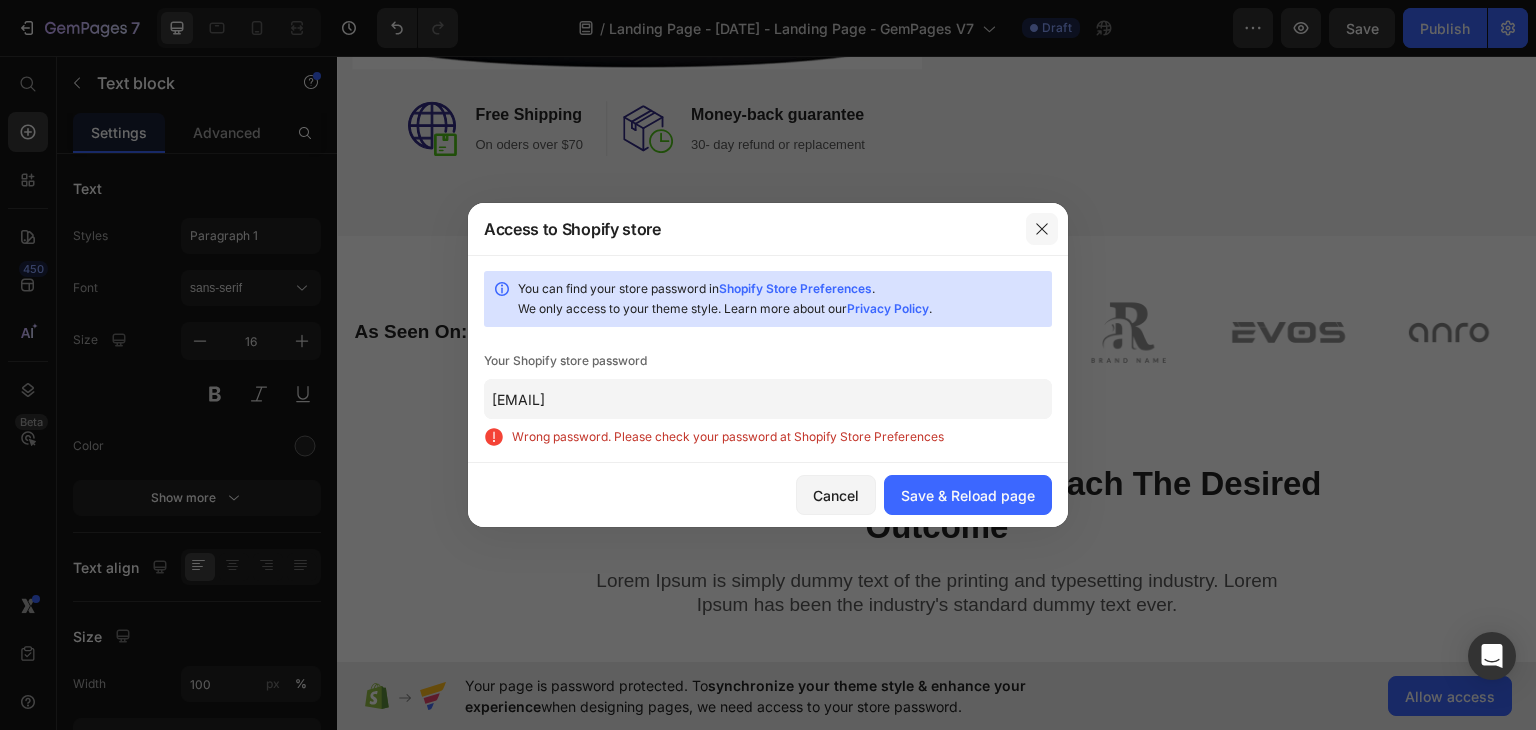 click 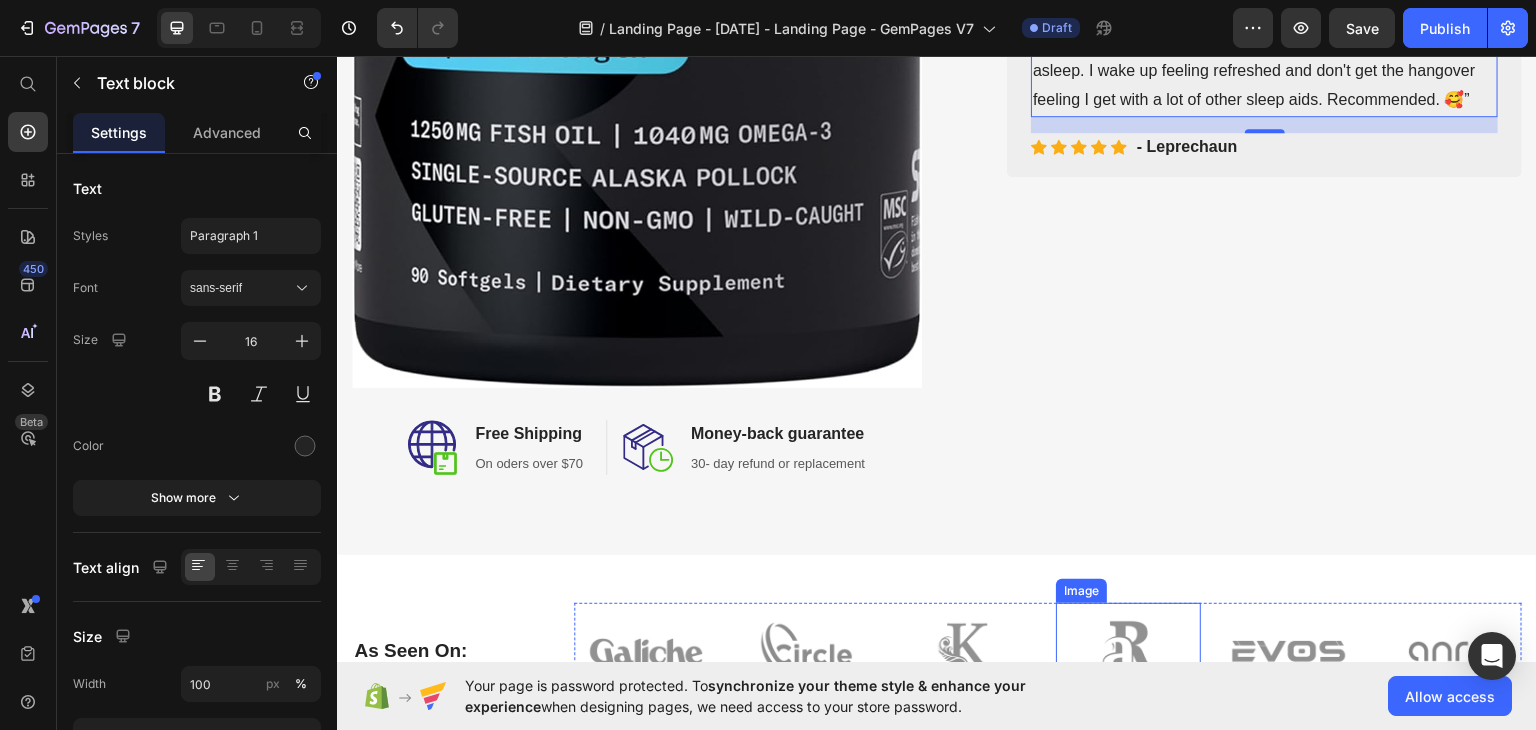 scroll, scrollTop: 800, scrollLeft: 0, axis: vertical 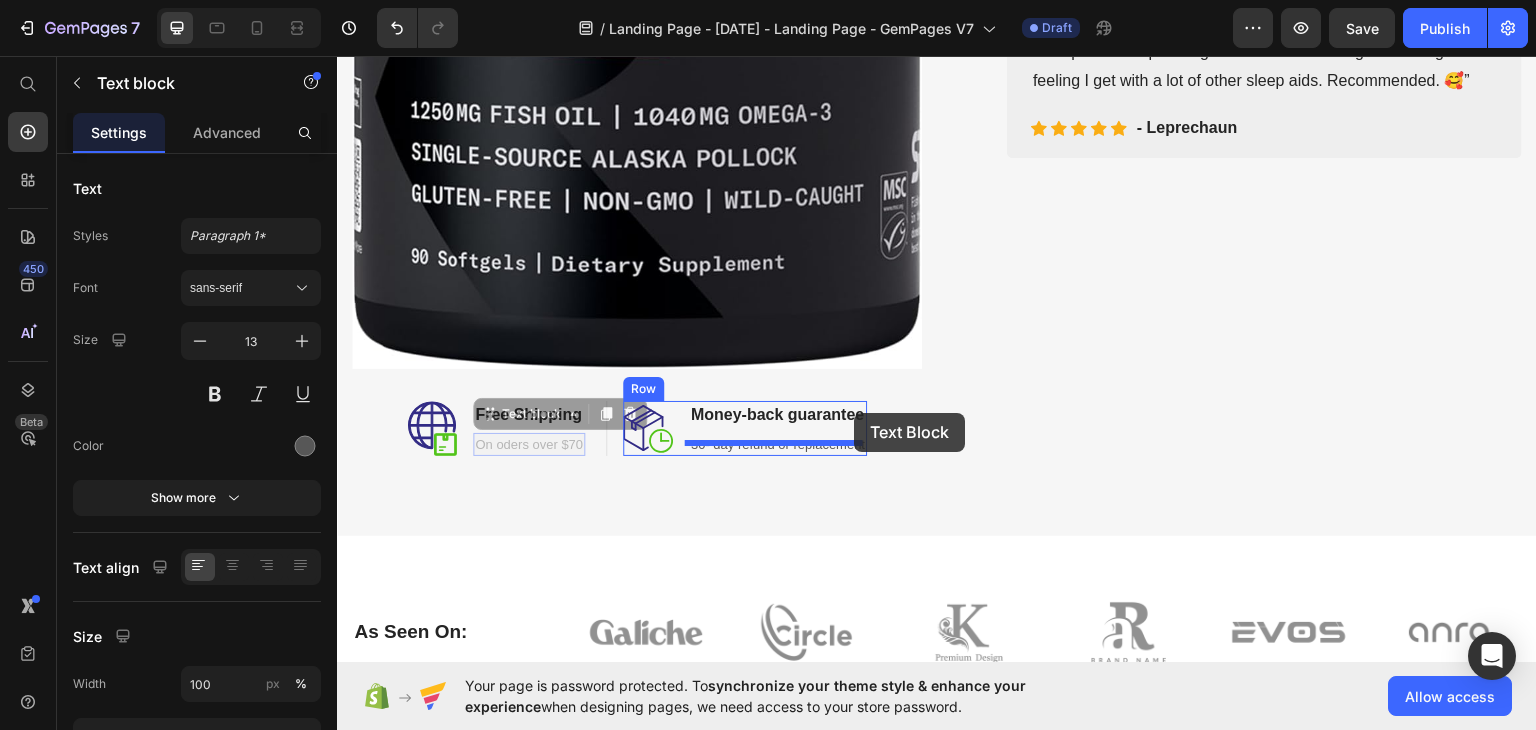 drag, startPoint x: 557, startPoint y: 428, endPoint x: 854, endPoint y: 412, distance: 297.43066 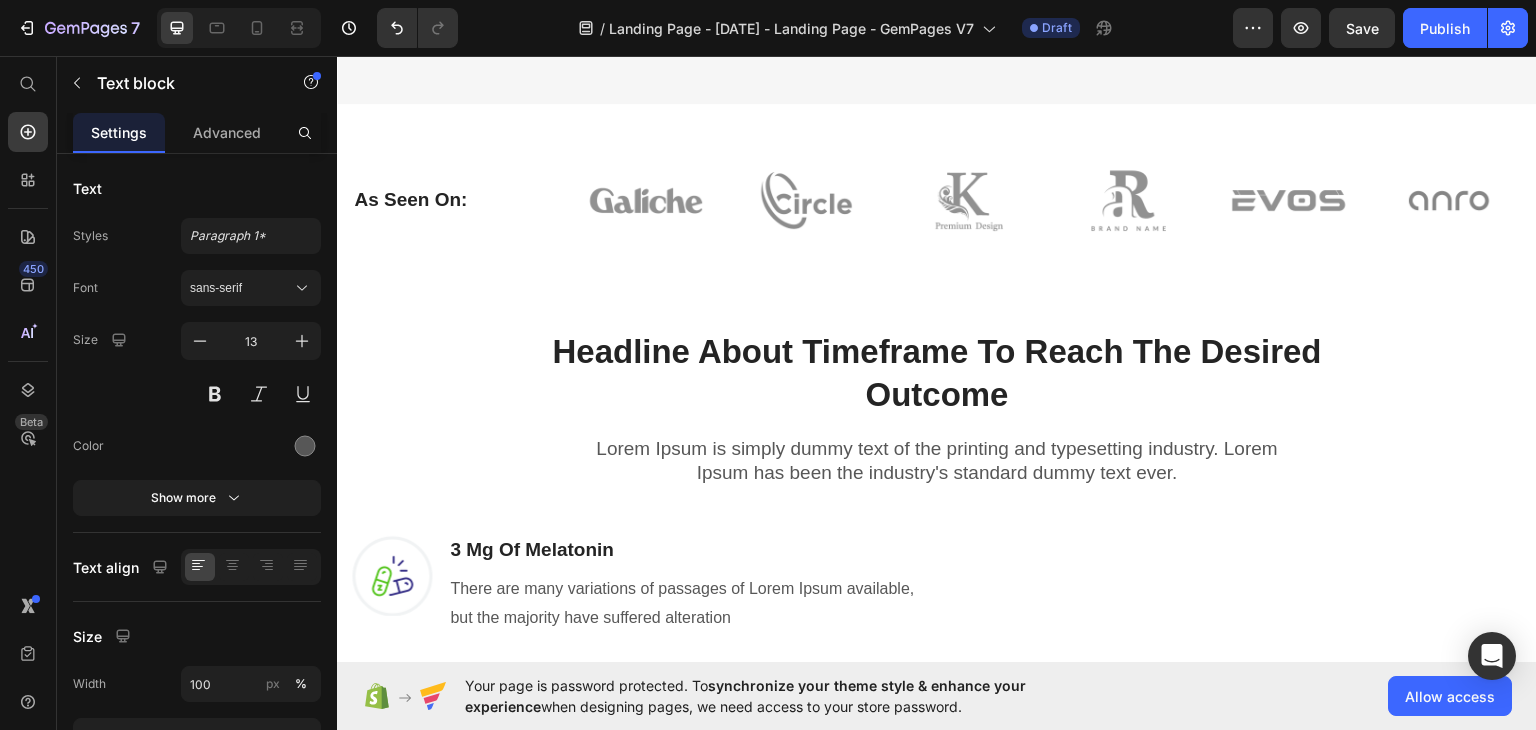 scroll, scrollTop: 1300, scrollLeft: 0, axis: vertical 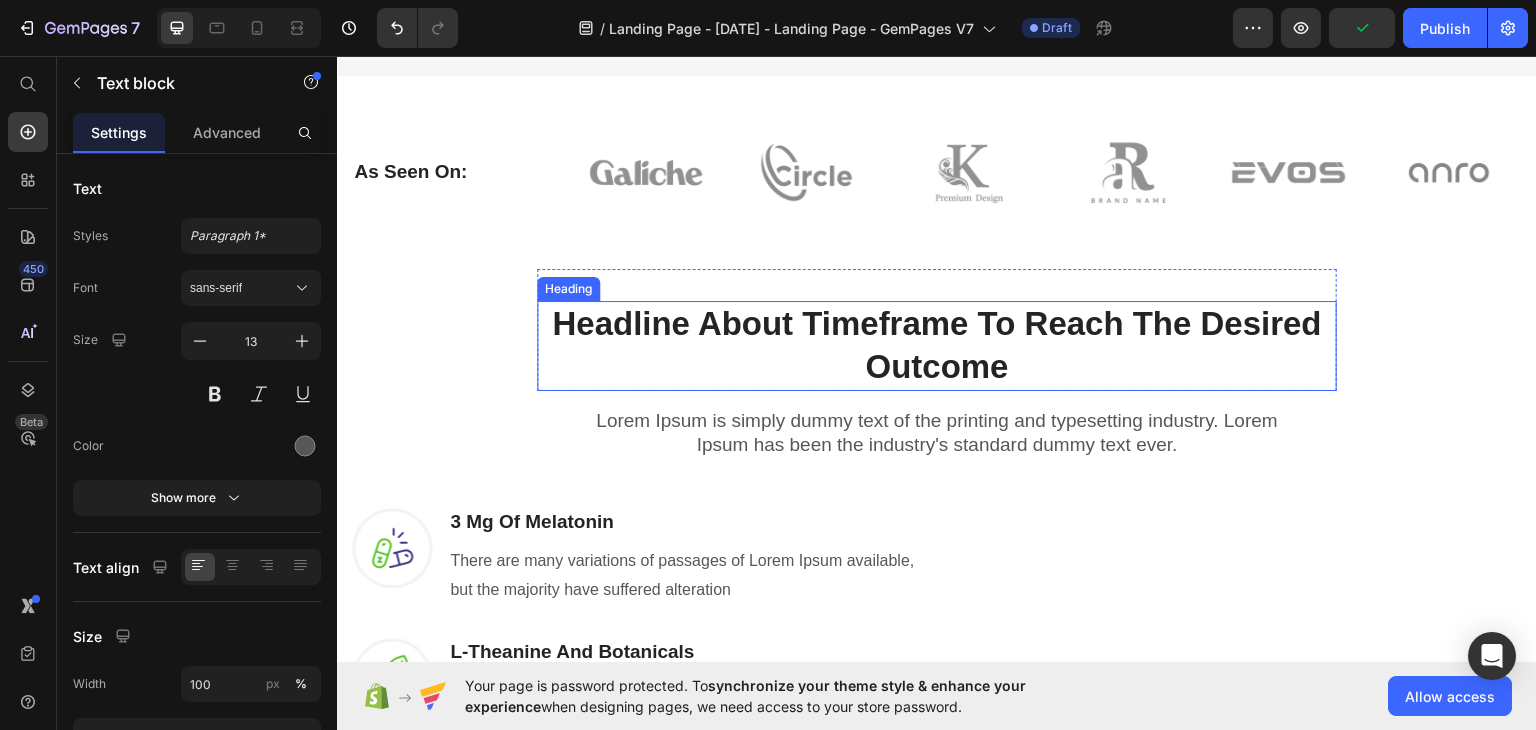 click on "Headline About Timeframe To Reach The Desired Outcome" at bounding box center [937, 345] 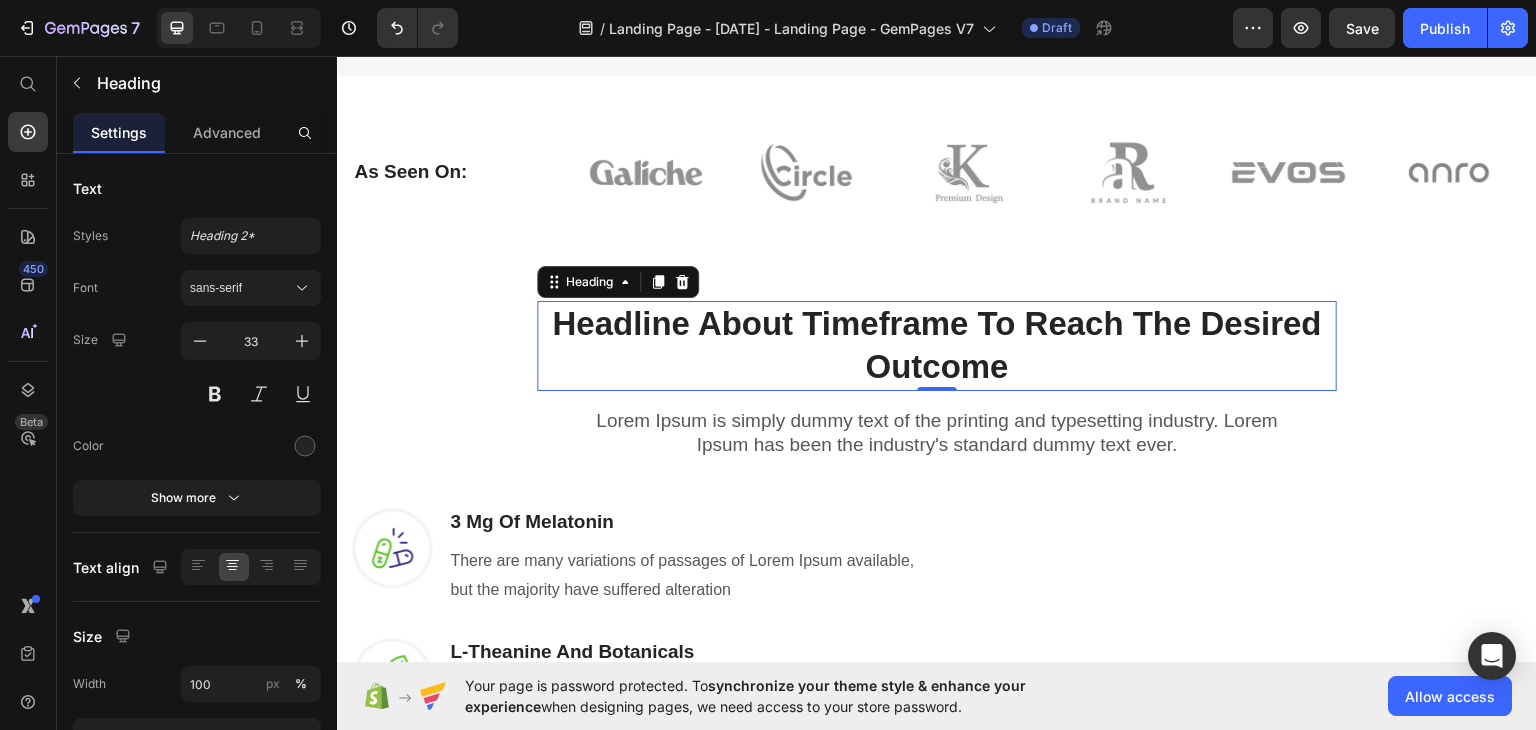 click on "Headline About Timeframe To Reach The Desired Outcome" at bounding box center [937, 345] 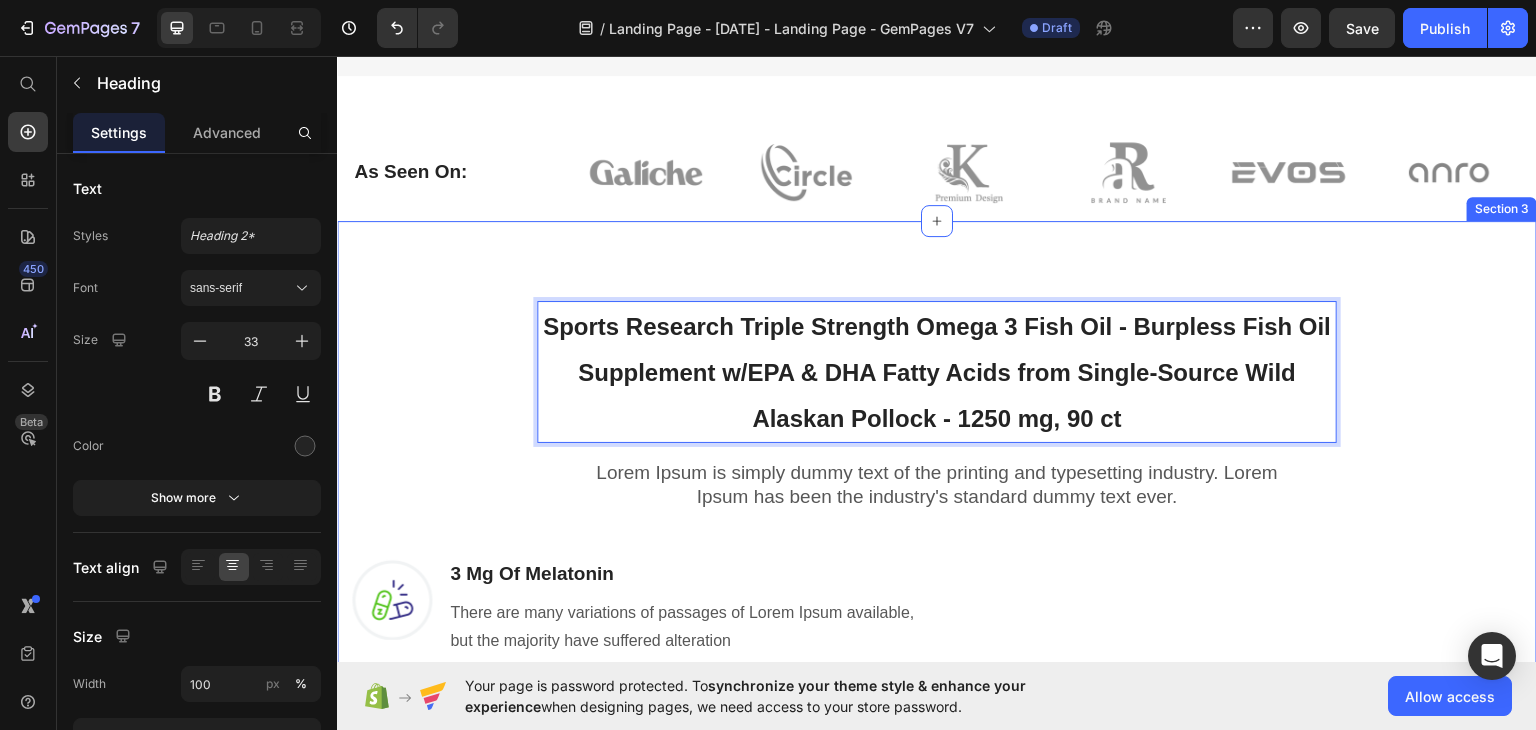 click on "Sports Research Triple Strength Omega 3 Fish Oil - Burpless Fish Oil Supplement w/EPA & DHA Fatty Acids from Single-Source Wild Alaskan Pollock - 1250 mg, 90 ct Heading   0 Row Lorem Ipsum is simply dummy text of the printing and typesetting industry. Lorem Ipsum has been the industry's standard dummy text ever. Text block Row Image 3 Mg Of Melatonin Heading There are many variations of passages of Lorem Ipsum available, but the majority have suffered alteration Text block Row Image L-Theanine And Botanicals Heading There are many variations of passages of Lorem Ipsum available, but the majority have suffered alteration Text block Row Image No Artificial Flavors, Gluten Free Heading There are many variations of passages of Lorem Ipsum available, but the majority have suffered alteration Text block Row  	   REVEAL OFFER Button                Icon 30 day money back guarantee Text block Icon List Row Image Row" at bounding box center [937, 653] 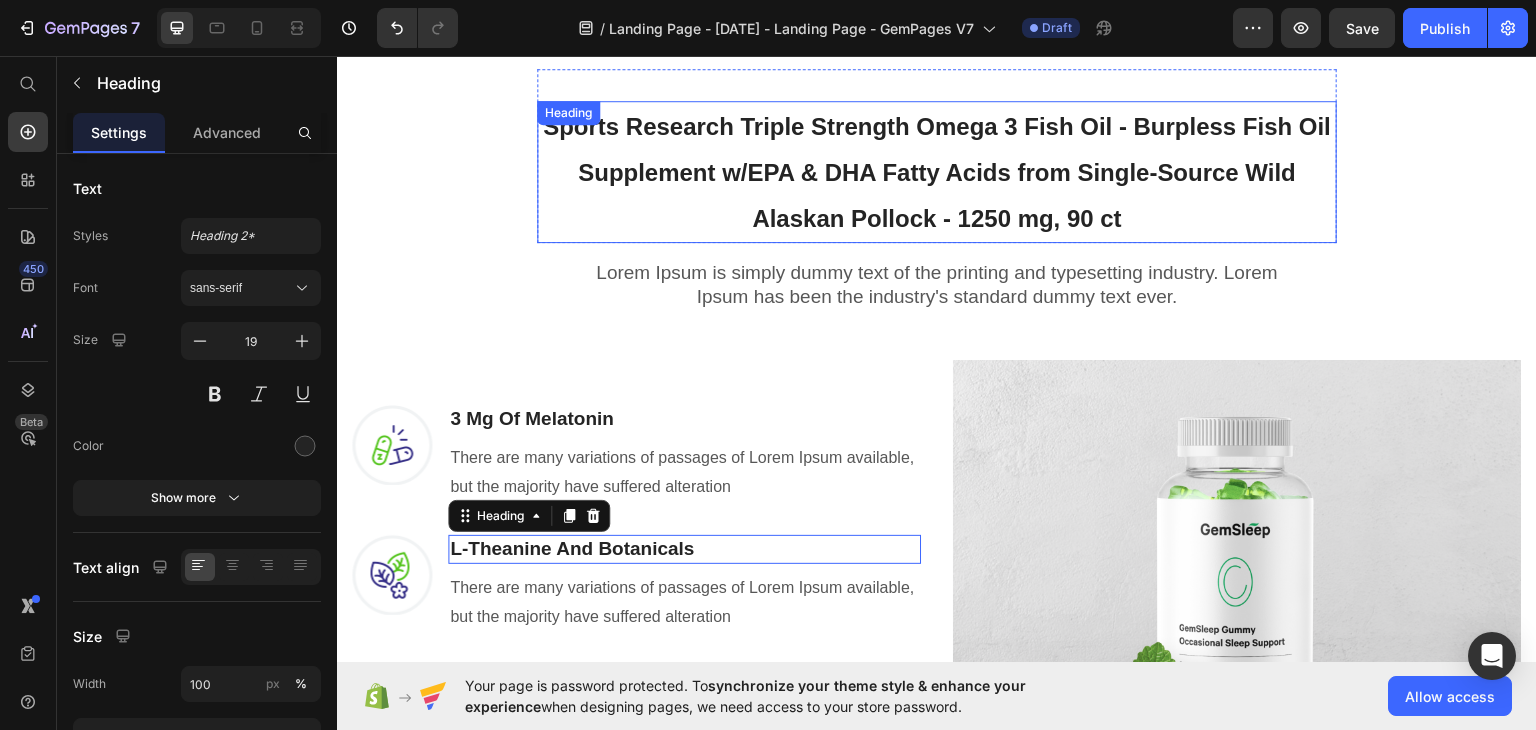 scroll, scrollTop: 1672, scrollLeft: 0, axis: vertical 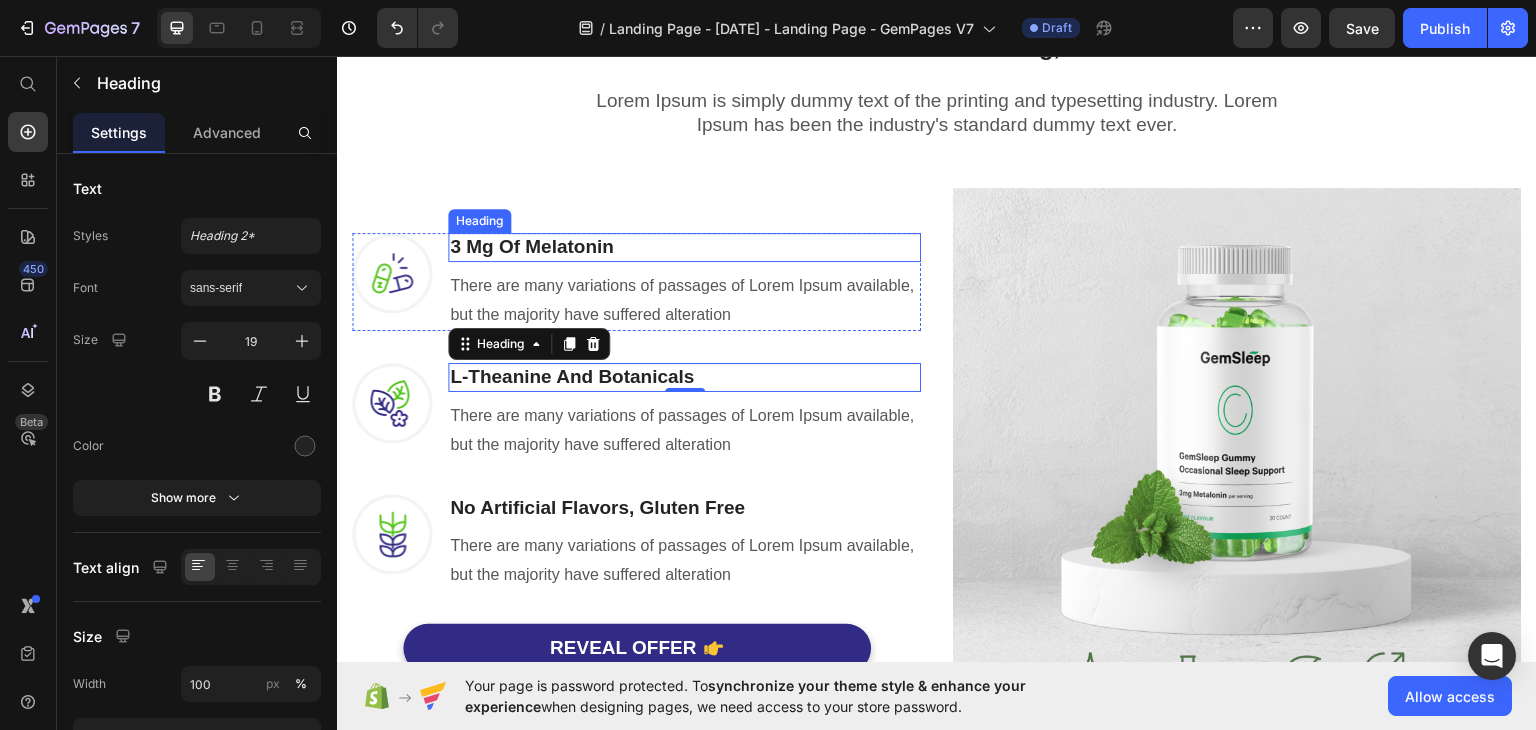 click on "3 Mg Of Melatonin" at bounding box center [684, 246] 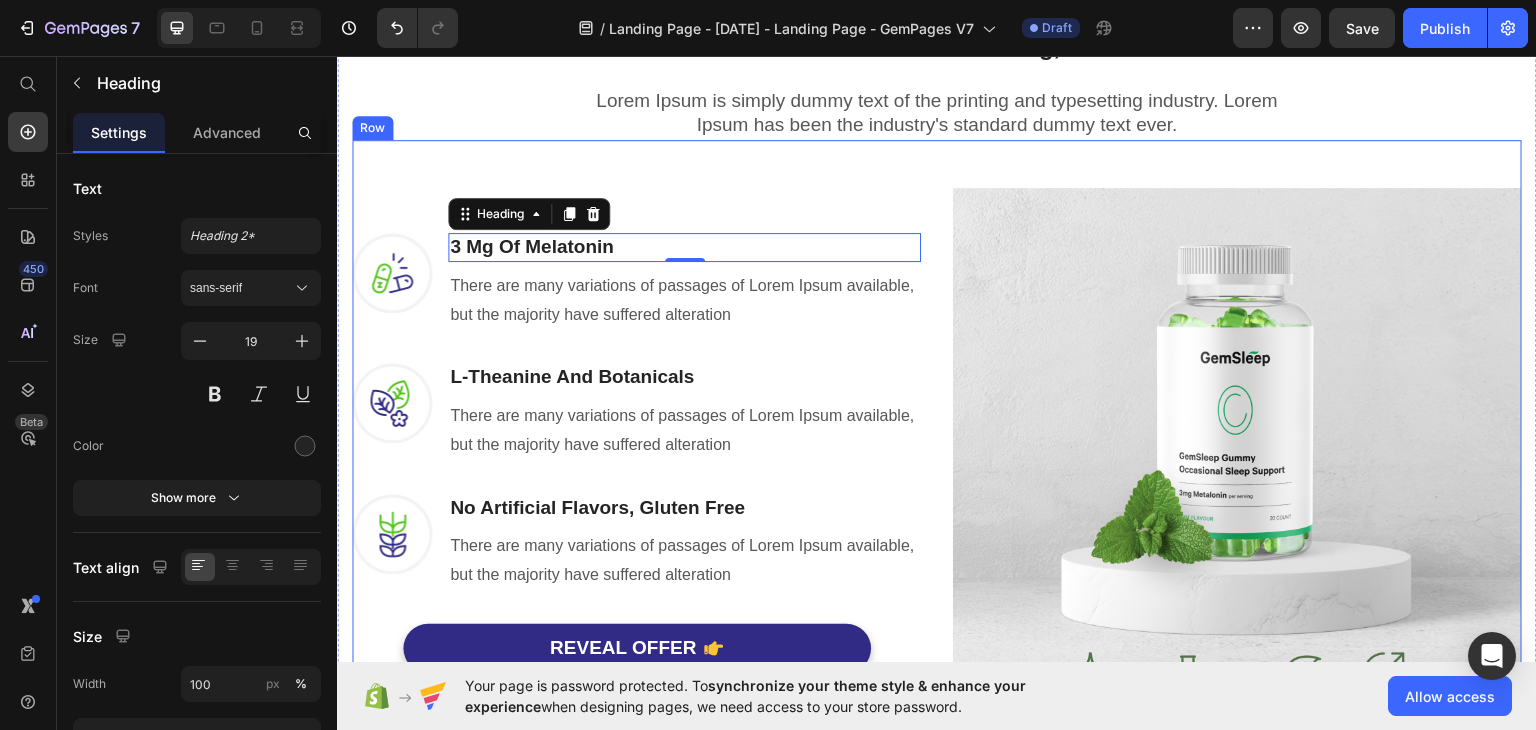 click on "Image 3 Mg Of Melatonin Heading   0 There are many variations of passages of Lorem Ipsum available, but the majority have suffered alteration Text block Row Image L-Theanine And Botanicals Heading There are many variations of passages of Lorem Ipsum available, but the majority have suffered alteration Text block Row Image No Artificial Flavors, Gluten Free Heading There are many variations of passages of Lorem Ipsum available, but the majority have suffered alteration Text block Row  	   REVEAL OFFER Button                Icon 30 day money back guarantee Text block Icon List Row" at bounding box center [636, 471] 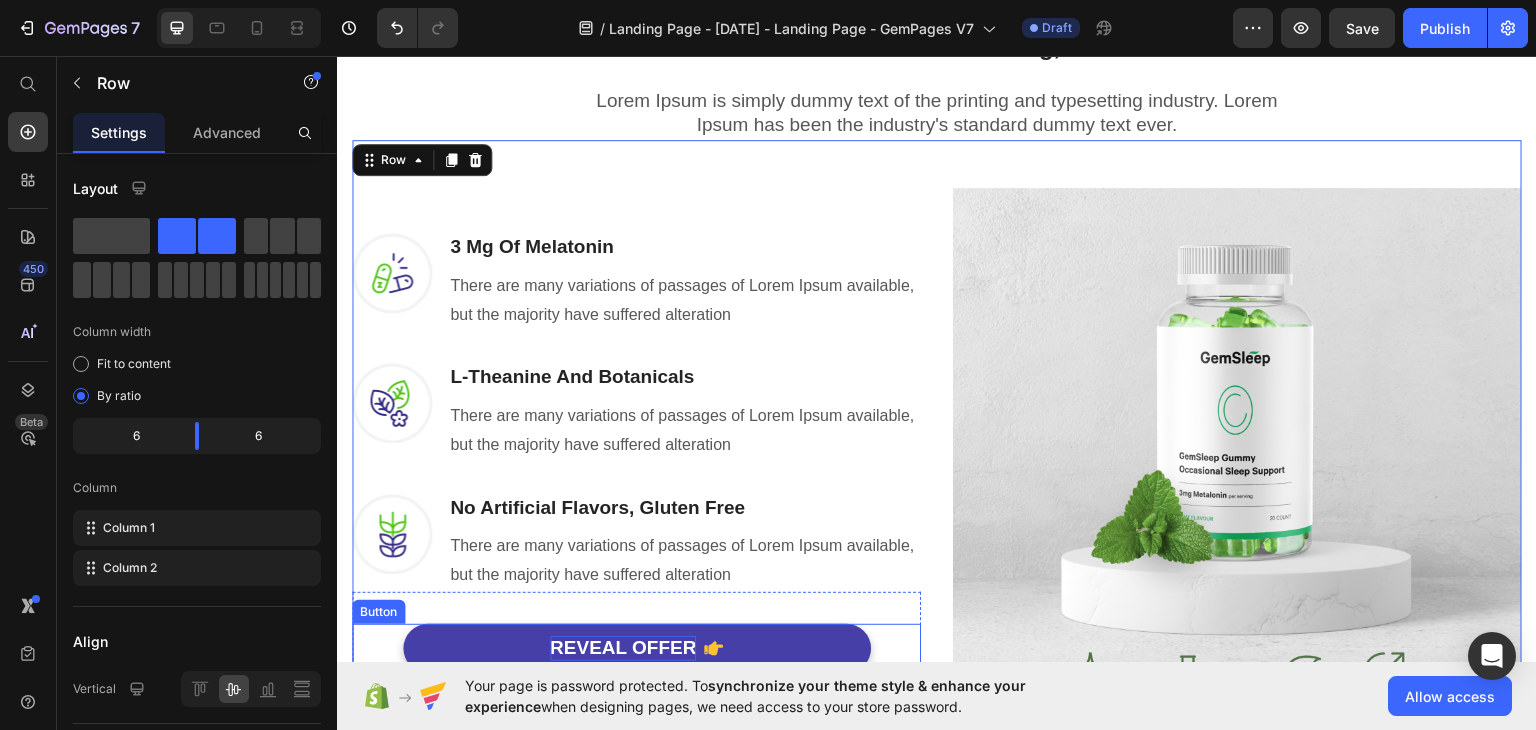 click on "REVEAL OFFER" at bounding box center [623, 647] 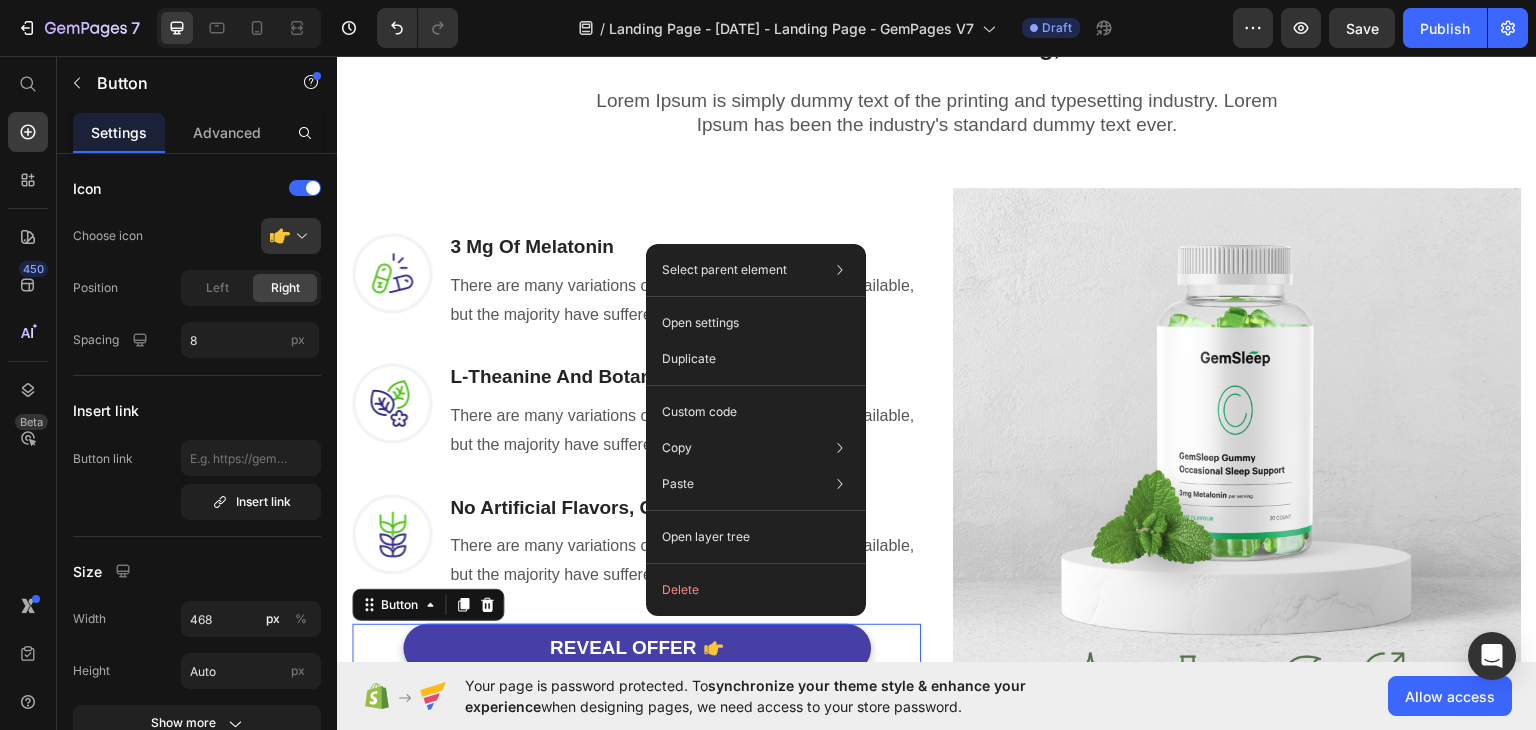 click on "REVEAL OFFER" at bounding box center (637, 647) 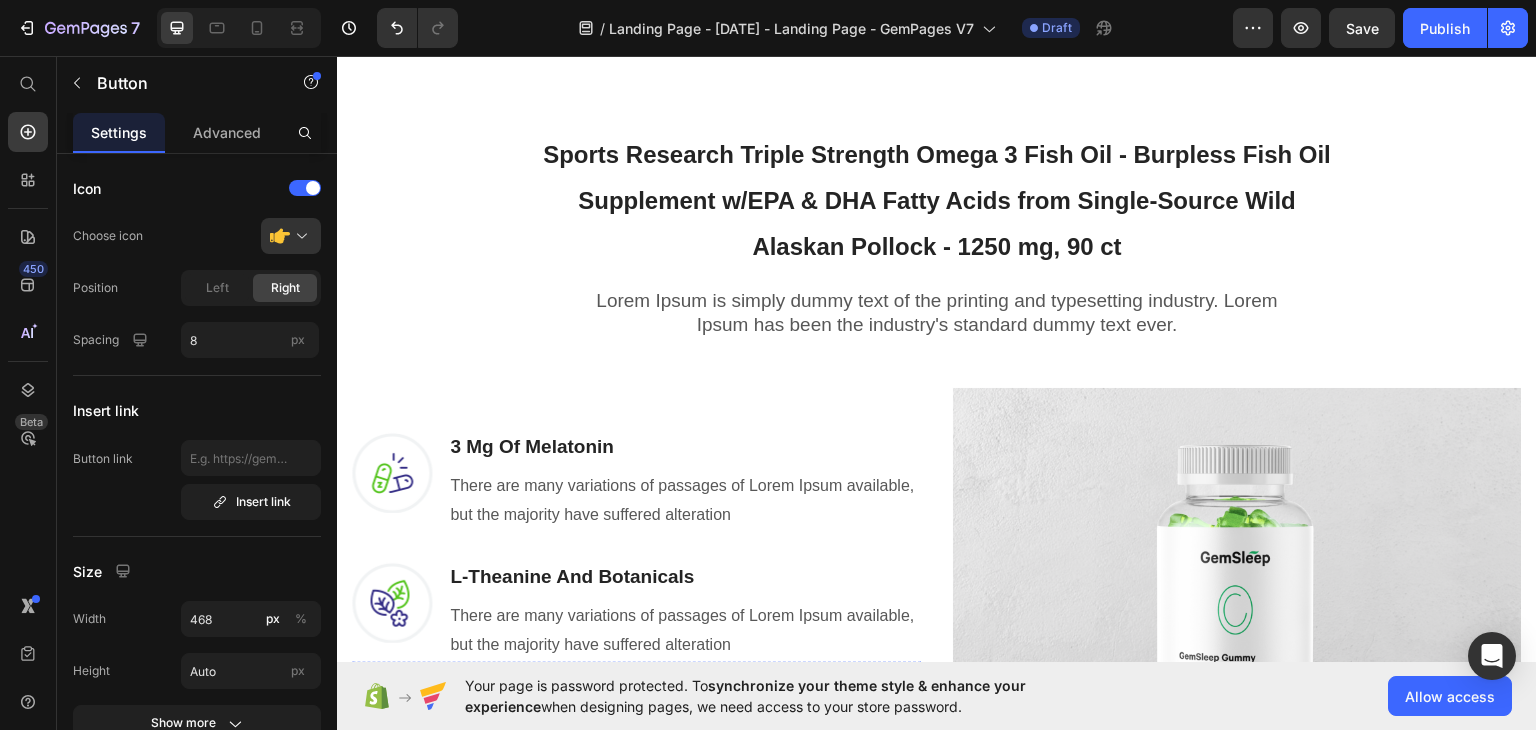 scroll, scrollTop: 2072, scrollLeft: 0, axis: vertical 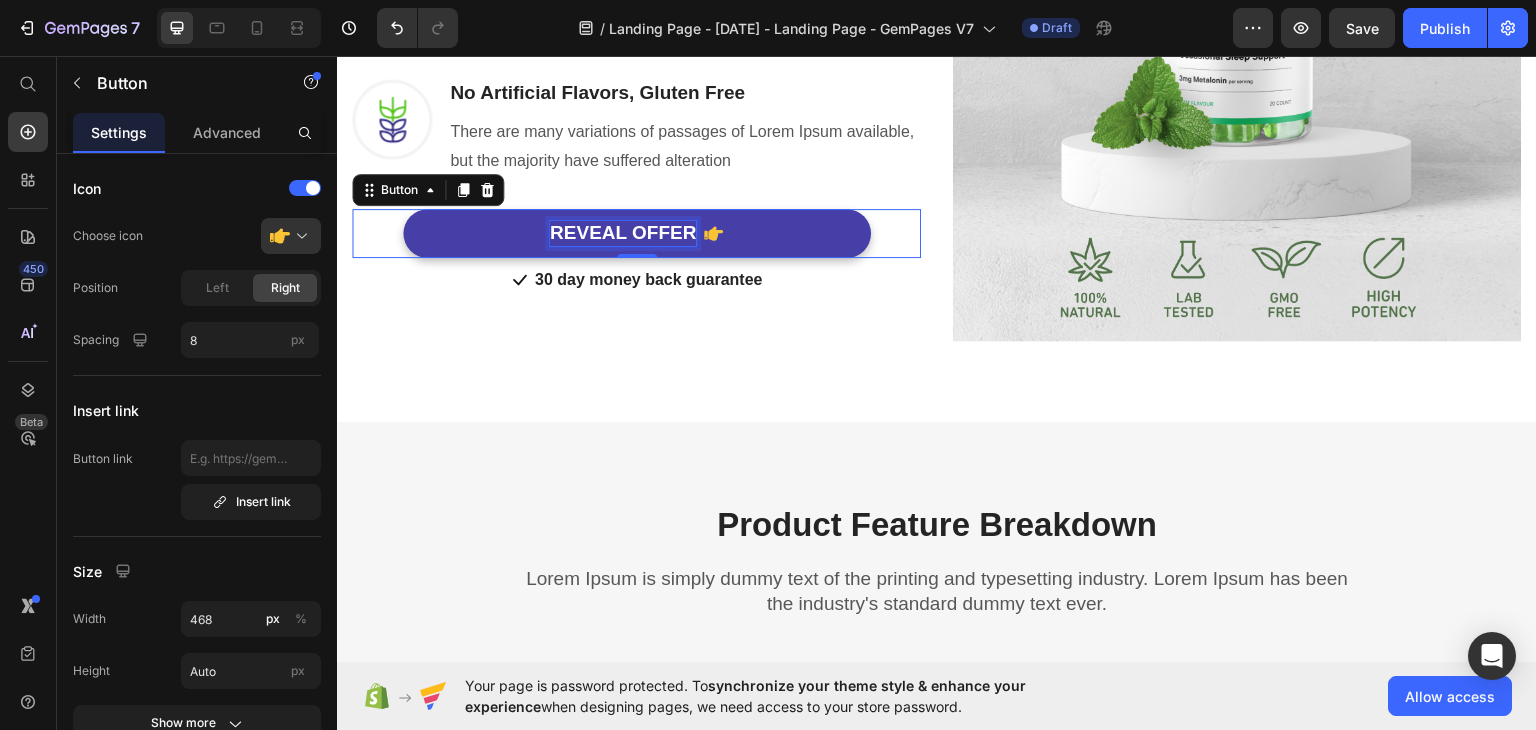 click on "REVEAL OFFER" at bounding box center (623, 232) 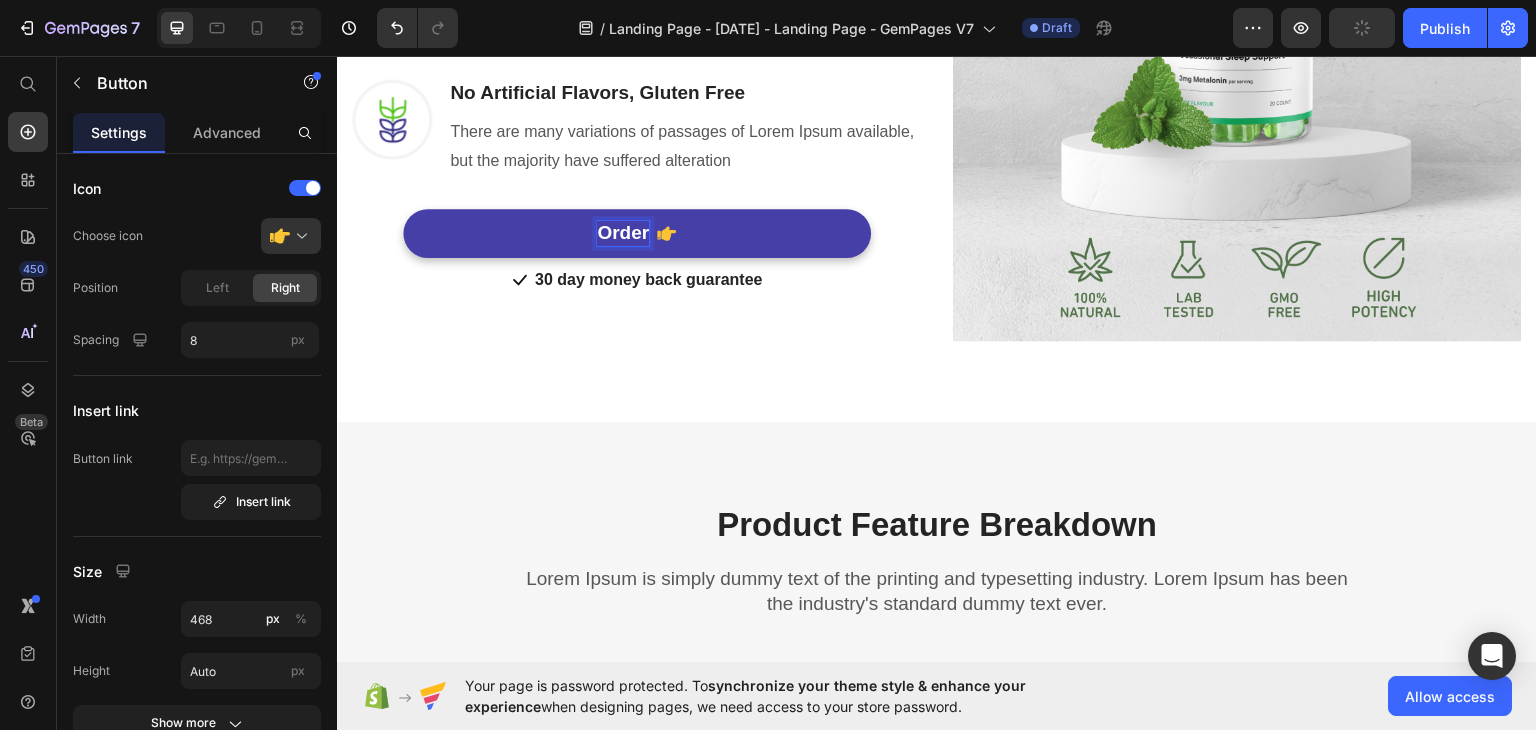 click on "Order" at bounding box center (637, 232) 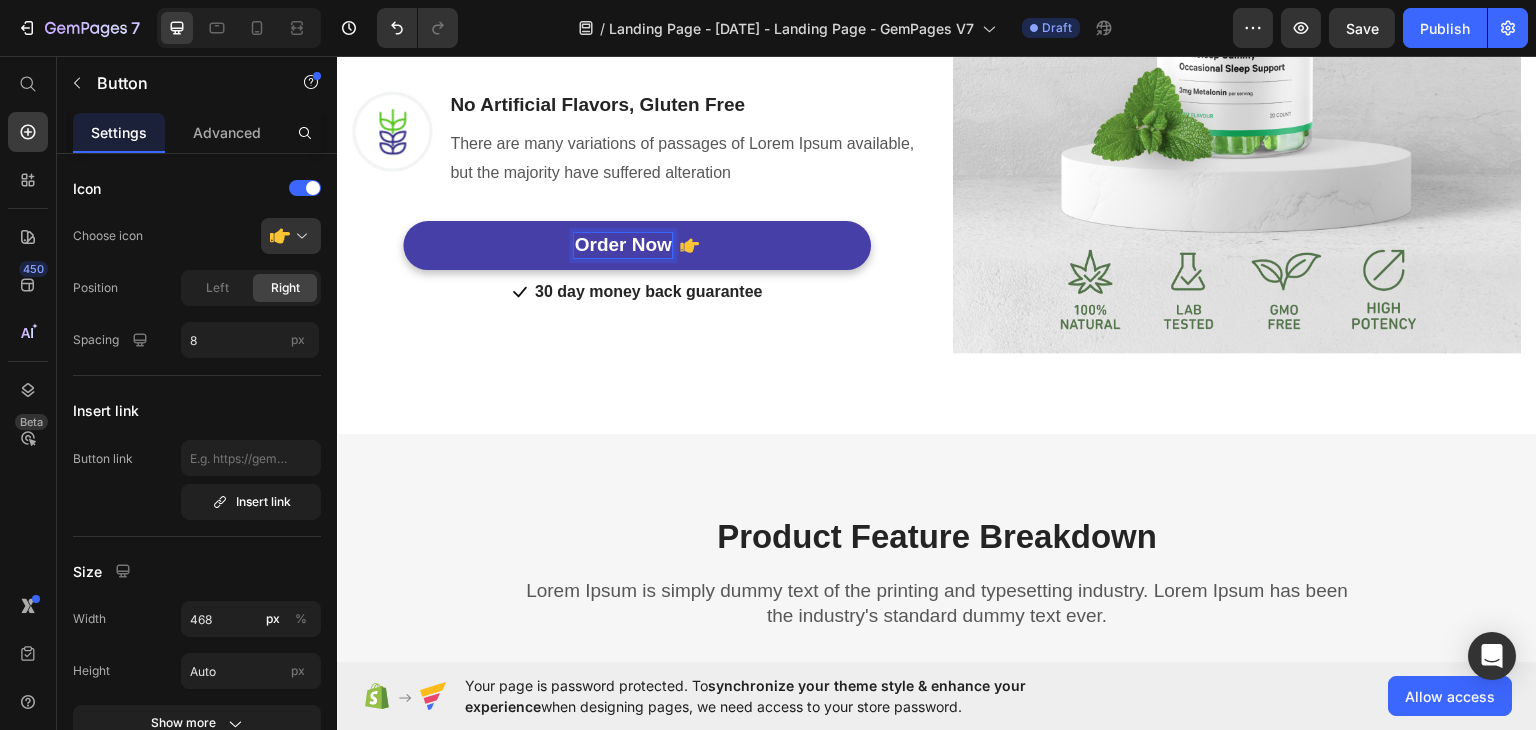scroll, scrollTop: 2072, scrollLeft: 0, axis: vertical 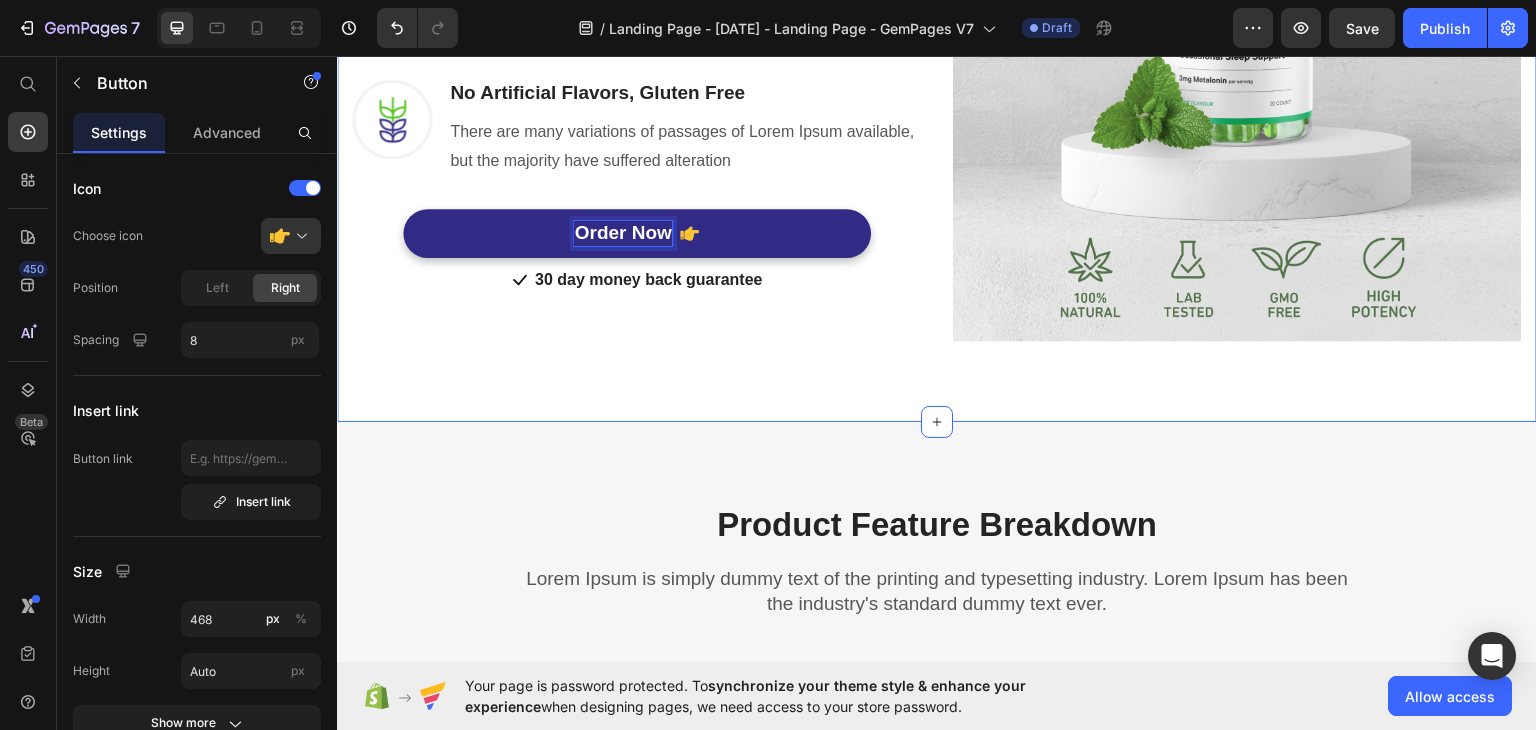 click on "⁠⁠⁠⁠⁠⁠⁠ Sports Research Triple Strength Omega 3 Fish Oil - Burpless Fish Oil Supplement w/EPA & DHA Fatty Acids from Single-Source Wild Alaskan Pollock - 1250 mg, 90 ct Heading Row Lorem Ipsum is simply dummy text of the printing and typesetting industry. Lorem Ipsum has been the industry's standard dummy text ever. Text block Row Image 3 Mg Of Melatonin Heading There are many variations of passages of Lorem Ipsum available, but the majority have suffered alteration Text block Row Image L-Theanine And Botanicals Heading There are many variations of passages of Lorem Ipsum available, but the majority have suffered alteration Text block Row Image No Artificial Flavors, Gluten Free Heading There are many variations of passages of Lorem Ipsum available, but the majority have suffered alteration Text block Row  	   Order Now Button   0                Icon 30 day money back guarantee Text block Icon List Row Image Row Section 3" at bounding box center (937, -73) 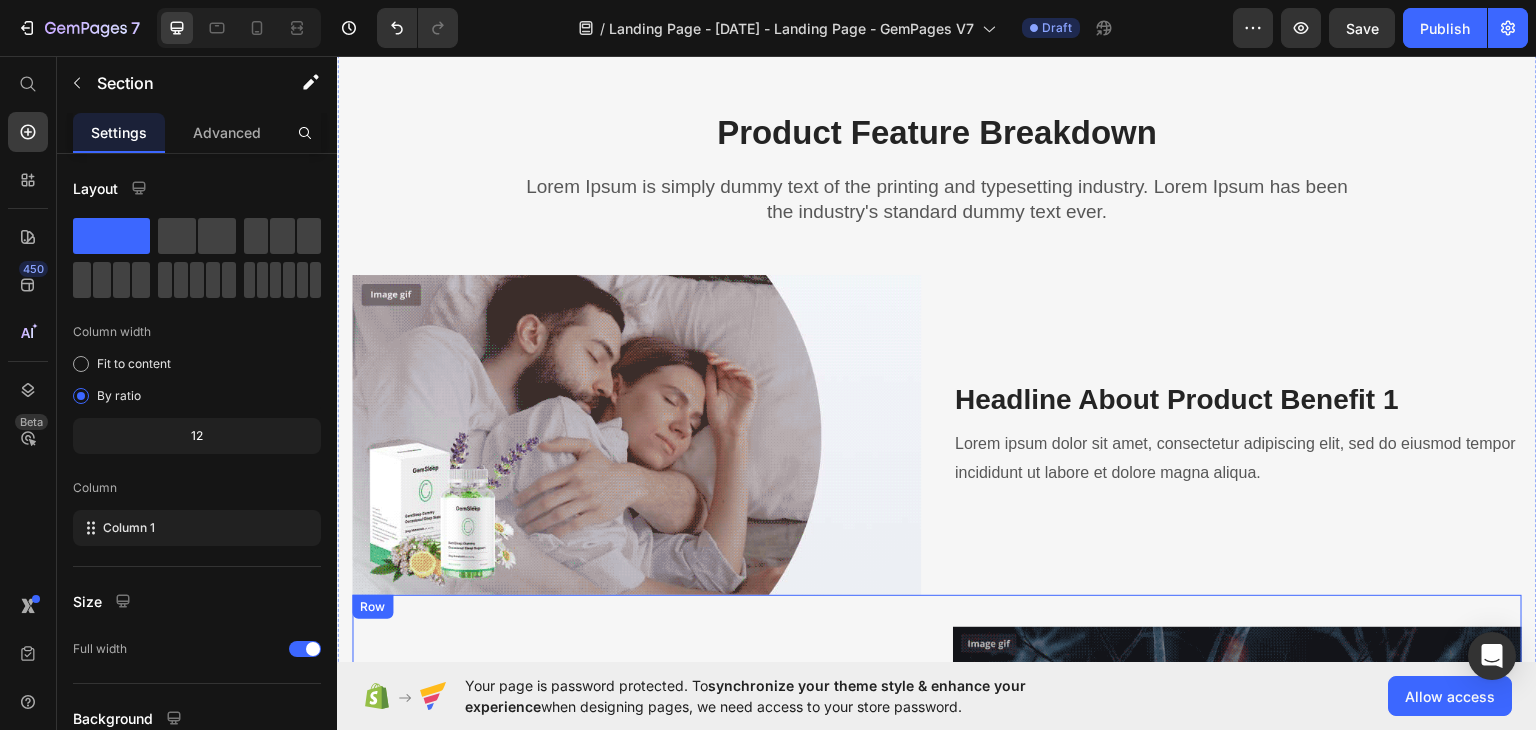 scroll, scrollTop: 2406, scrollLeft: 0, axis: vertical 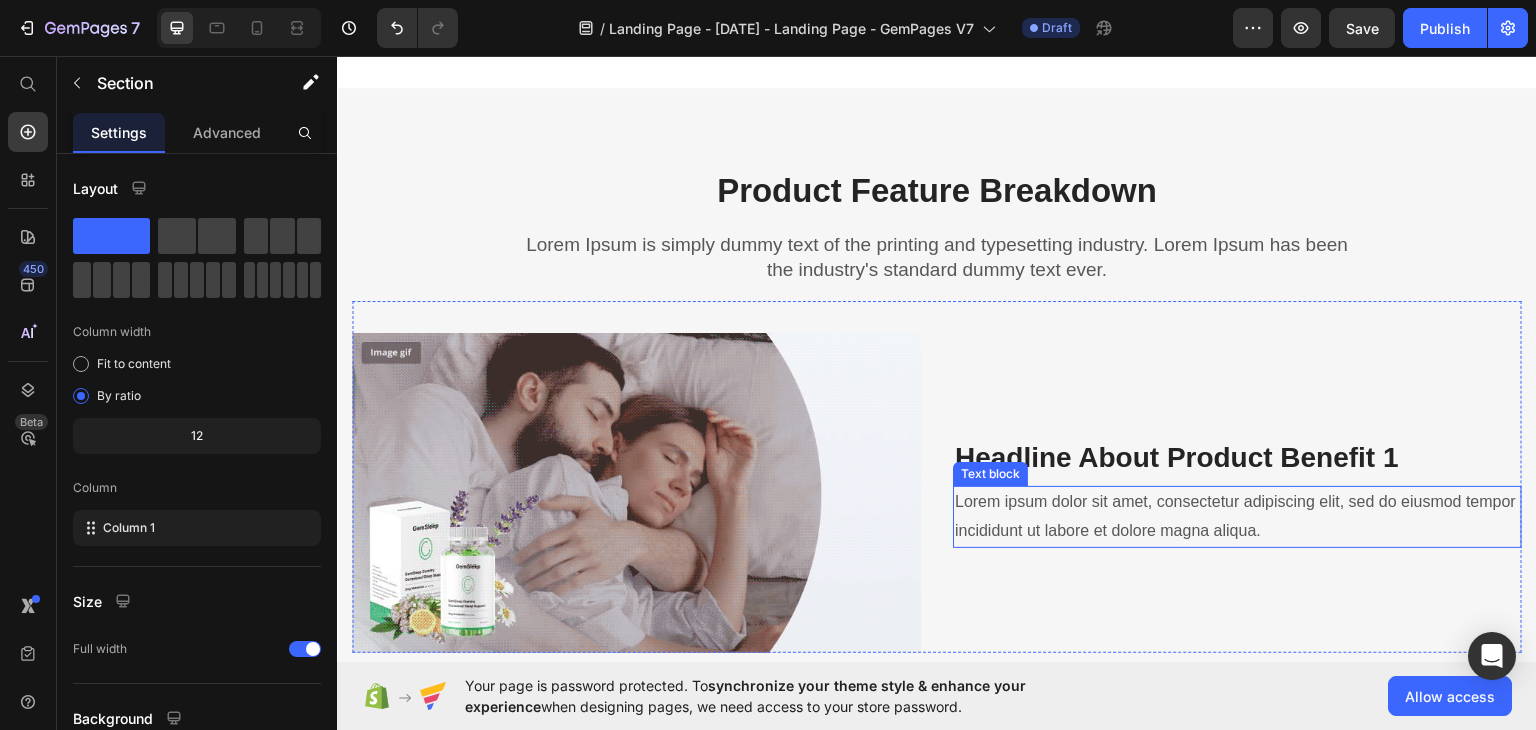click on "Lorem ipsum dolor sit amet, consectetur adipiscing elit, sed do eiusmod tempor incididunt ut labore et dolore magna aliqua." at bounding box center (1237, 516) 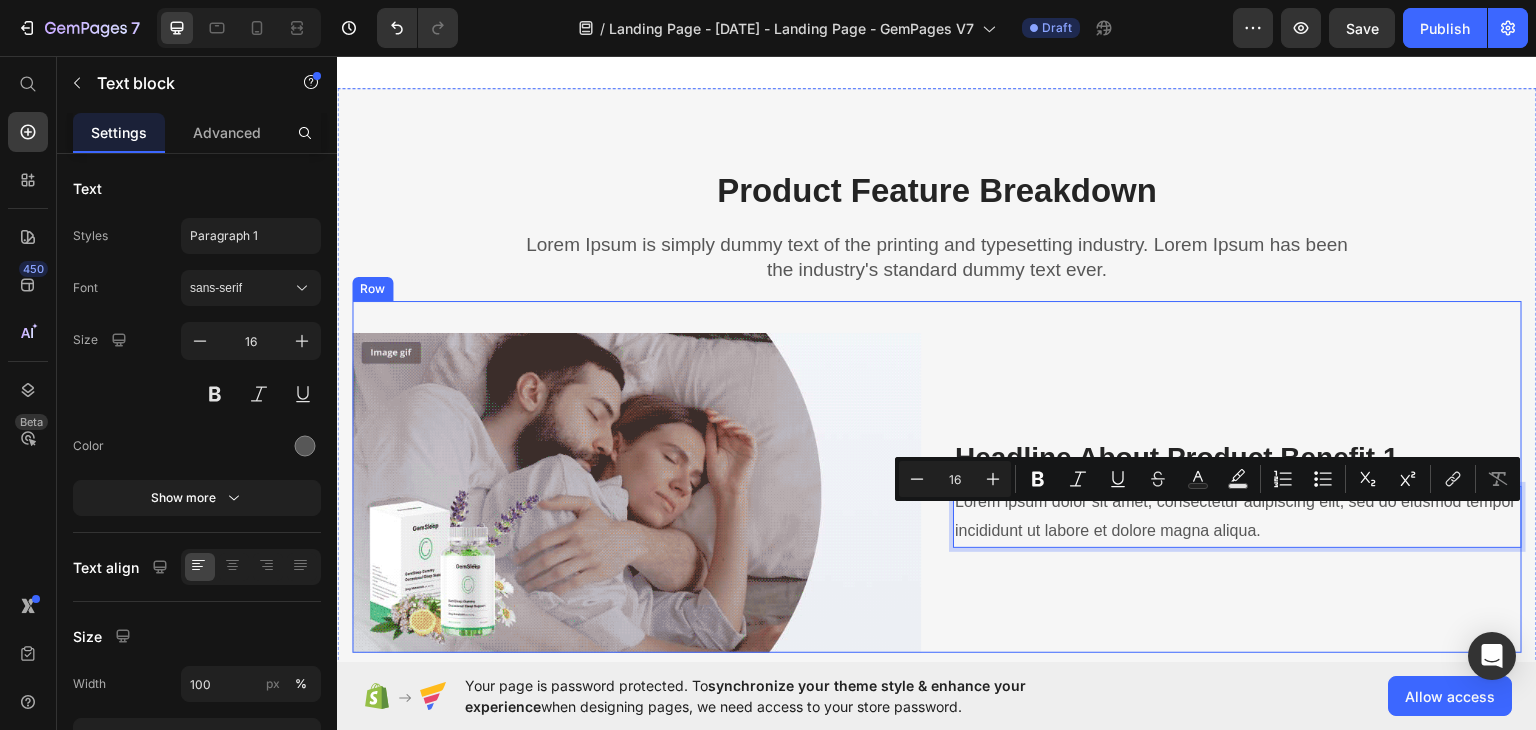 click on "Headline About Product Benefit 1 Heading Lorem ipsum dolor sit amet, consectetur adipiscing elit, sed do eiusmod tempor incididunt ut labore et dolore magna aliqua.  Text block   0" at bounding box center (1237, 492) 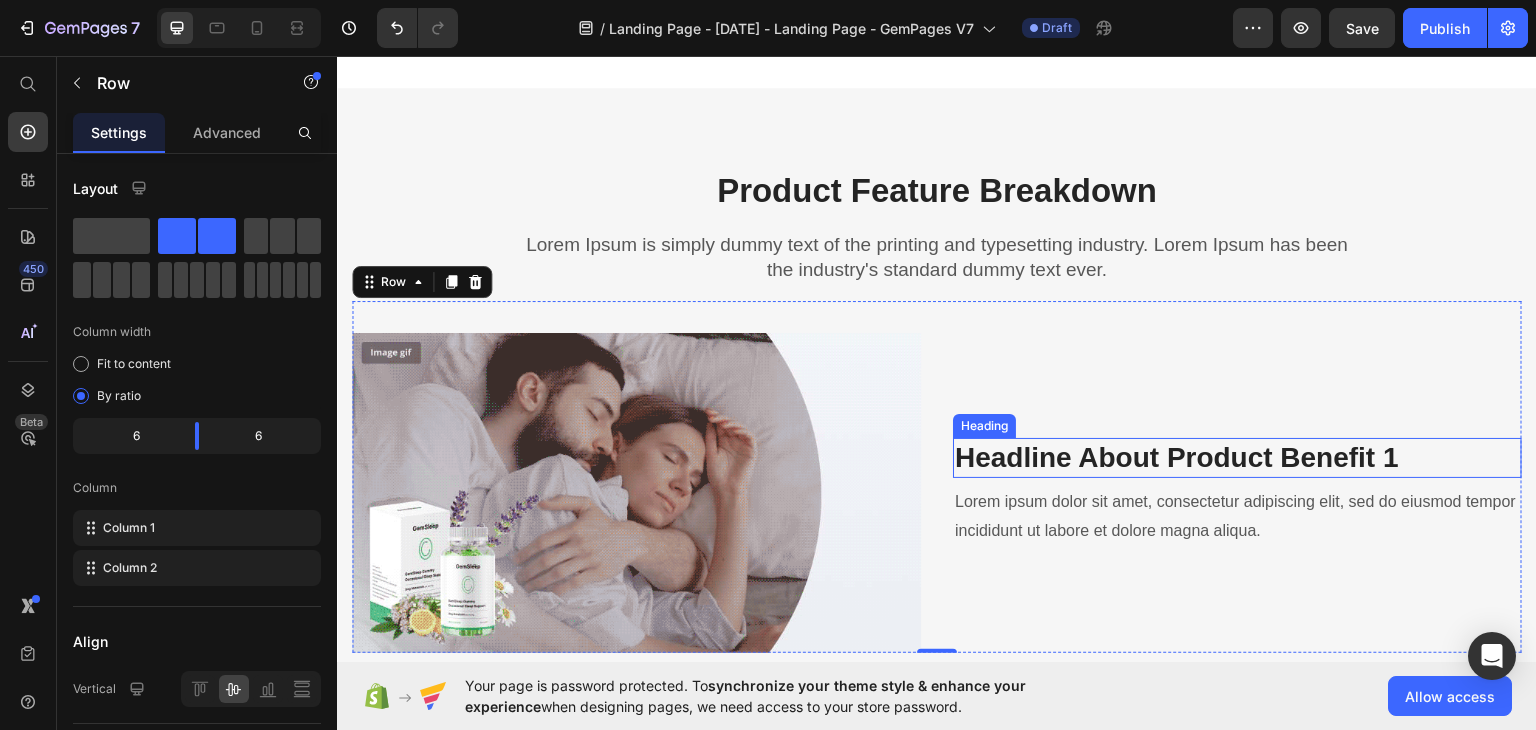 click on "Headline About Product Benefit 1" at bounding box center (1237, 457) 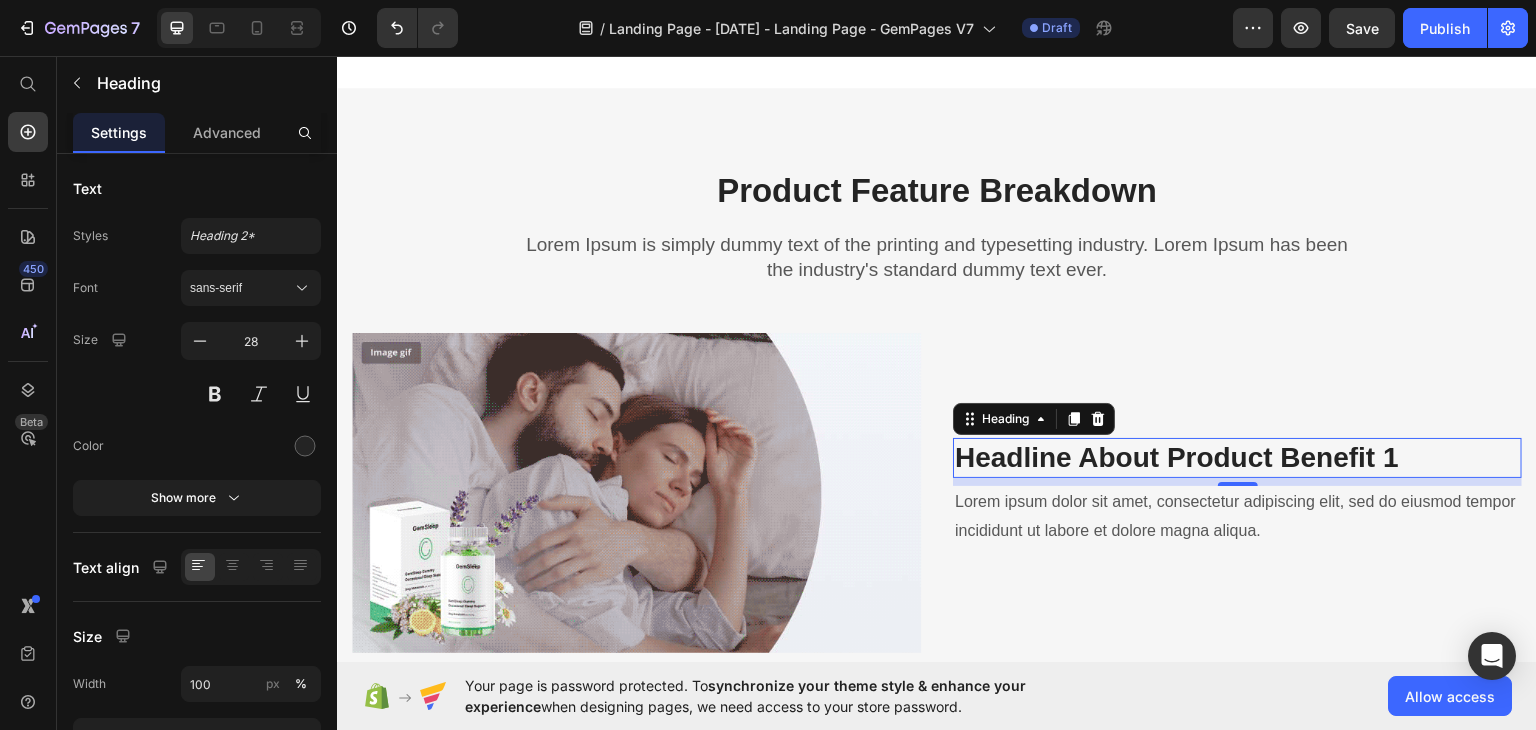 click on "Headline About Product Benefit 1" at bounding box center [1237, 457] 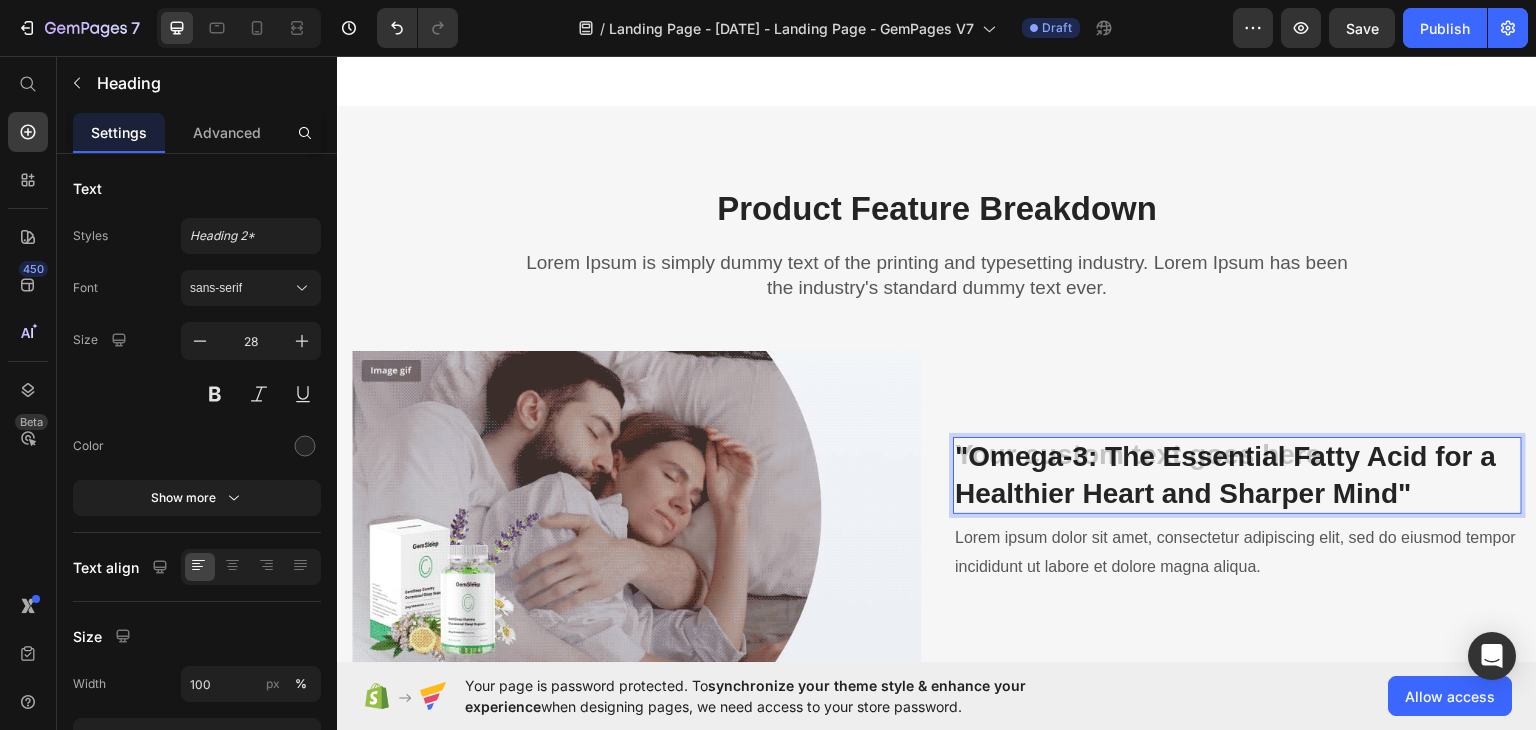 scroll, scrollTop: 2369, scrollLeft: 0, axis: vertical 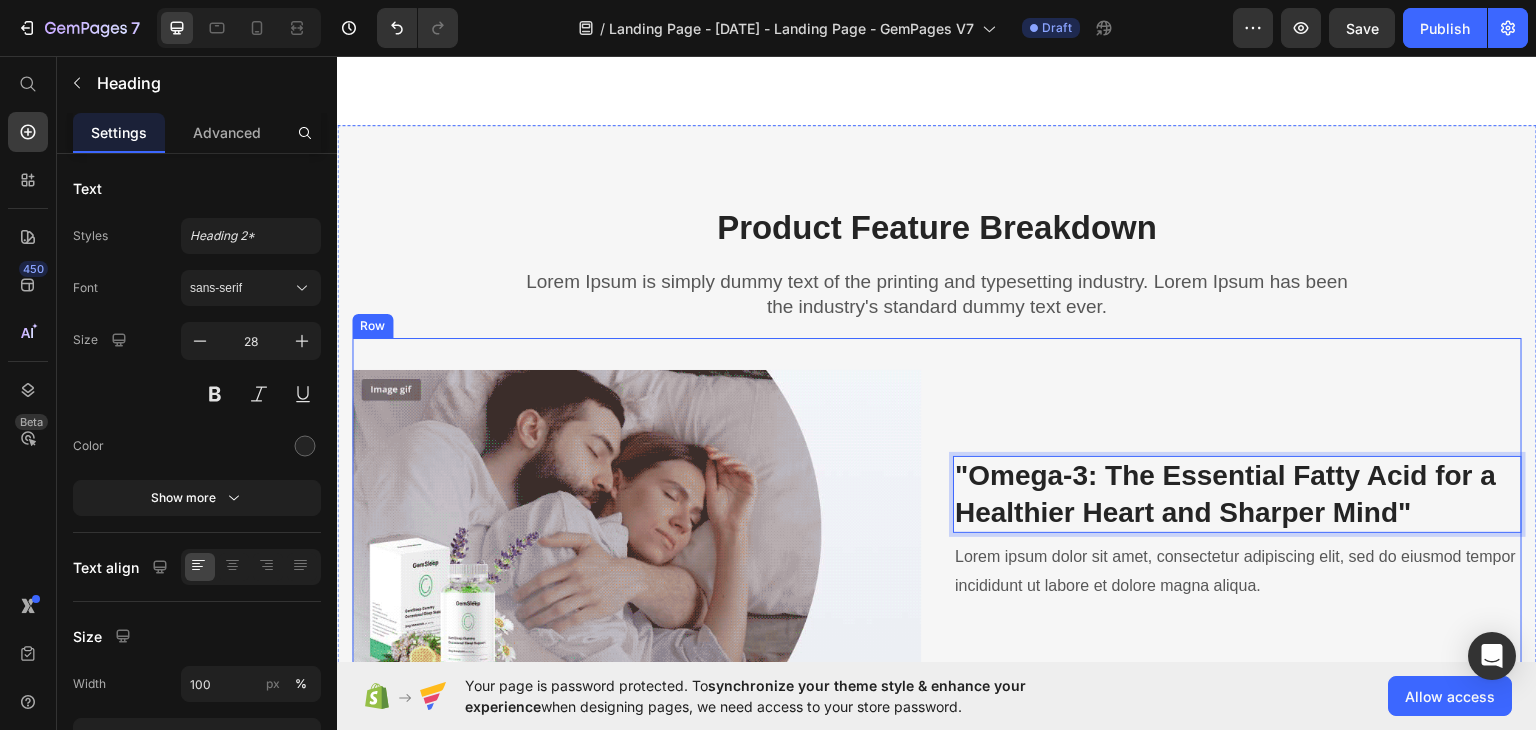 click on ""Omega-3: The Essential Fatty Acid for a Healthier Heart and Sharper Mind" Heading   8 Lorem ipsum dolor sit amet, consectetur adipiscing elit, sed do eiusmod tempor incididunt ut labore et dolore magna aliqua.  Text block" at bounding box center [1237, 529] 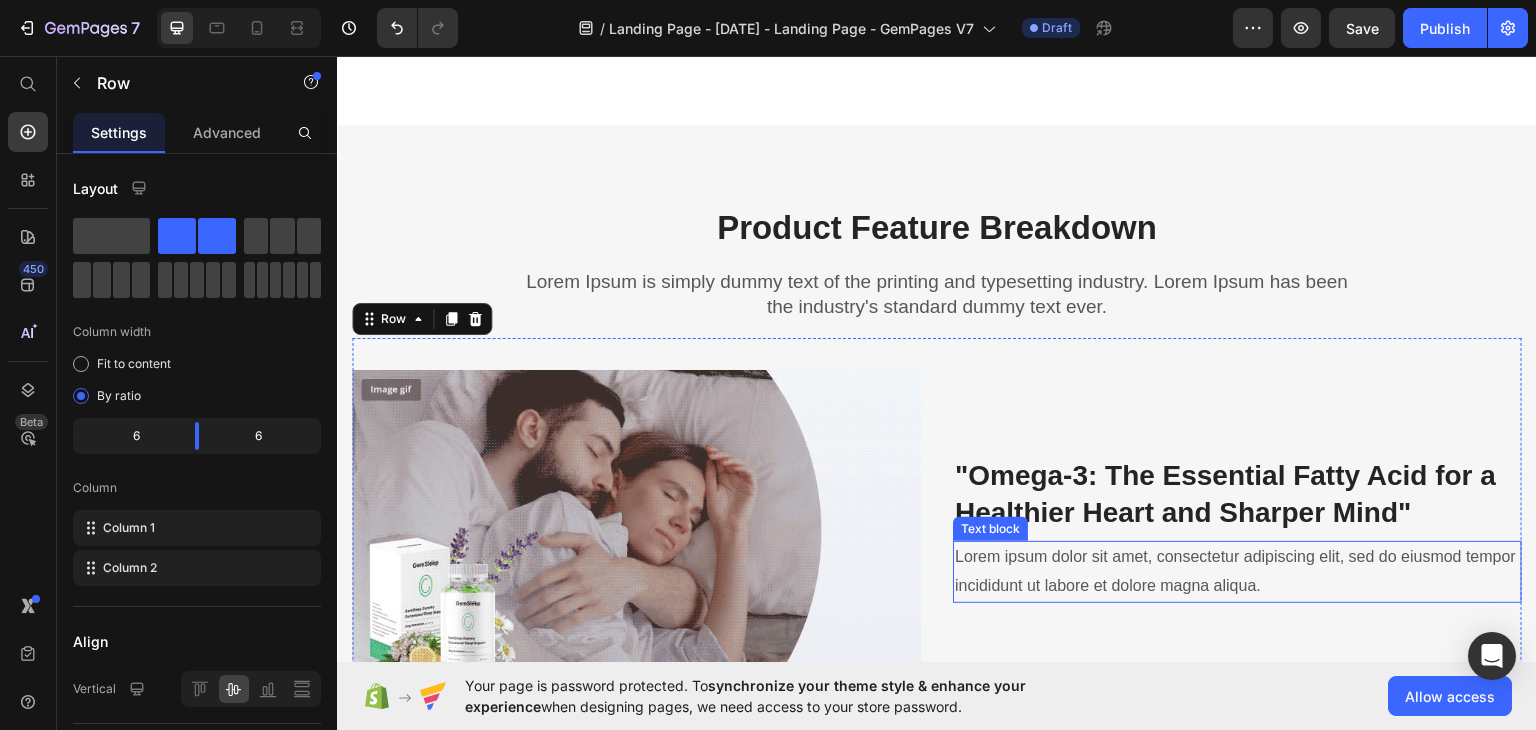 click on "Lorem ipsum dolor sit amet, consectetur adipiscing elit, sed do eiusmod tempor incididunt ut labore et dolore magna aliqua." at bounding box center (1237, 571) 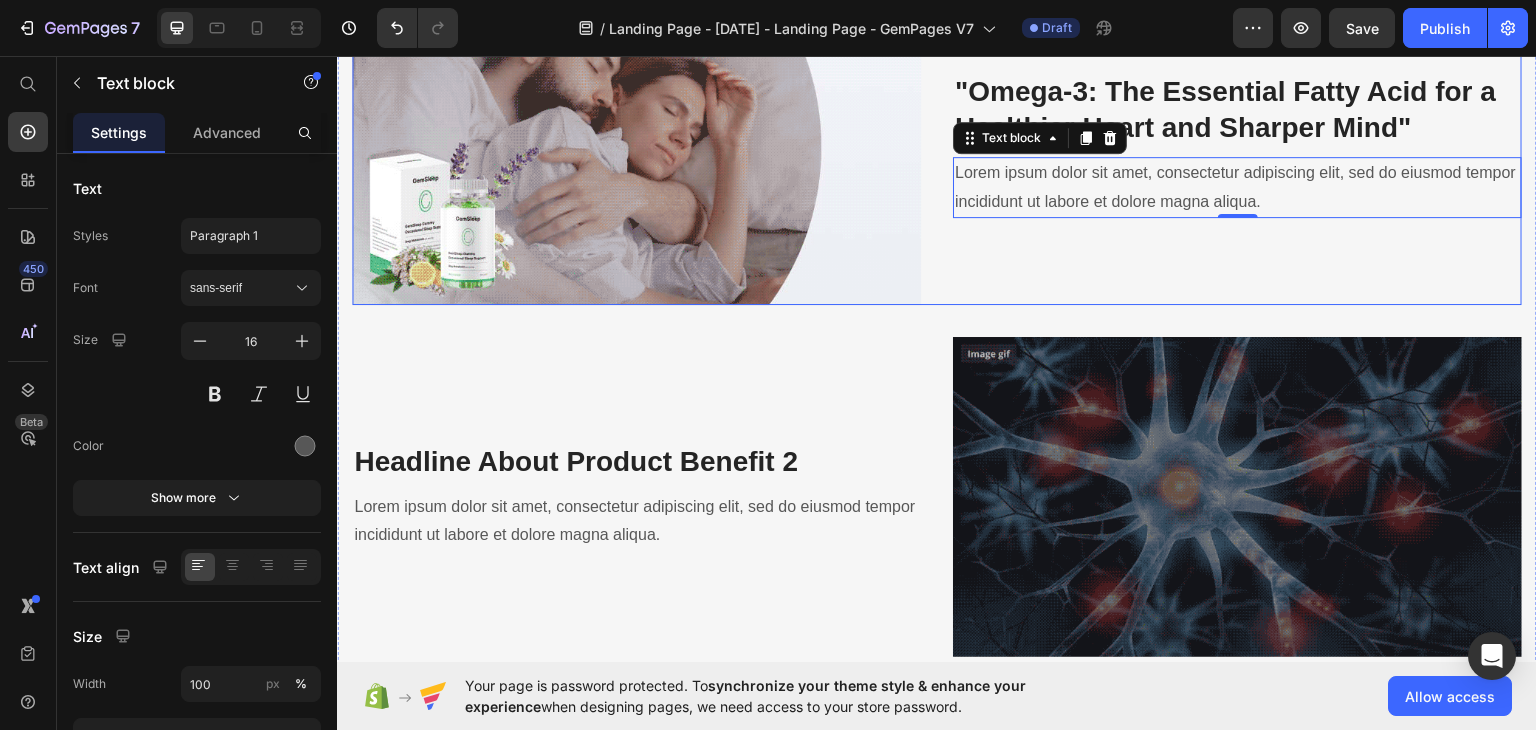 scroll, scrollTop: 3069, scrollLeft: 0, axis: vertical 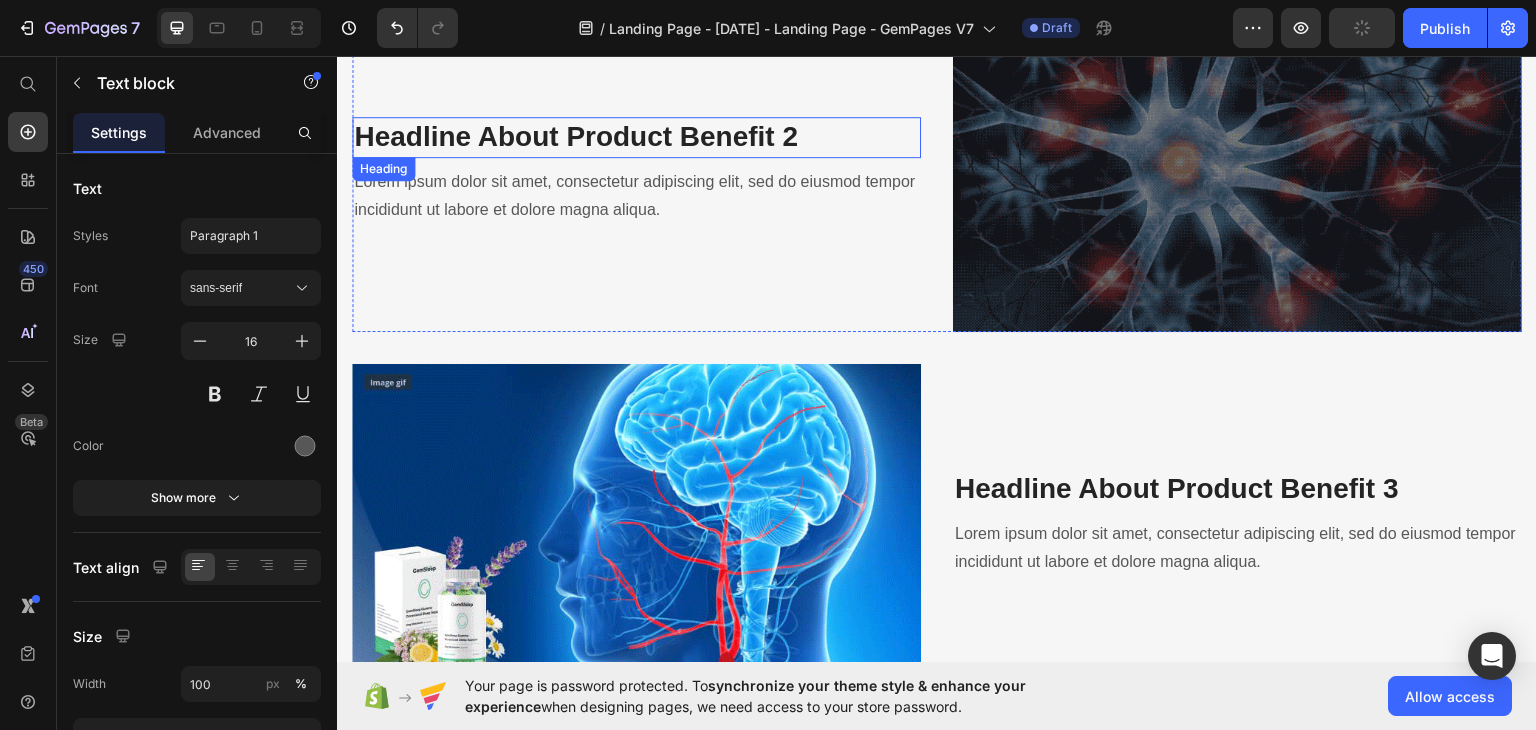 click on "Headline About Product Benefit 2" at bounding box center (636, 136) 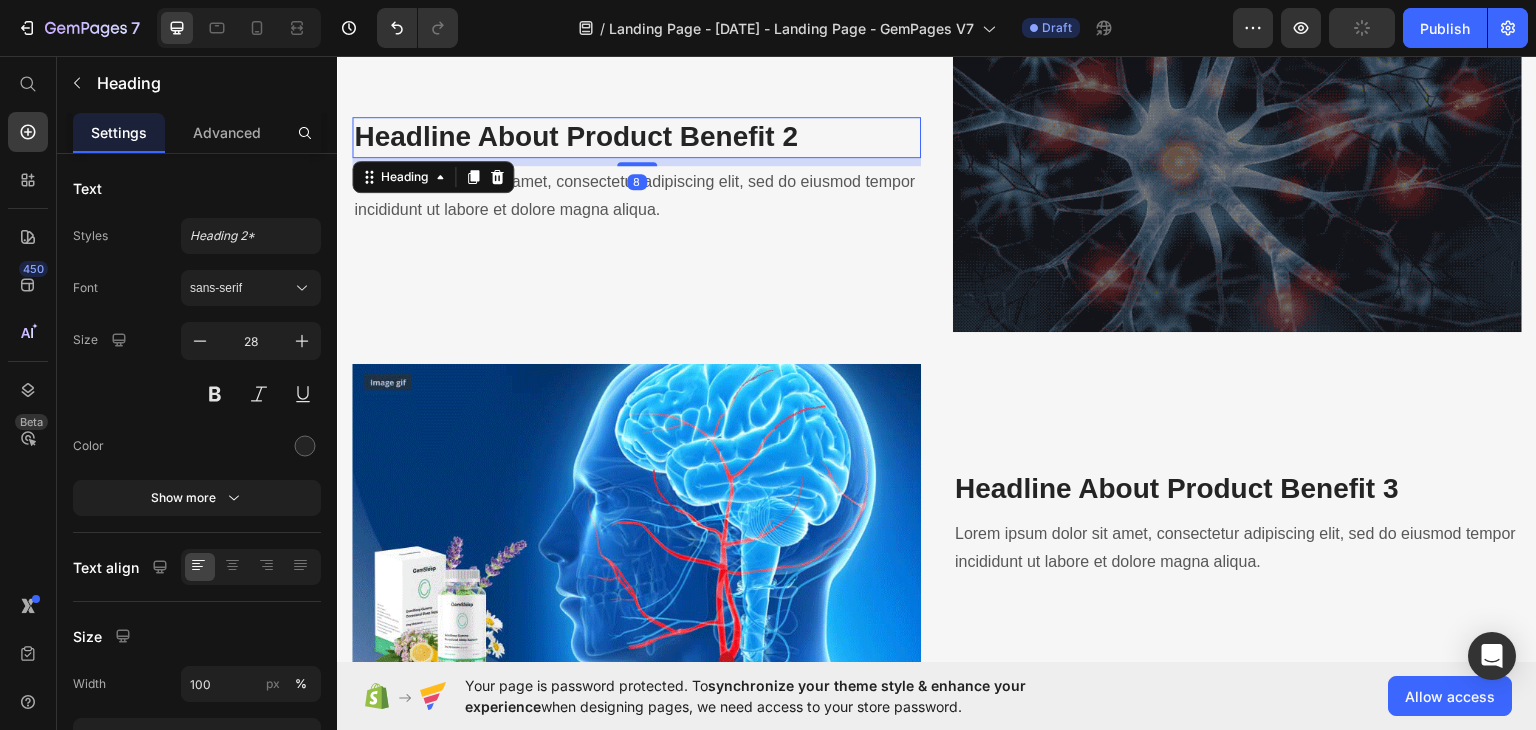 click on "Headline About Product Benefit 2" at bounding box center [636, 136] 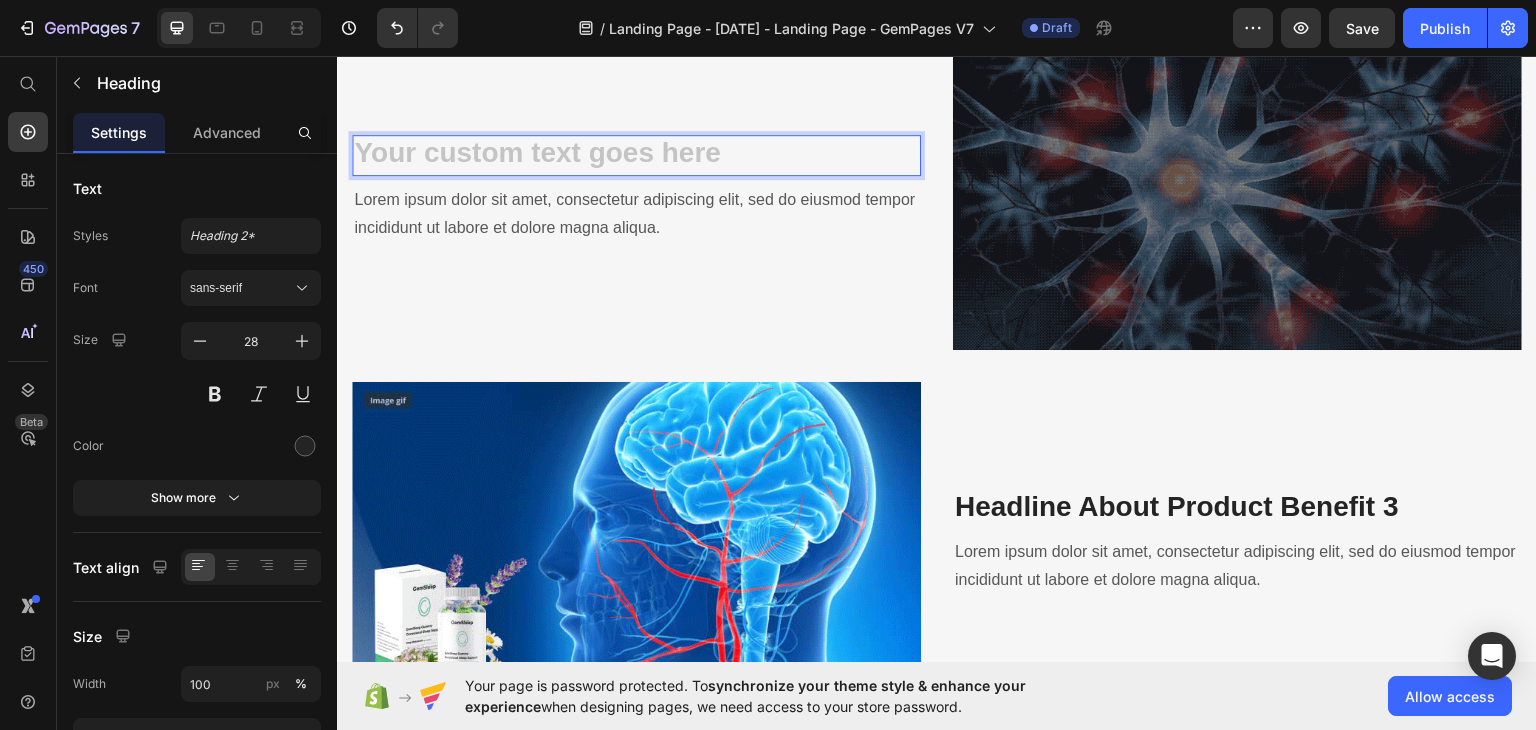 scroll, scrollTop: 3033, scrollLeft: 0, axis: vertical 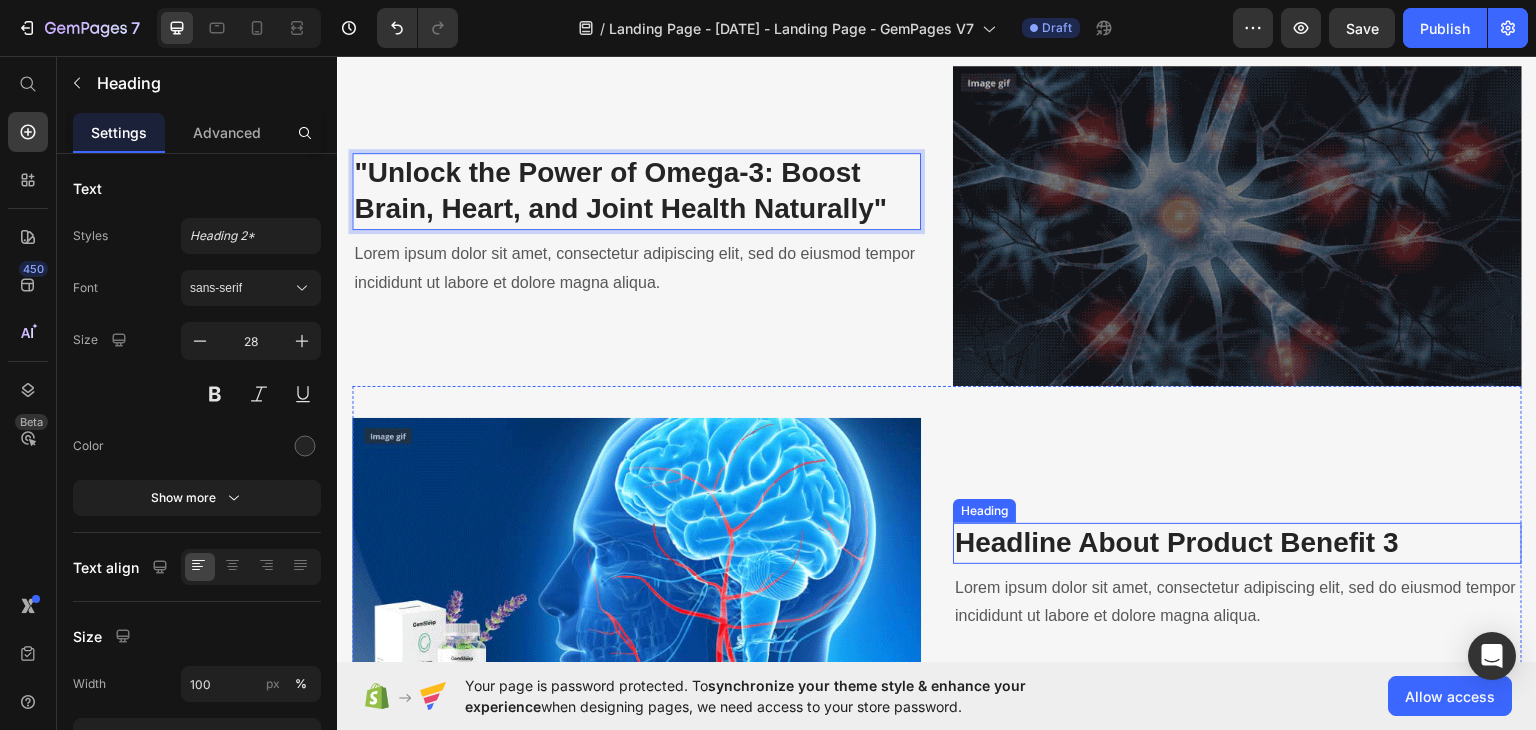 click on "Headline About Product Benefit 3" at bounding box center [1237, 542] 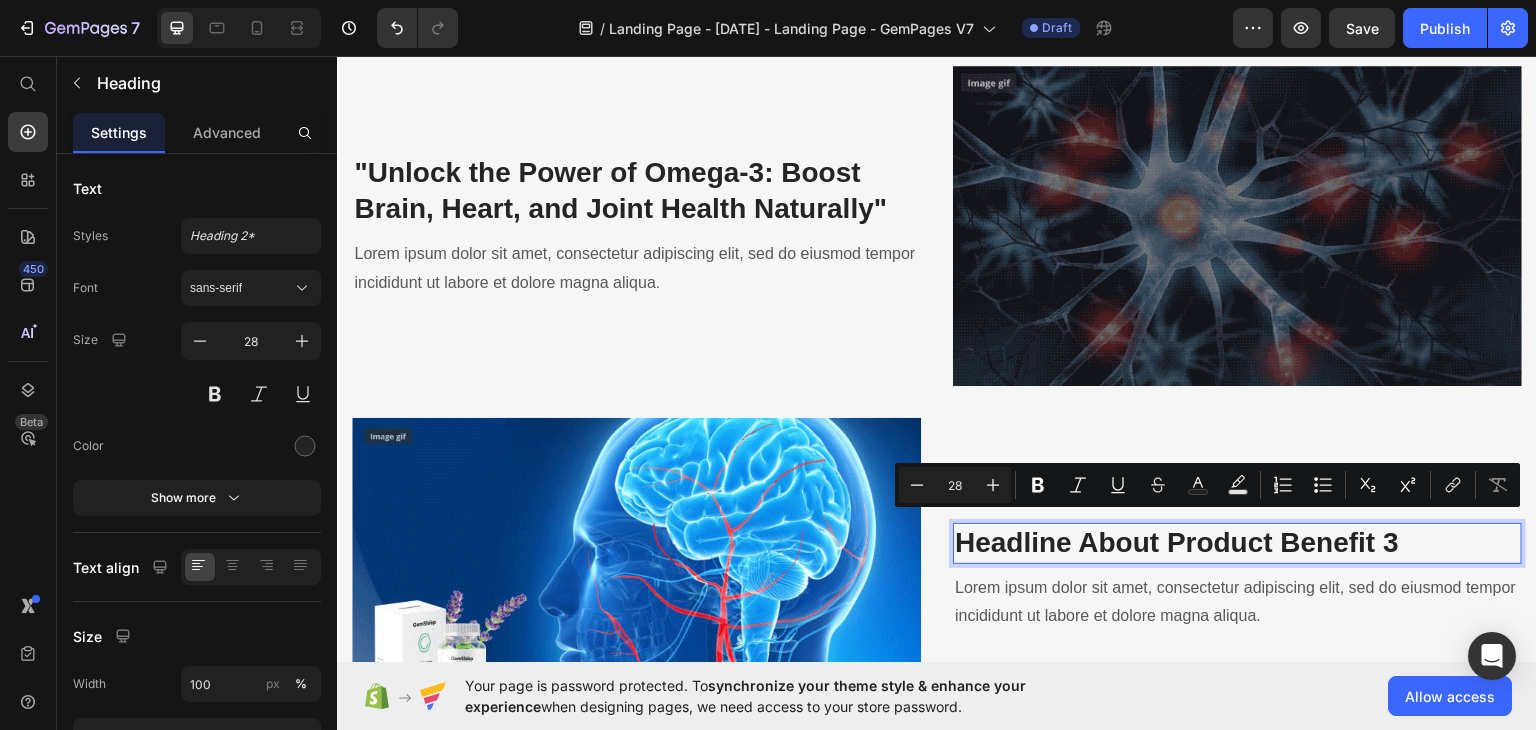 click on "Headline About Product Benefit 3" at bounding box center (1237, 542) 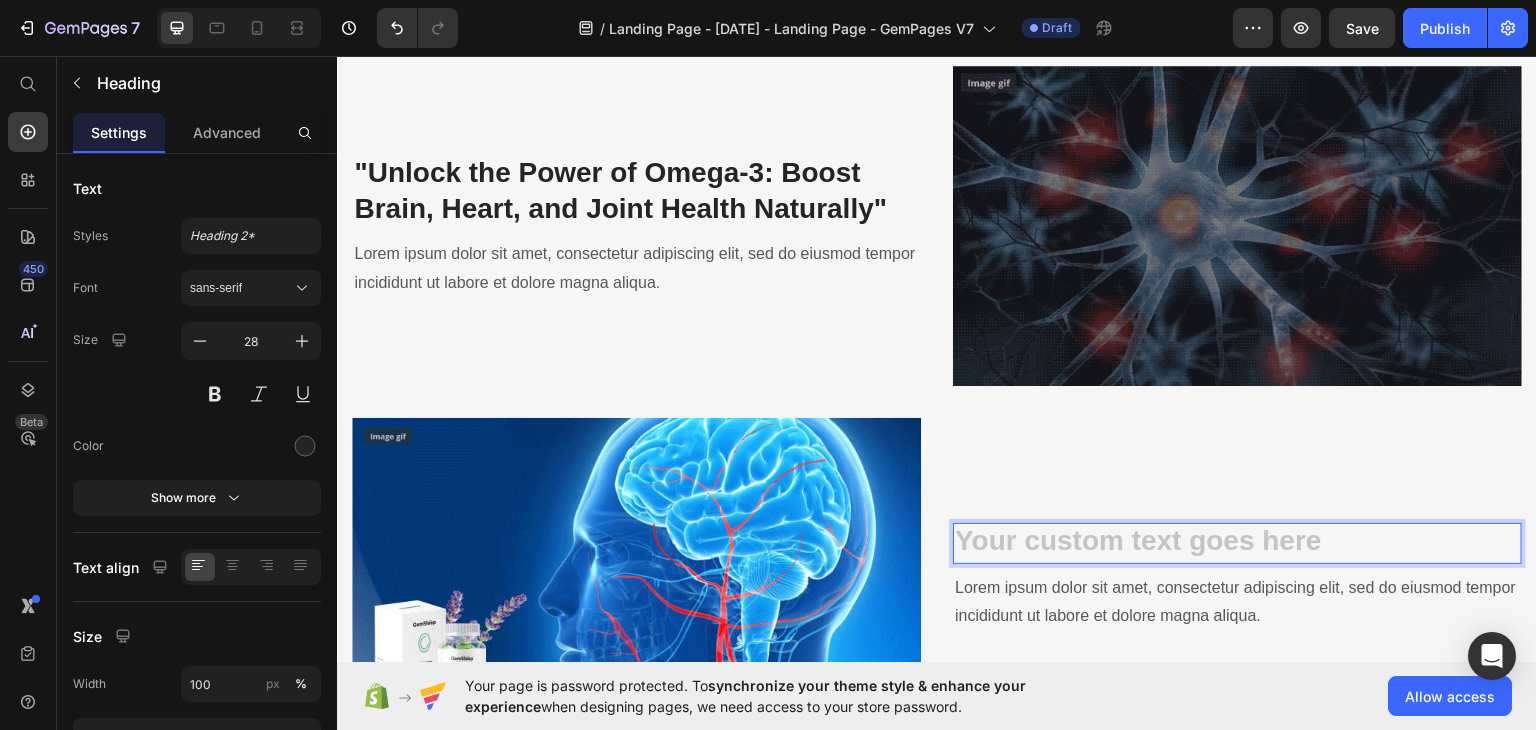 scroll, scrollTop: 2996, scrollLeft: 0, axis: vertical 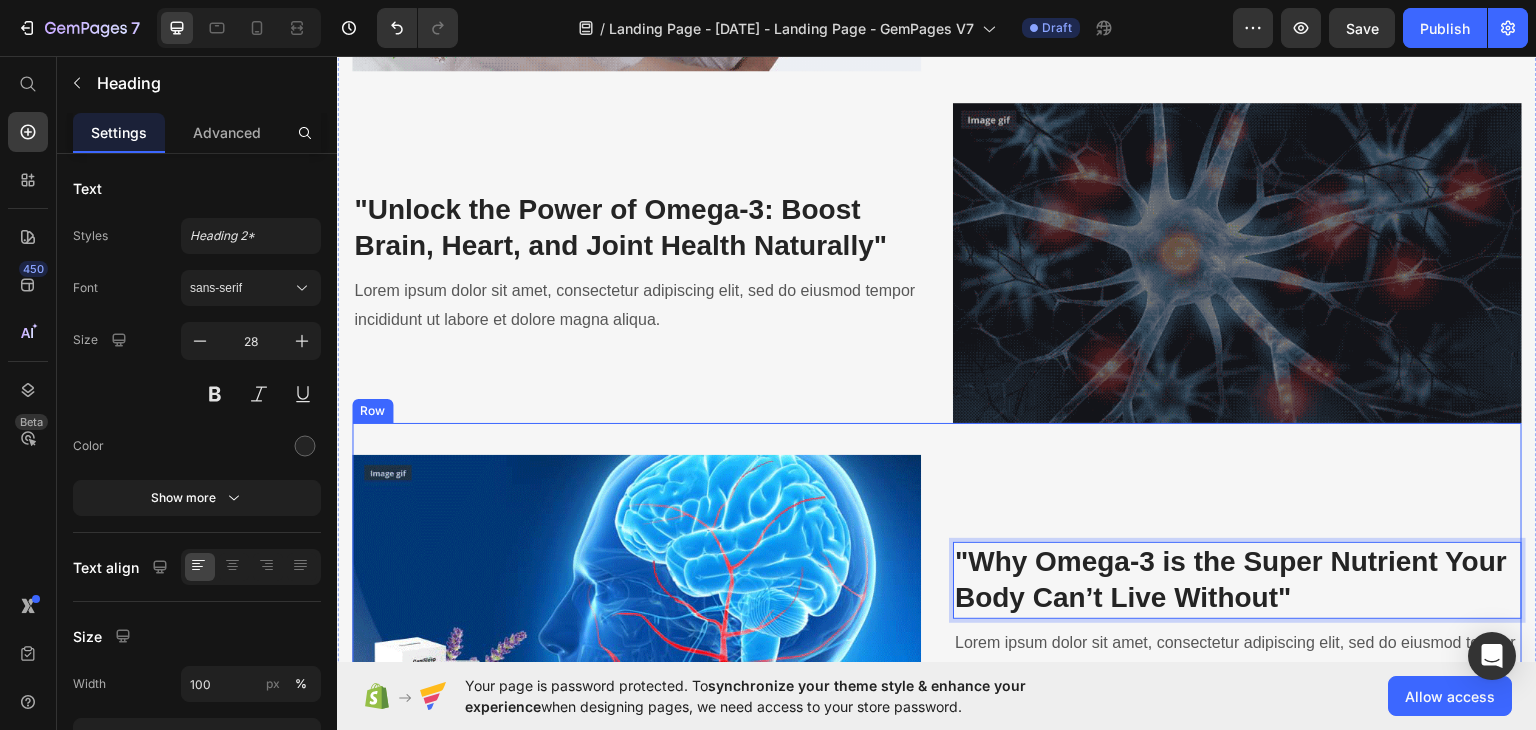 click on ""Why Omega-3 is the Super Nutrient Your Body Can’t Live Without" Heading   8 Lorem ipsum dolor sit amet, consectetur adipiscing elit, sed do eiusmod tempor incididunt ut labore et dolore magna aliqua.  Text block" at bounding box center (1237, 614) 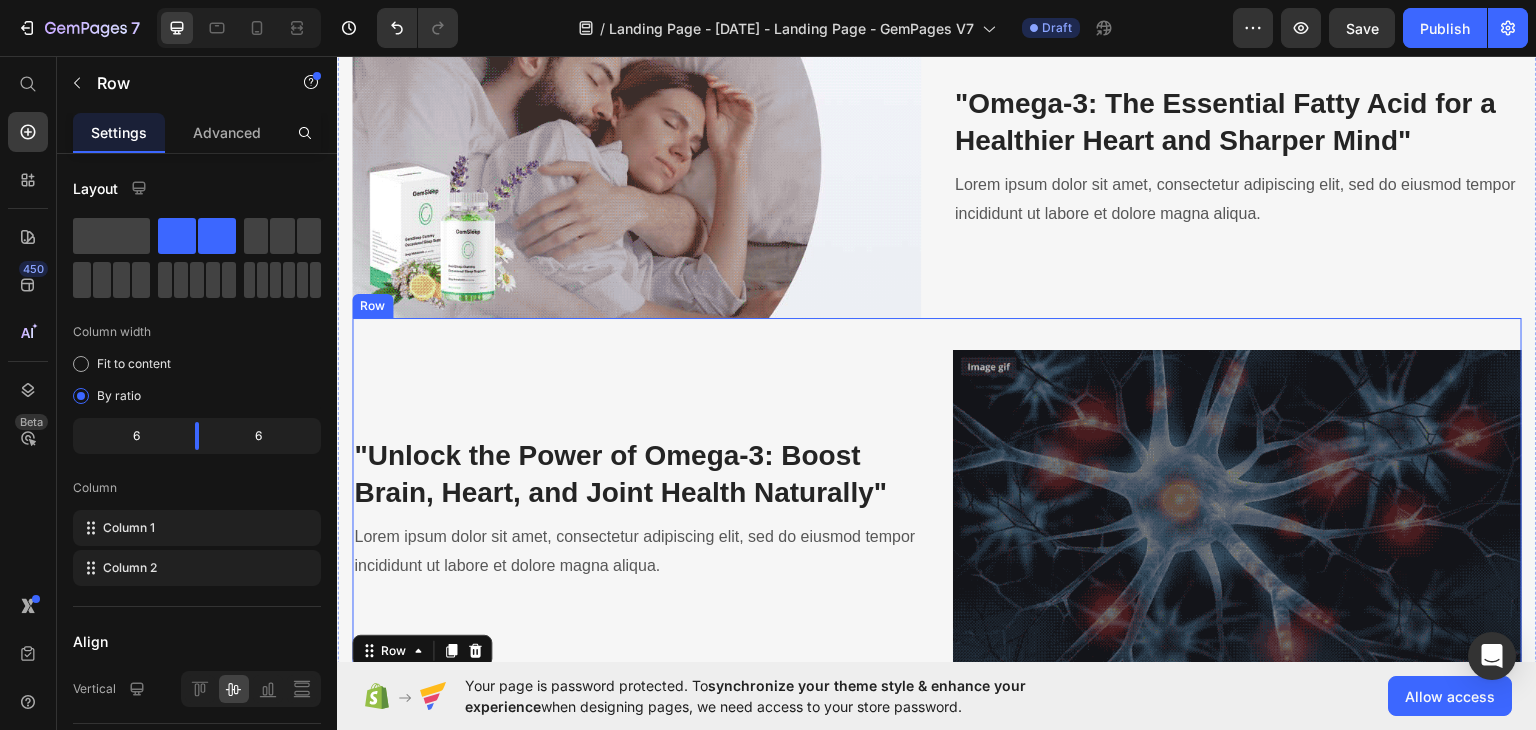 scroll, scrollTop: 2578, scrollLeft: 0, axis: vertical 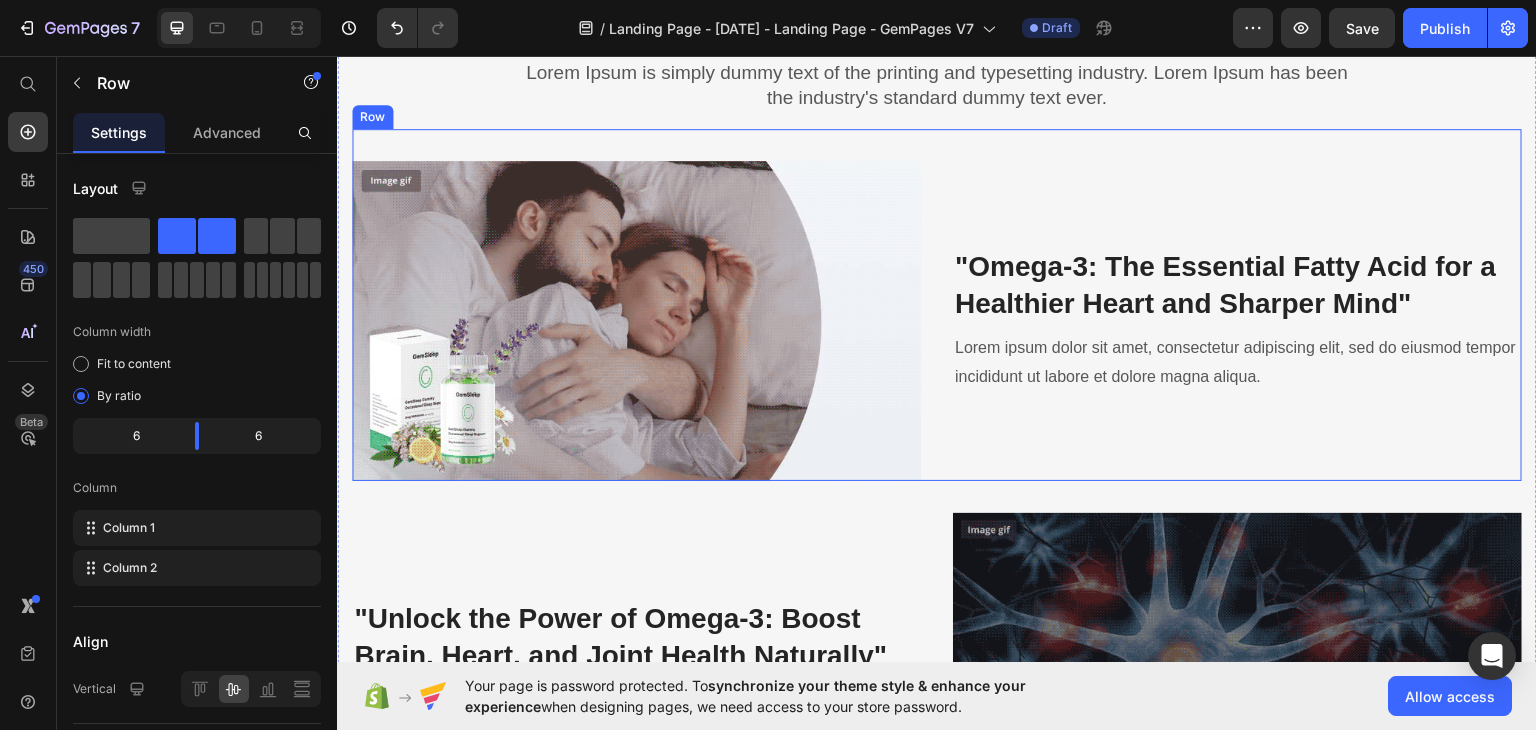 click on ""Omega-3: The Essential Fatty Acid for a Healthier Heart and Sharper Mind" Heading Lorem ipsum dolor sit amet, consectetur adipiscing elit, sed do eiusmod tempor incididunt ut labore et dolore magna aliqua.  Text block" at bounding box center (1237, 320) 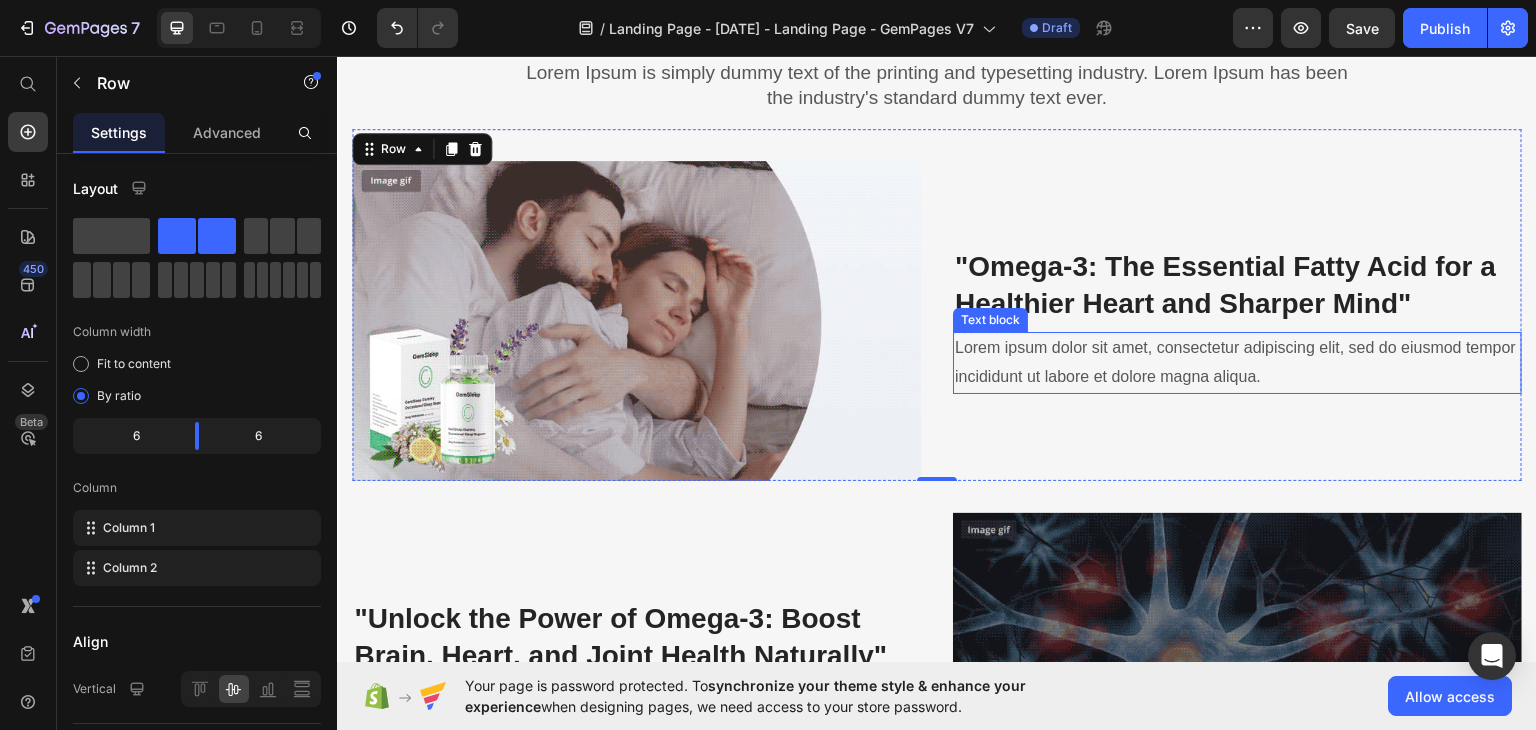 click on "Lorem ipsum dolor sit amet, consectetur adipiscing elit, sed do eiusmod tempor incididunt ut labore et dolore magna aliqua." at bounding box center (1237, 362) 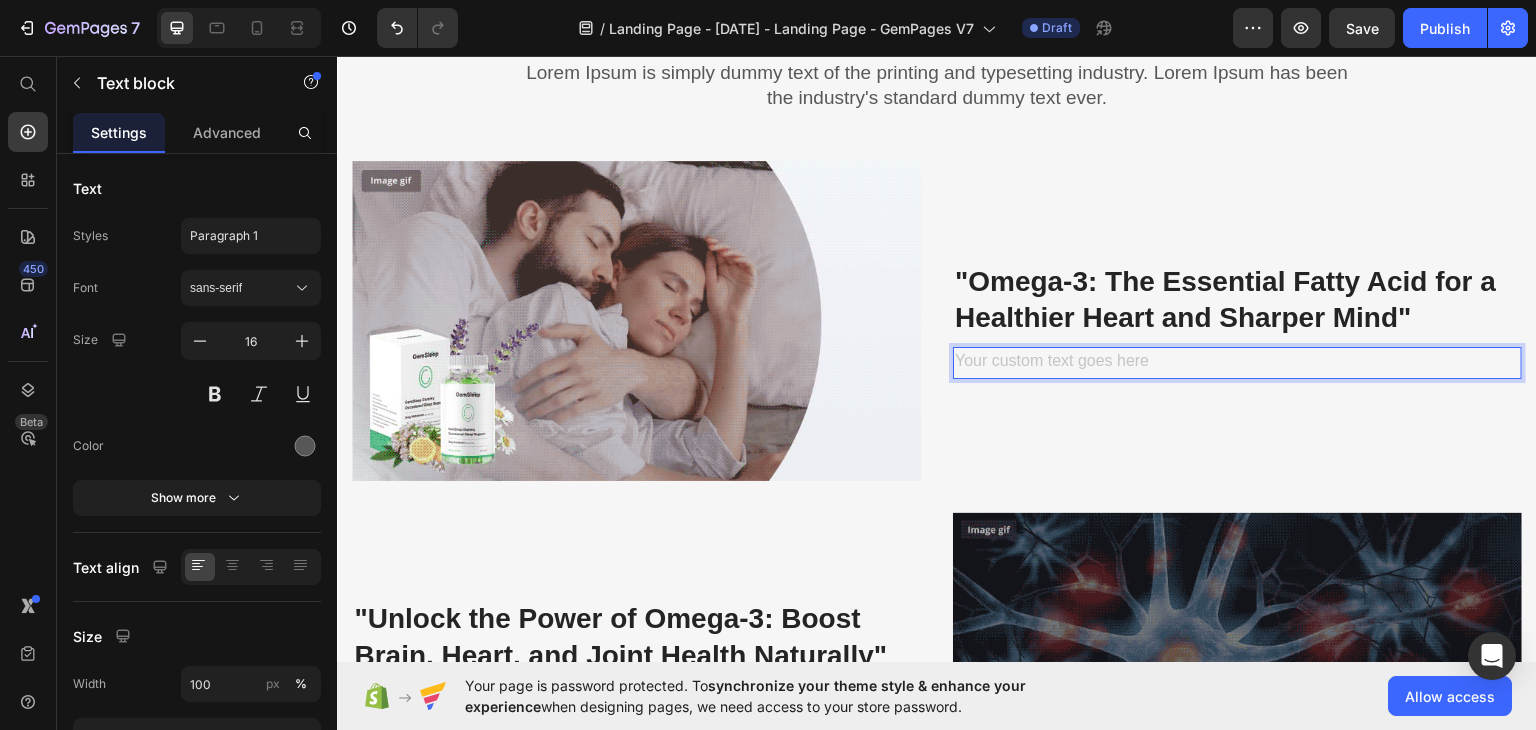 scroll, scrollTop: 2549, scrollLeft: 0, axis: vertical 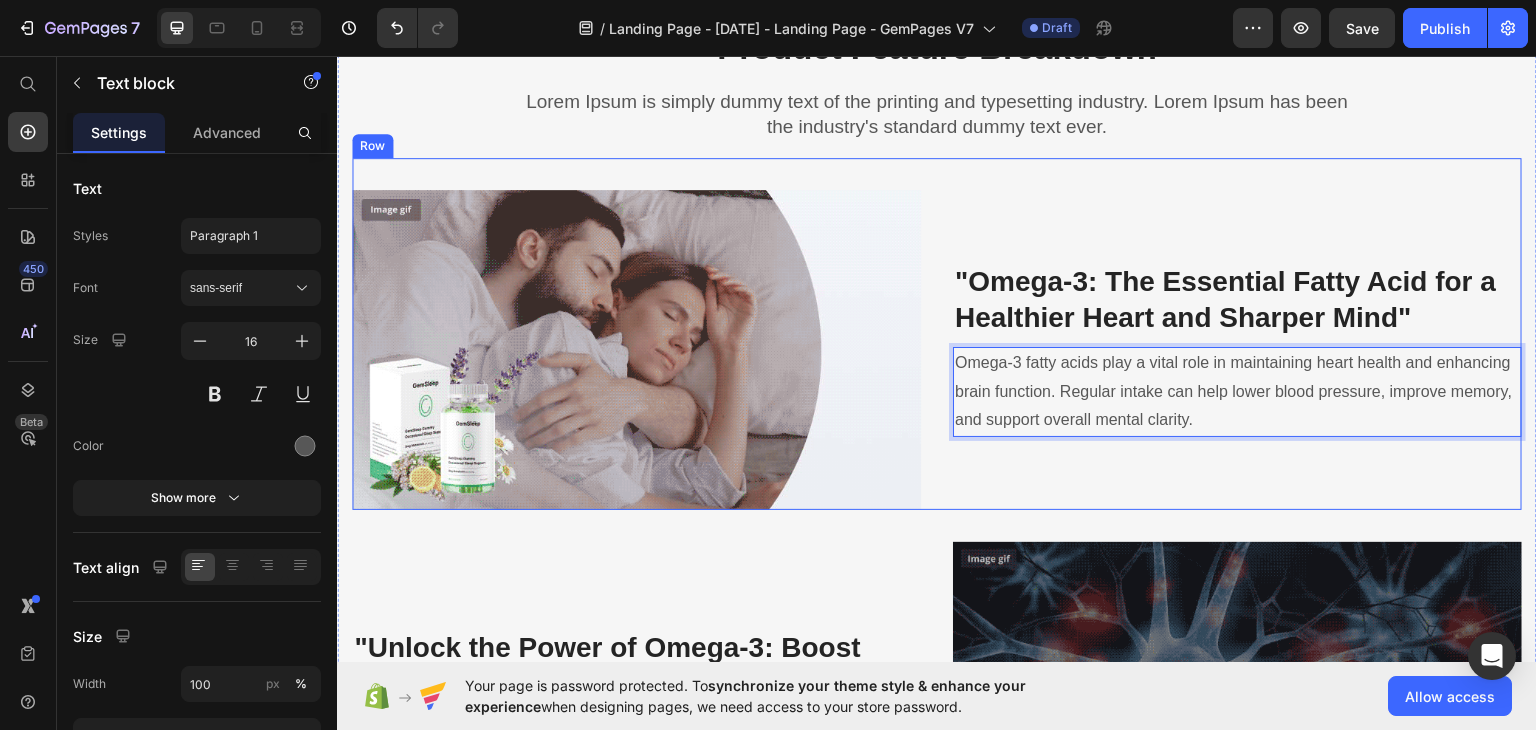 click on ""Omega-3: The Essential Fatty Acid for a Healthier Heart and Sharper Mind" Heading Omega-3 fatty acids play a vital role in maintaining heart health and enhancing brain function. Regular intake can help lower blood pressure, improve memory, and support overall mental clarity. Text block   0" at bounding box center (1237, 349) 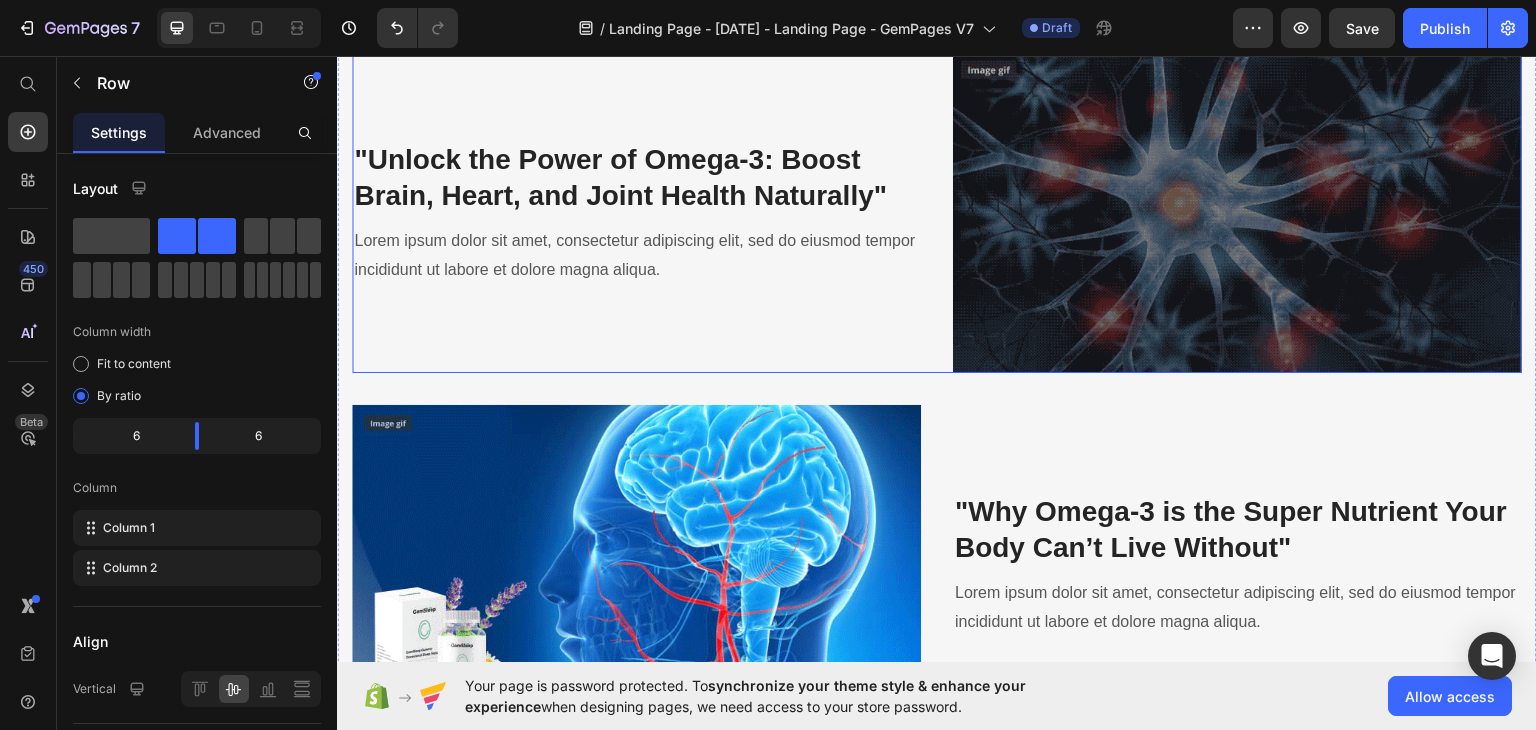 scroll, scrollTop: 3049, scrollLeft: 0, axis: vertical 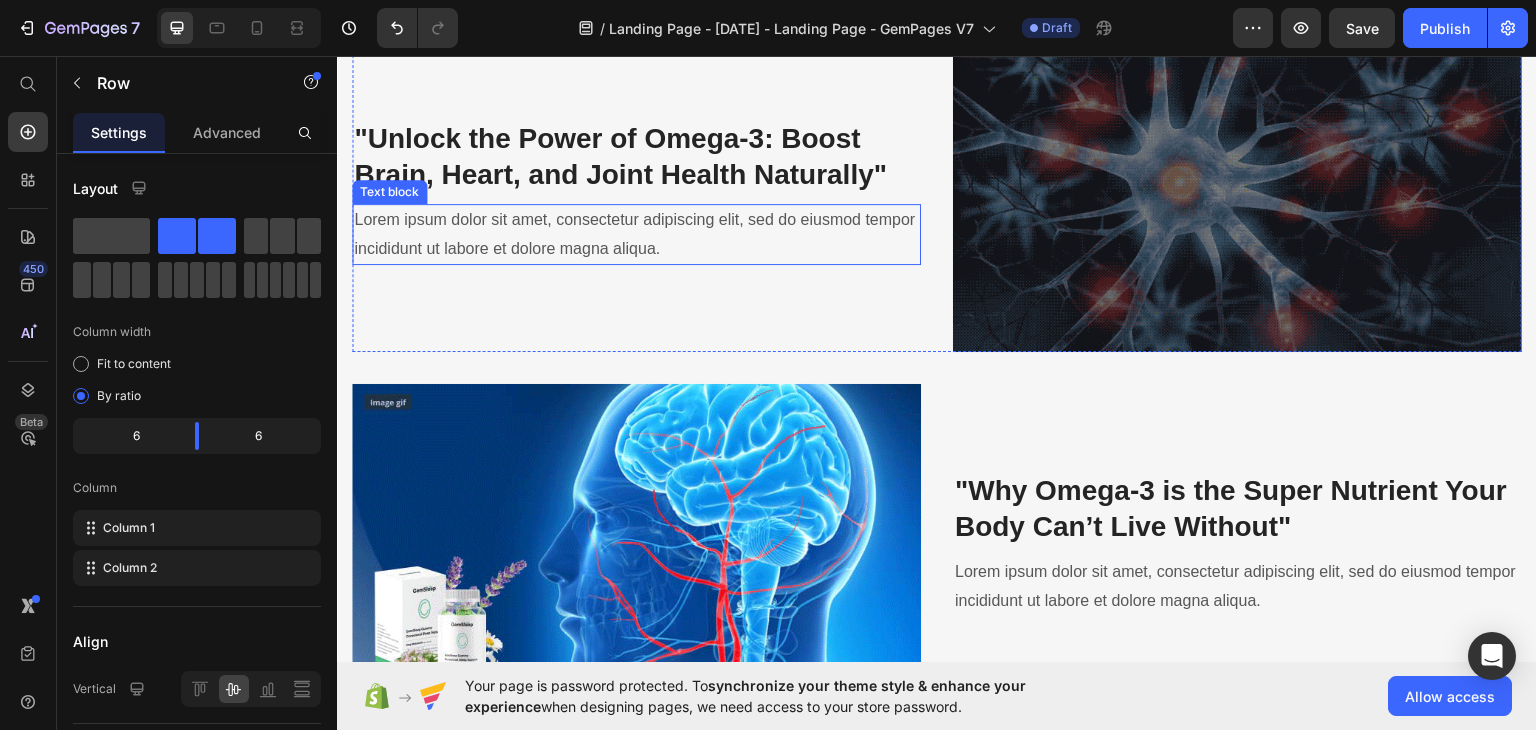 click on "Lorem ipsum dolor sit amet, consectetur adipiscing elit, sed do eiusmod tempor incididunt ut labore et dolore magna aliqua." at bounding box center [636, 234] 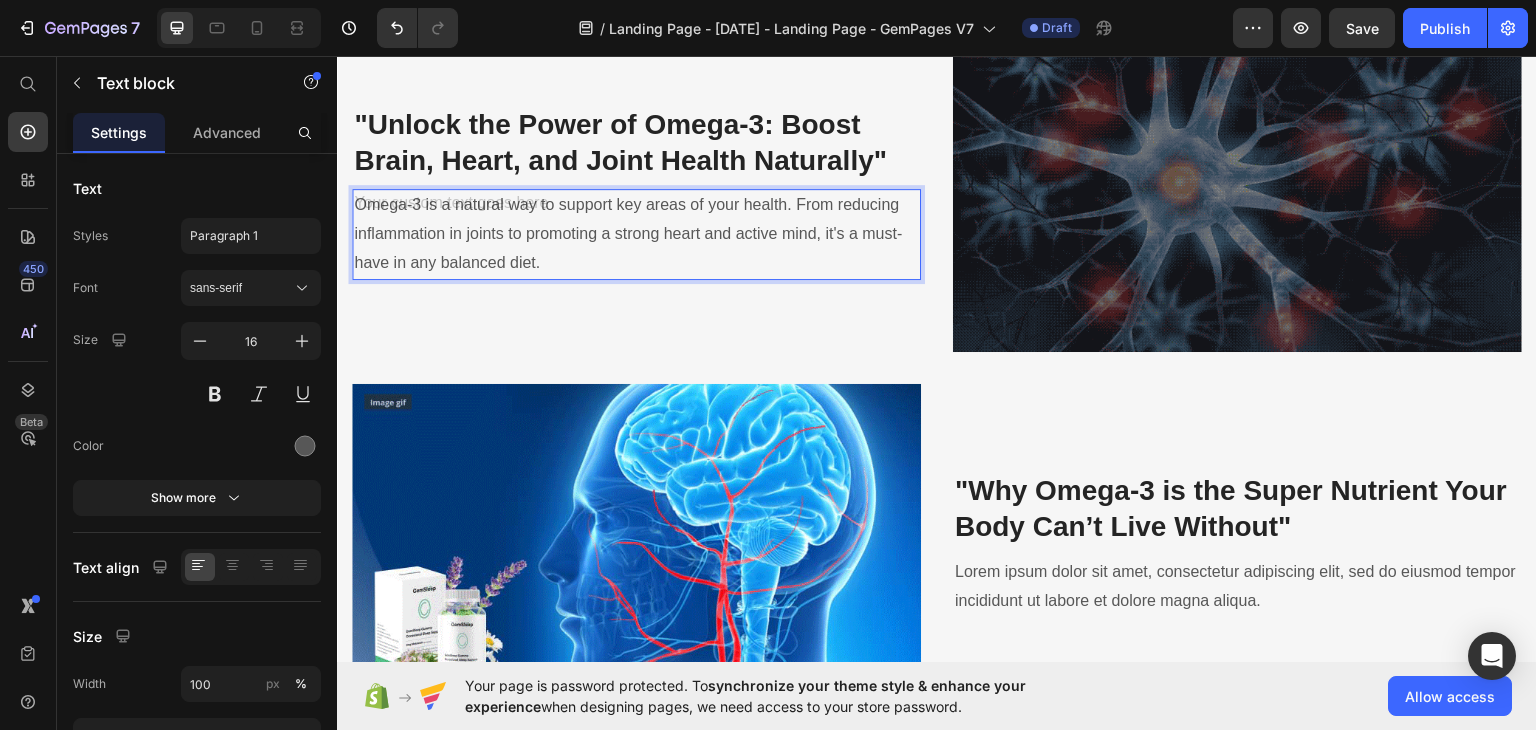 scroll, scrollTop: 3020, scrollLeft: 0, axis: vertical 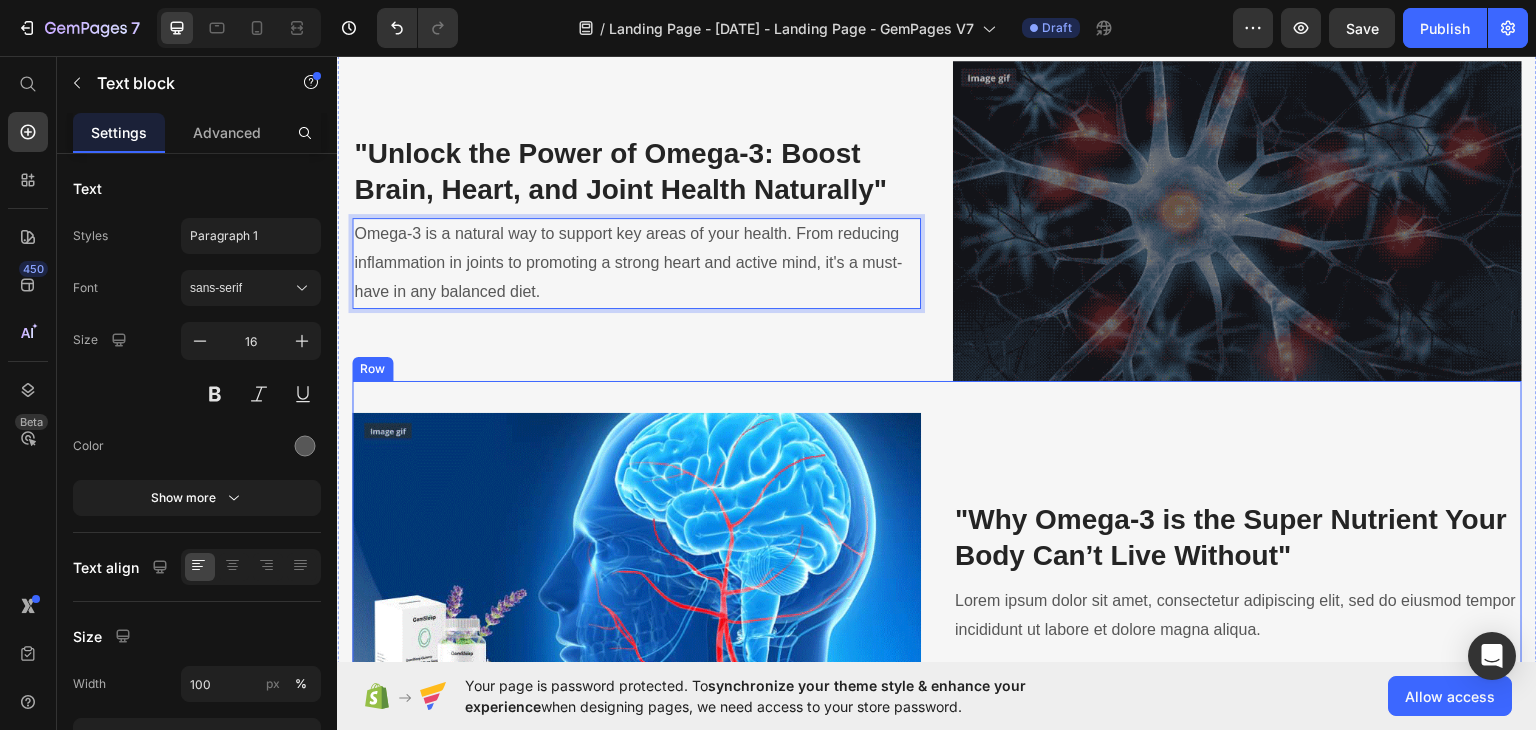 click on ""Why Omega-3 is the Super Nutrient Your Body Can’t Live Without" Heading Lorem ipsum dolor sit amet, consectetur adipiscing elit, sed do eiusmod tempor incididunt ut labore et dolore magna aliqua.  Text block" at bounding box center [1237, 572] 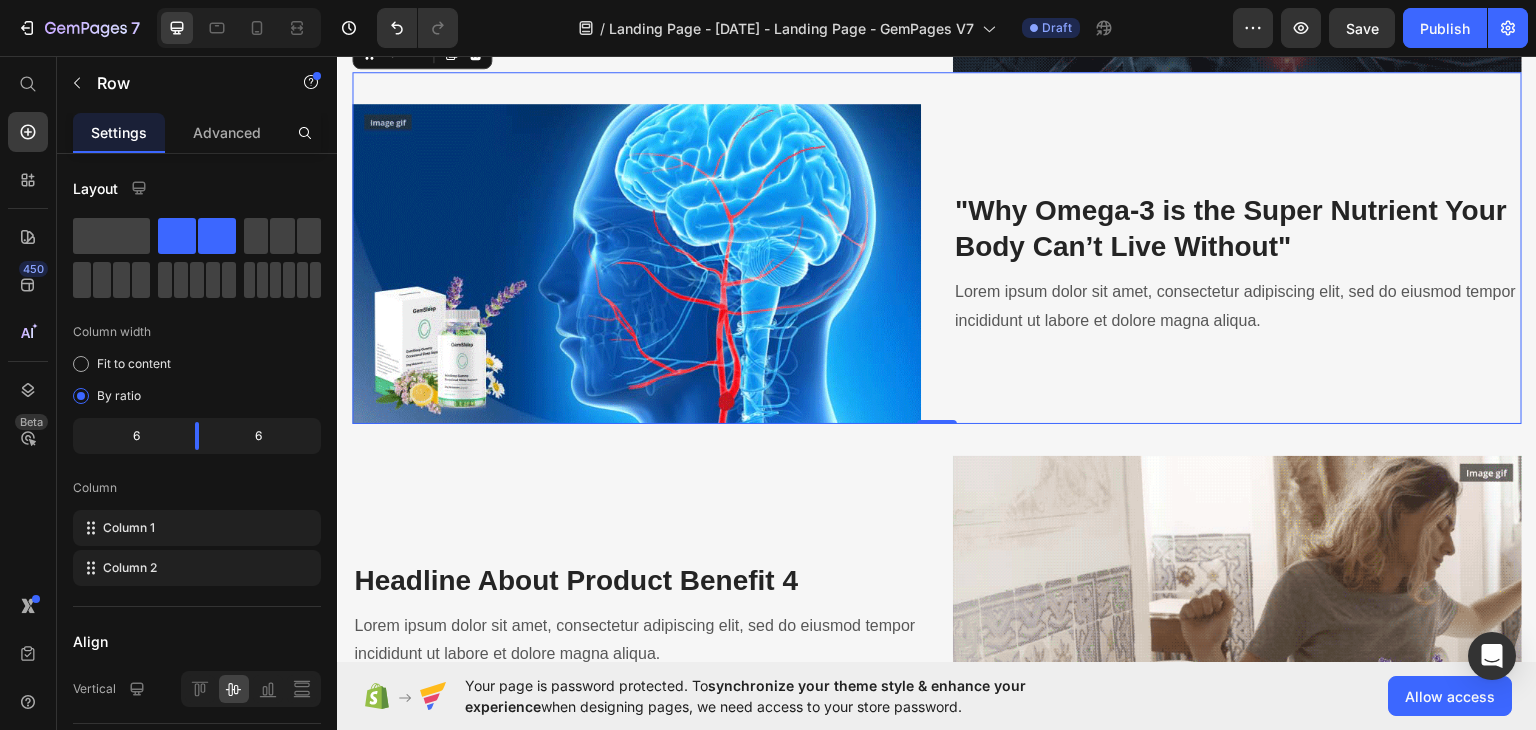 scroll, scrollTop: 3420, scrollLeft: 0, axis: vertical 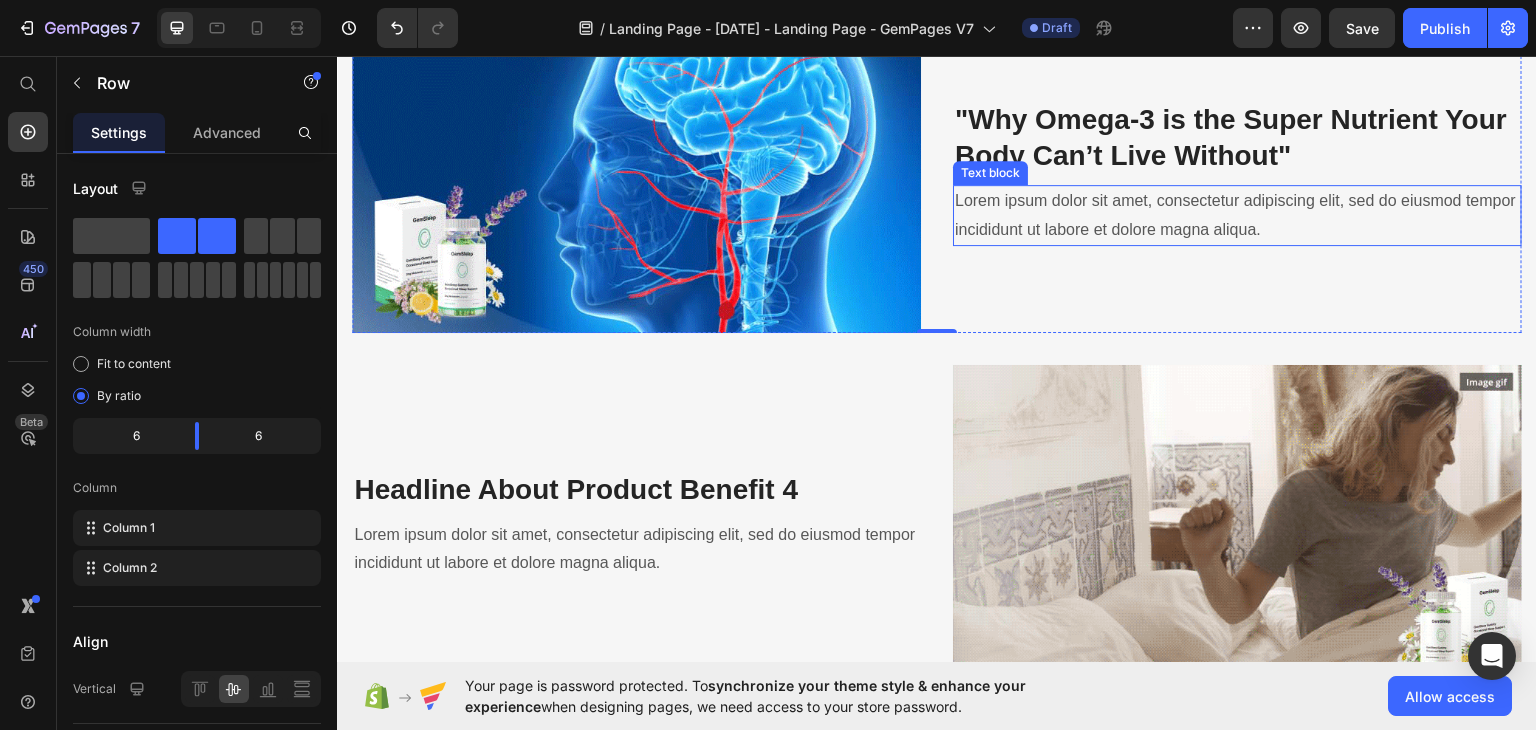 click on "Lorem ipsum dolor sit amet, consectetur adipiscing elit, sed do eiusmod tempor incididunt ut labore et dolore magna aliqua." at bounding box center [1237, 215] 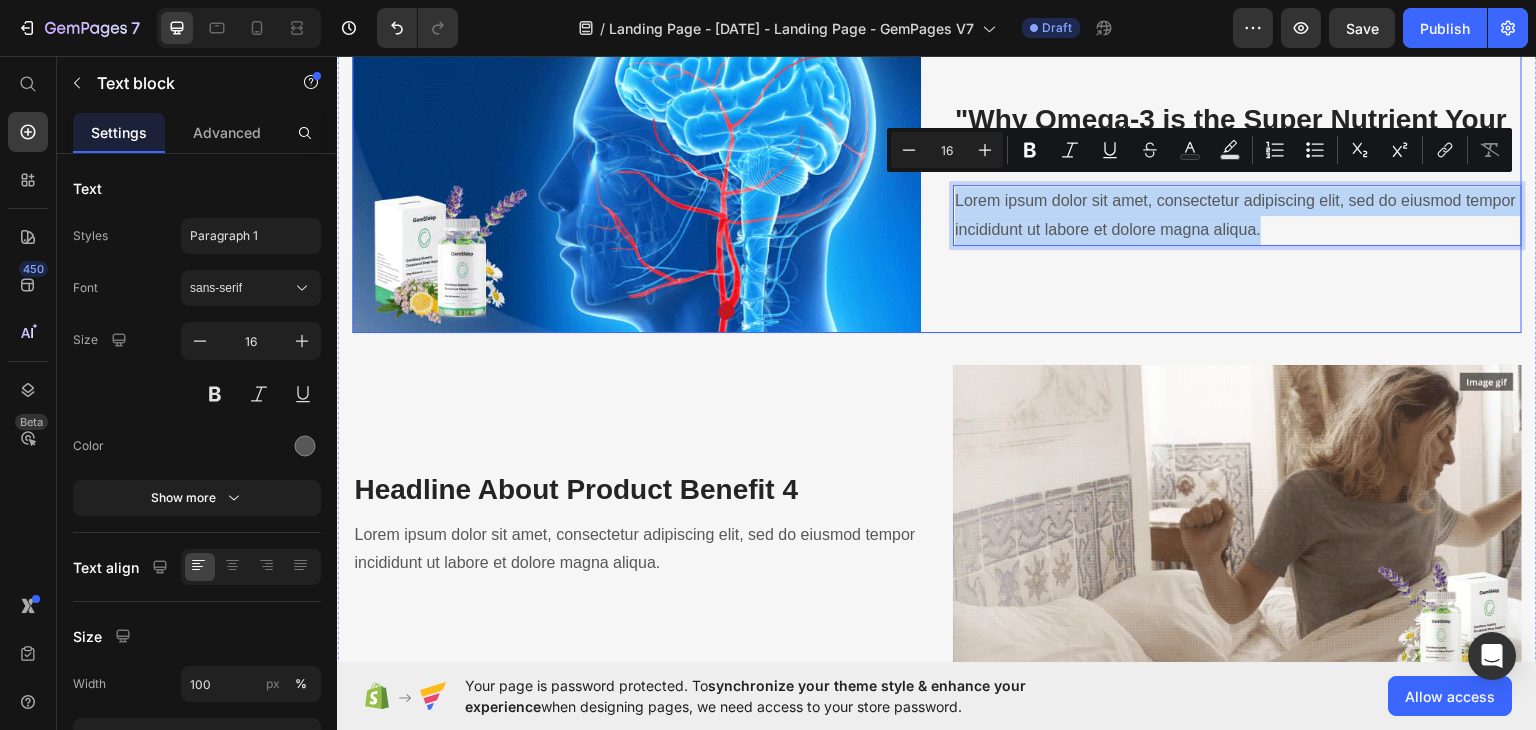 drag, startPoint x: 1307, startPoint y: 213, endPoint x: 939, endPoint y: 183, distance: 369.2208 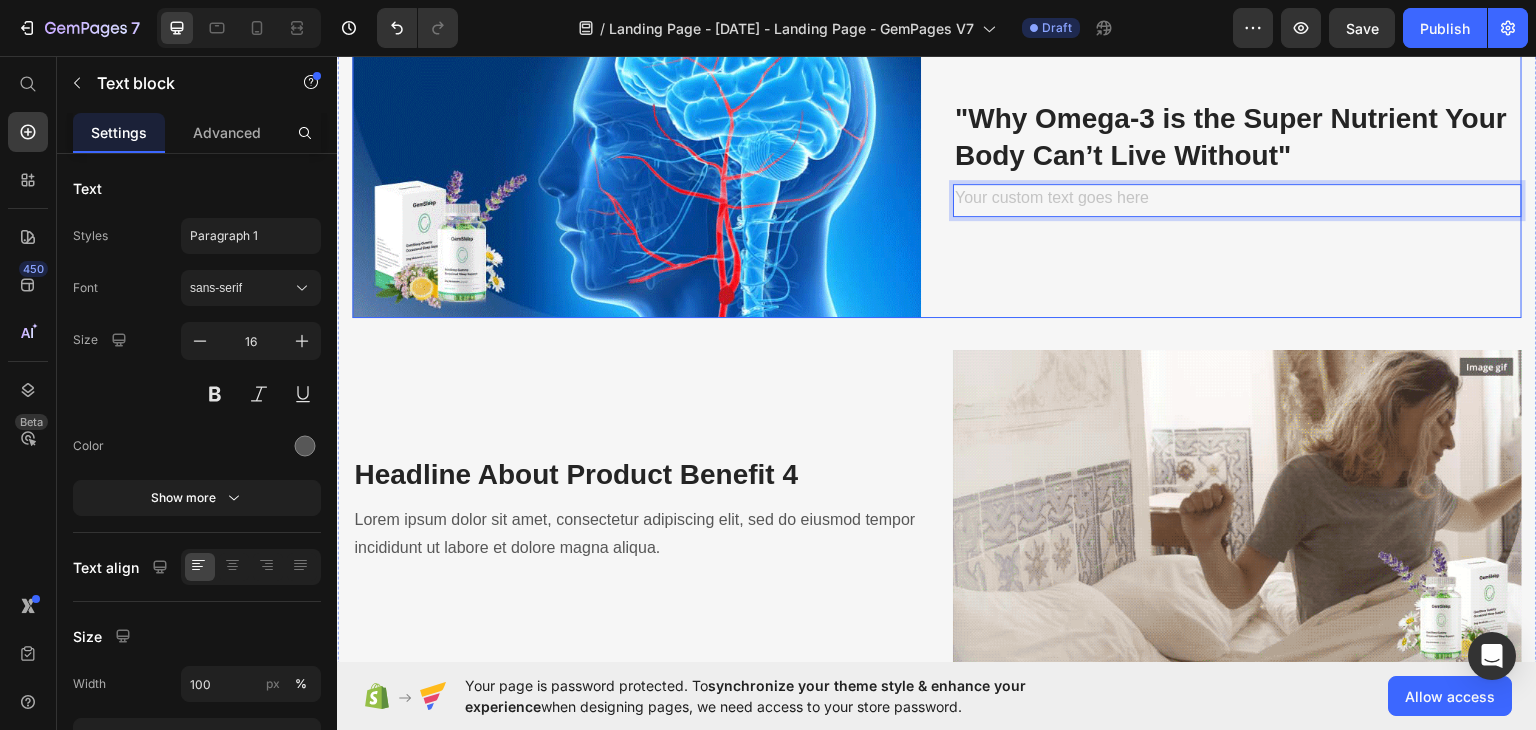 scroll, scrollTop: 3420, scrollLeft: 0, axis: vertical 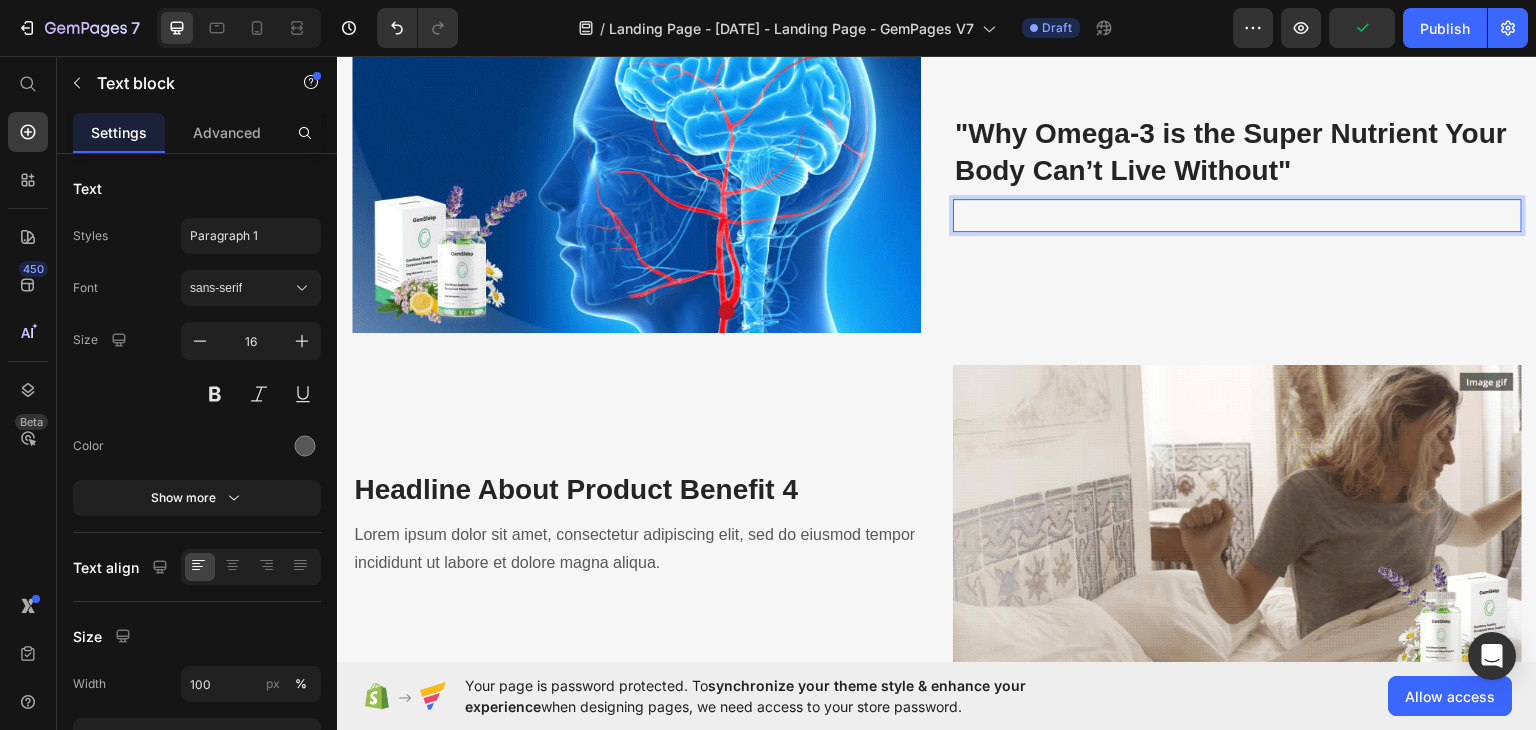 click at bounding box center [1237, 214] 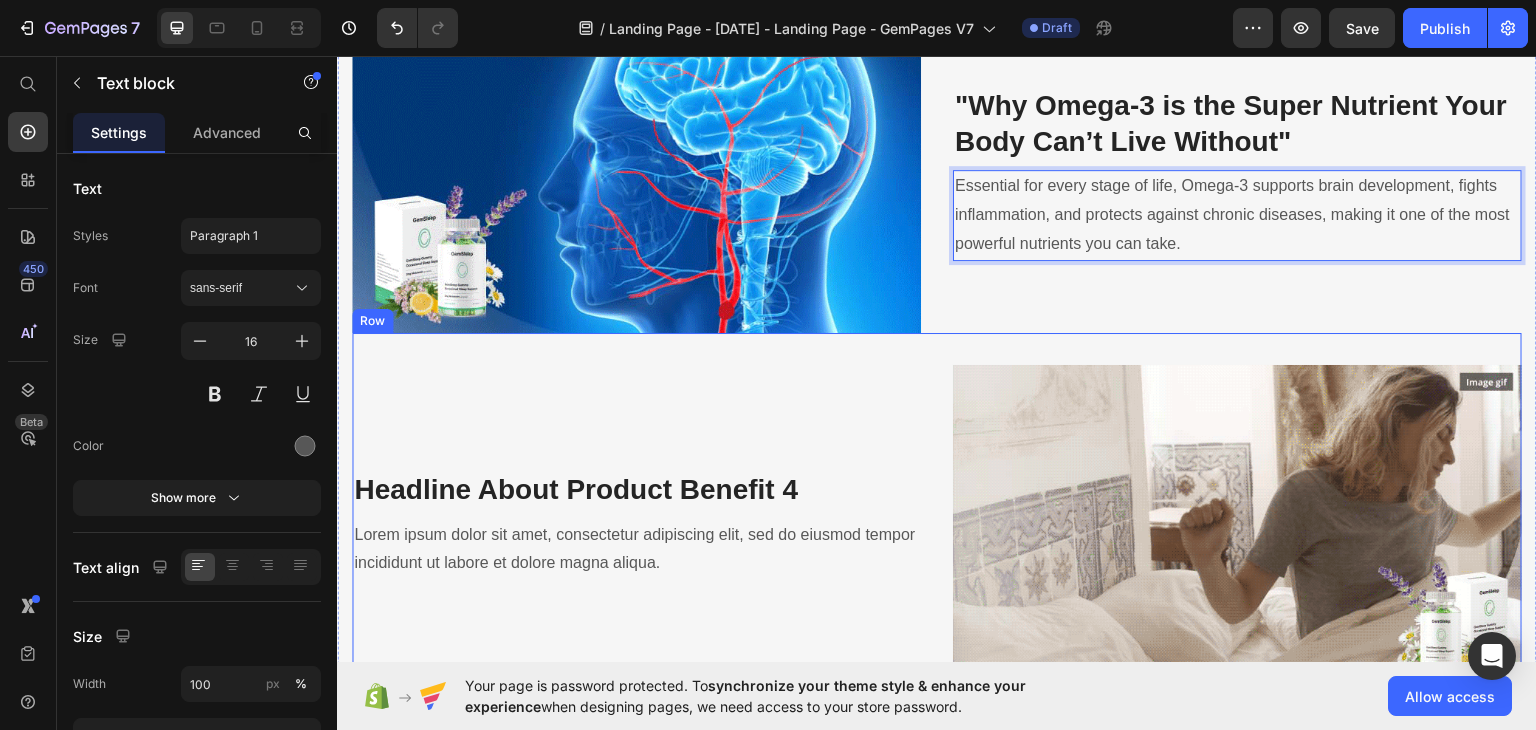 click on "Headline About Product Benefit 4 Heading Lorem ipsum dolor sit amet, consectetur adipiscing elit, sed do eiusmod tempor incididunt ut labore et dolore magna aliqua.  Text block" at bounding box center (636, 524) 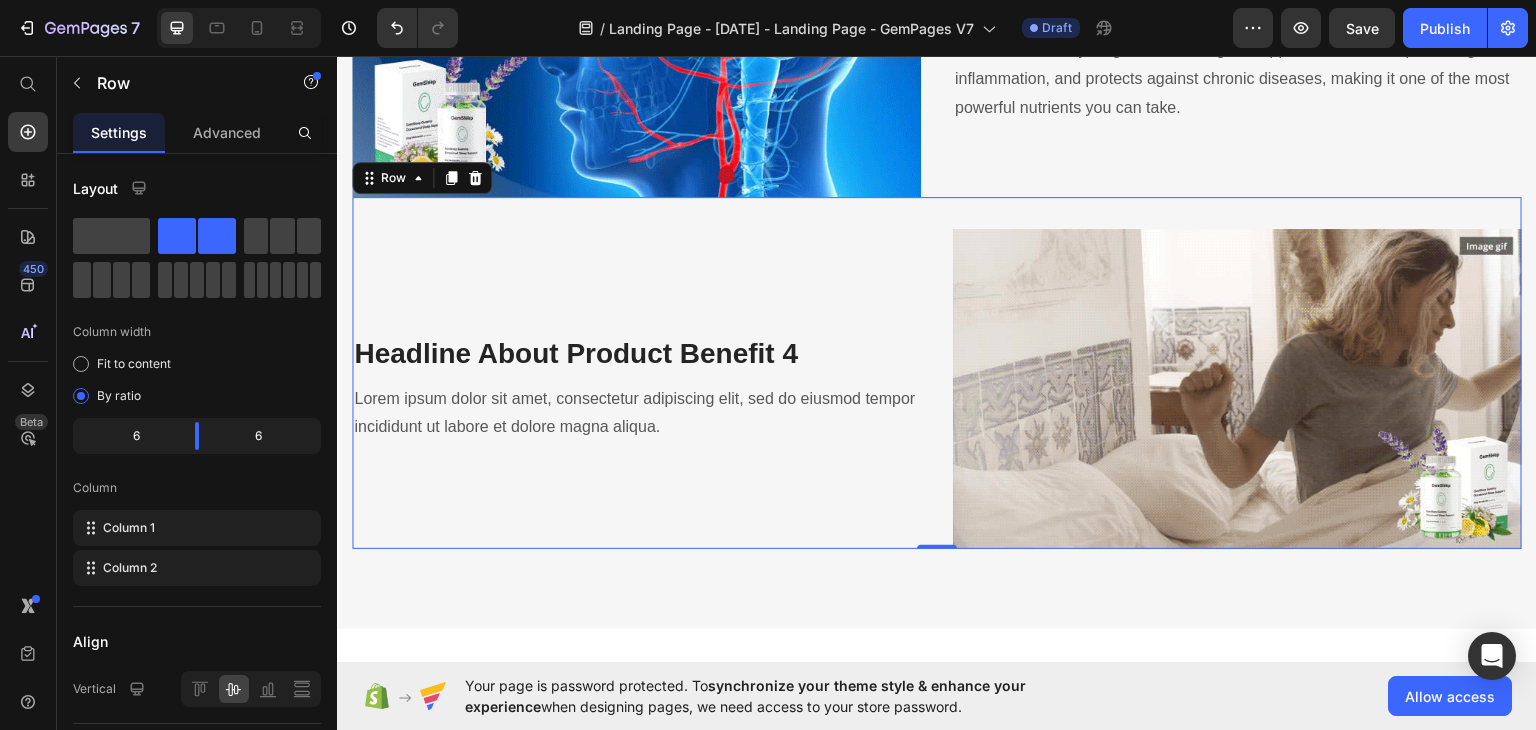 scroll, scrollTop: 3720, scrollLeft: 0, axis: vertical 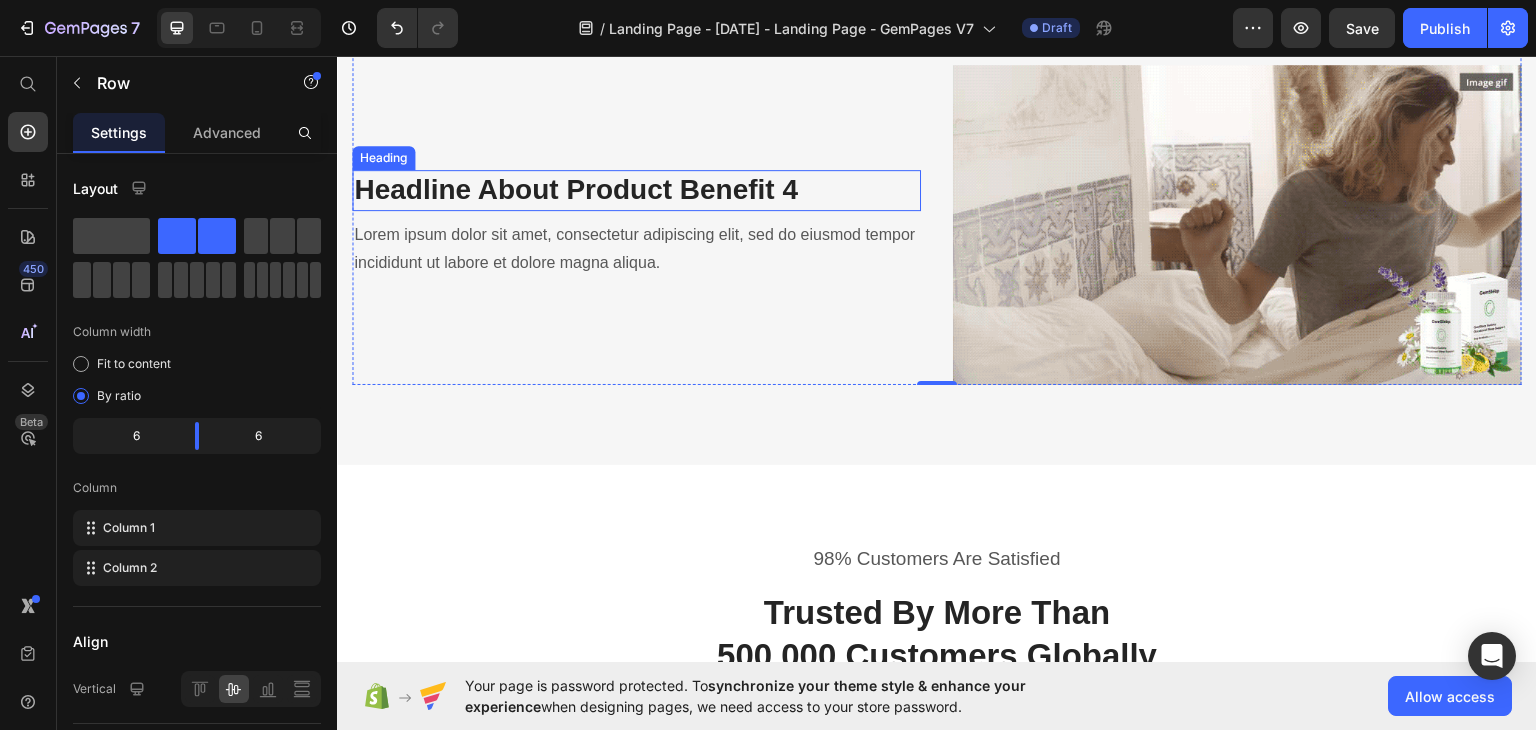 click on "Headline About Product Benefit 4" at bounding box center (636, 189) 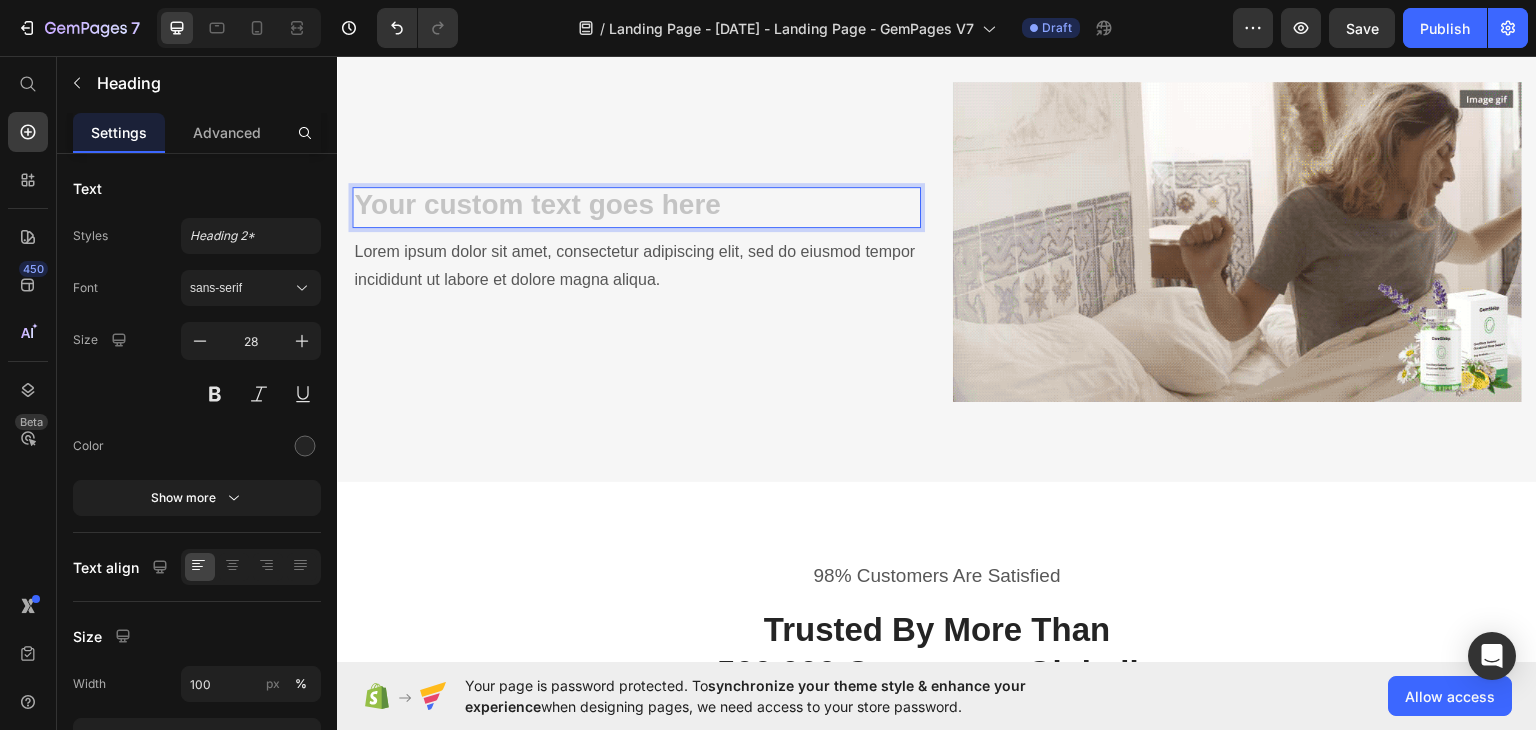 scroll, scrollTop: 3684, scrollLeft: 0, axis: vertical 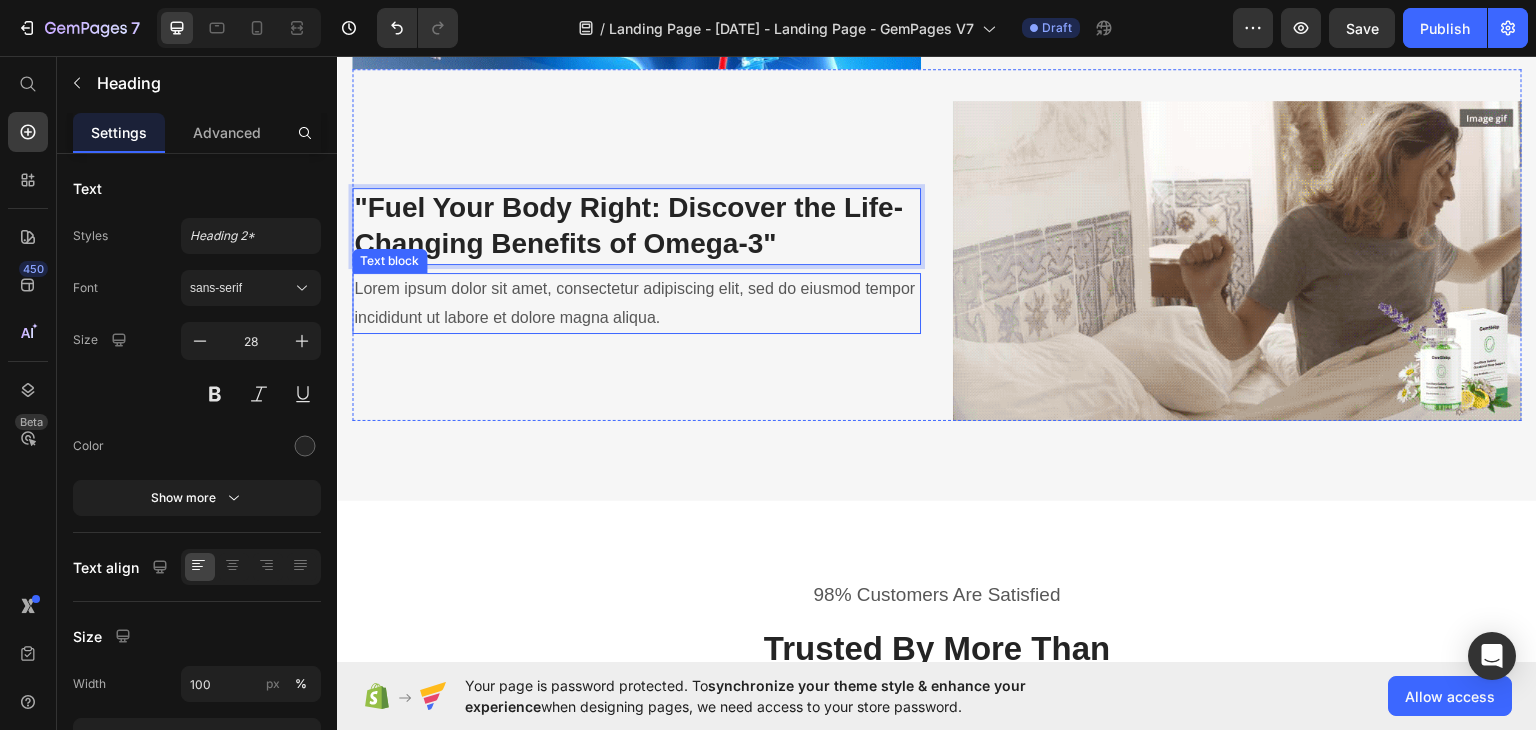 click on "Lorem ipsum dolor sit amet, consectetur adipiscing elit, sed do eiusmod tempor incididunt ut labore et dolore magna aliqua." at bounding box center (636, 303) 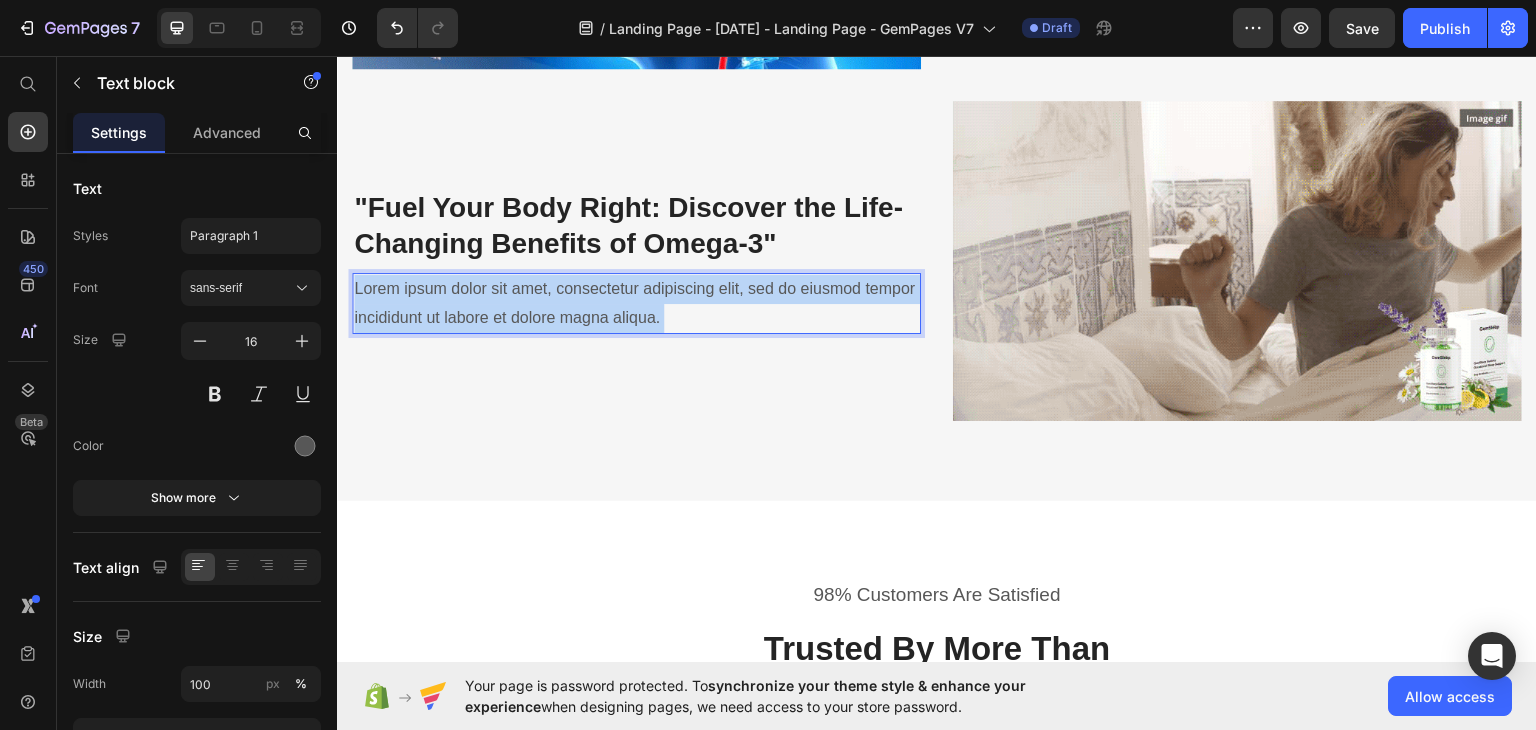 drag, startPoint x: 734, startPoint y: 297, endPoint x: 565, endPoint y: 289, distance: 169.18924 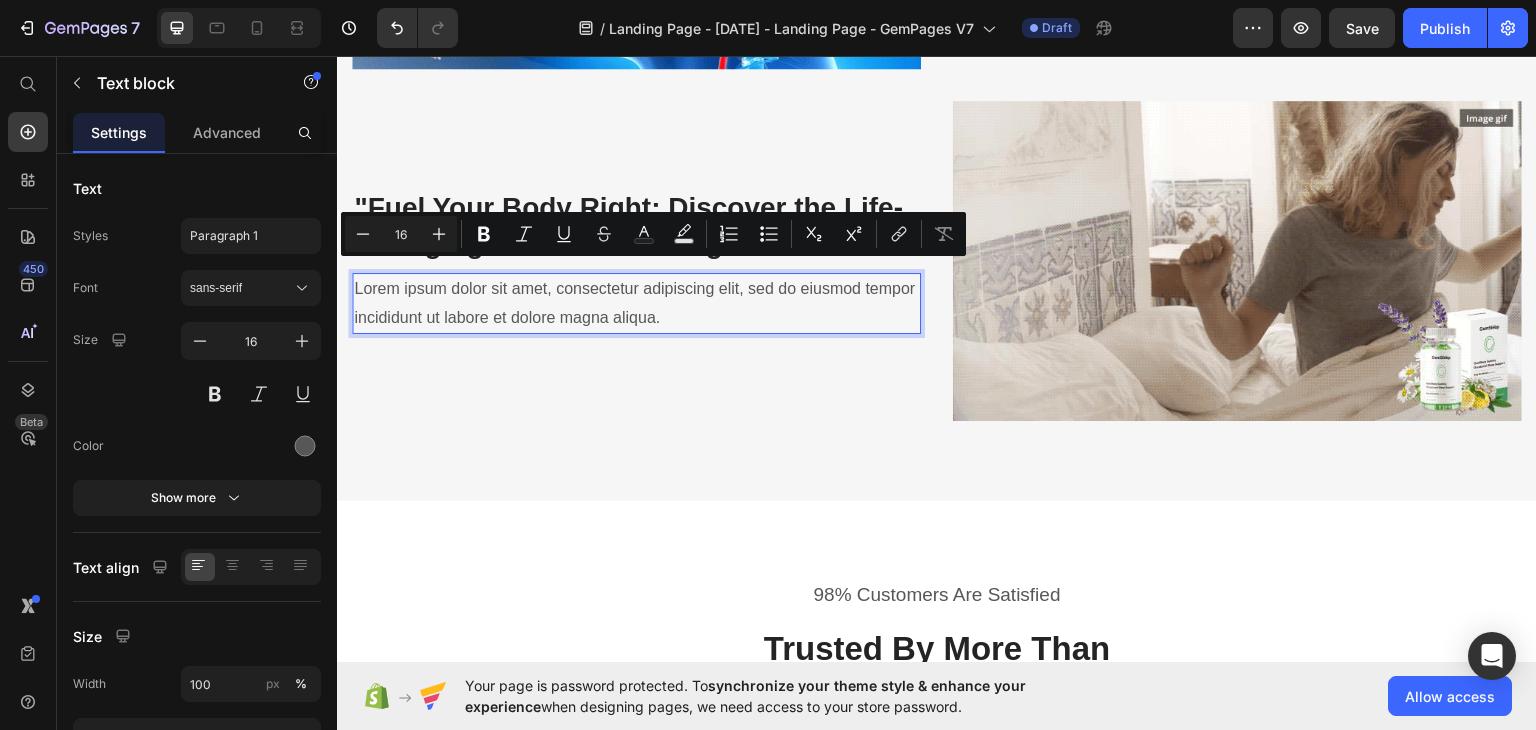 drag, startPoint x: 688, startPoint y: 295, endPoint x: 352, endPoint y: 273, distance: 336.71948 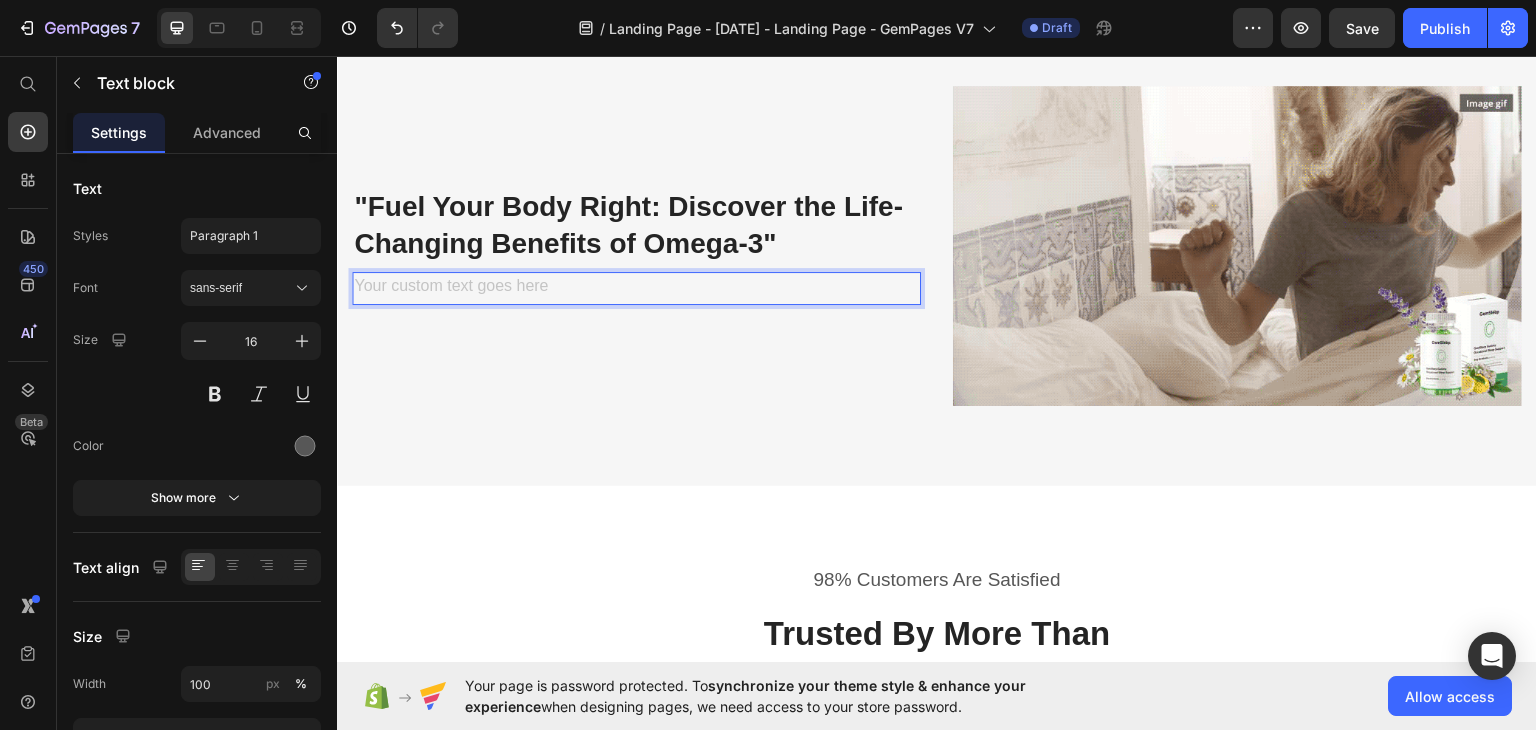 scroll, scrollTop: 3684, scrollLeft: 0, axis: vertical 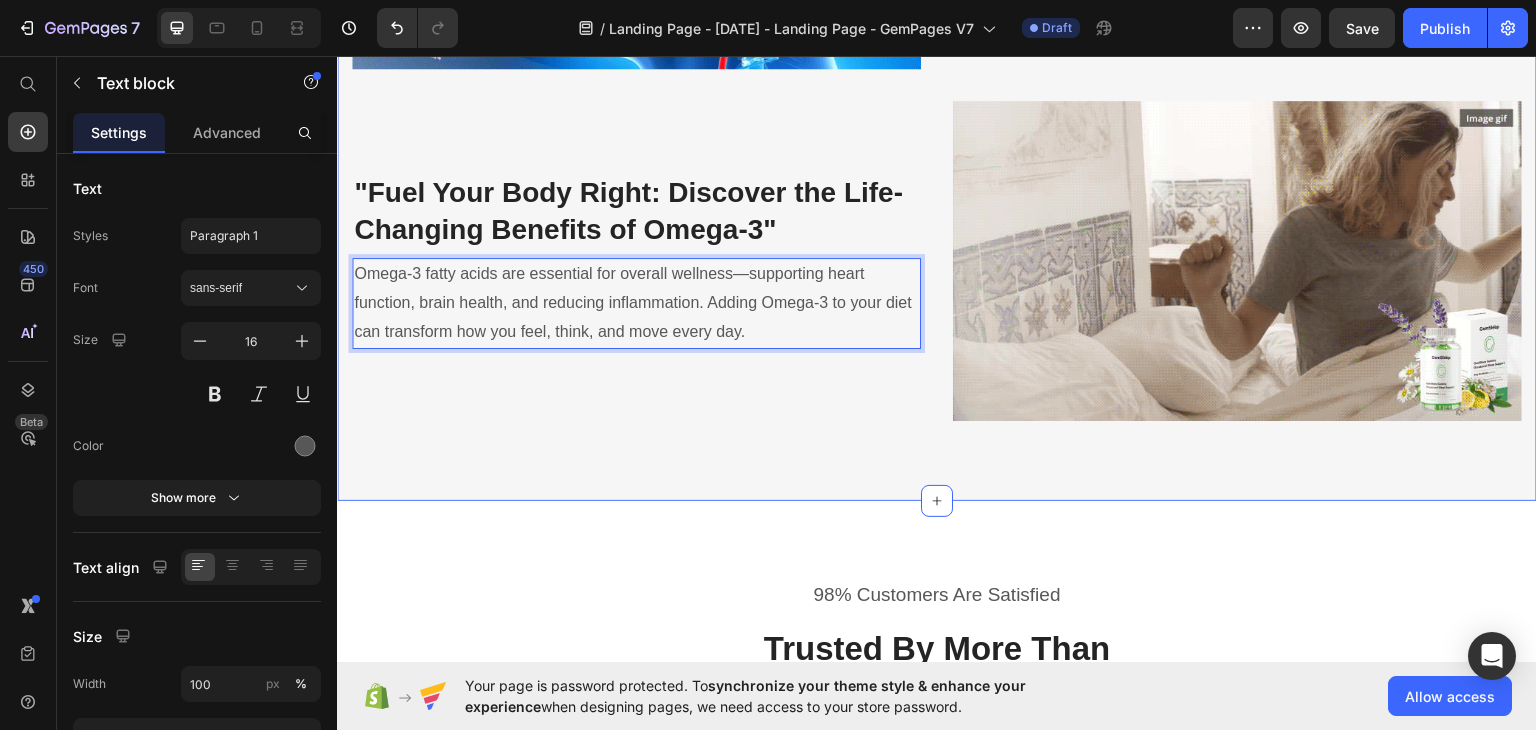click on "Product Feature Breakdown Heading Lorem Ipsum is simply dummy text of the printing and typesetting industry. Lorem Ipsum has been the industry's standard dummy text ever. Text block Row Row Image "Omega-3: The Essential Fatty Acid for a Healthier Heart and Sharper Mind" Heading Omega-3 fatty acids play a vital role in maintaining heart health and enhancing brain function. Regular intake can help lower blood pressure, improve memory, and support overall mental clarity. Text block Row "Unlock the Power of Omega-3: Boost Brain, Heart, and Joint Health Naturally" Heading Omega-3 is a natural way to support key areas of your health. From reducing inflammation in joints to promoting a strong heart and active mind, it's a must-have in any balanced diet. Text block Image Row Image "Why Omega-3 is the Super Nutrient Your Body Can’t Live Without" Heading Text block Row "Fuel Your Body Right: Discover the Life-Changing Benefits of Omega-3" Heading Text block   0 Image Row Section 4" at bounding box center [937, -350] 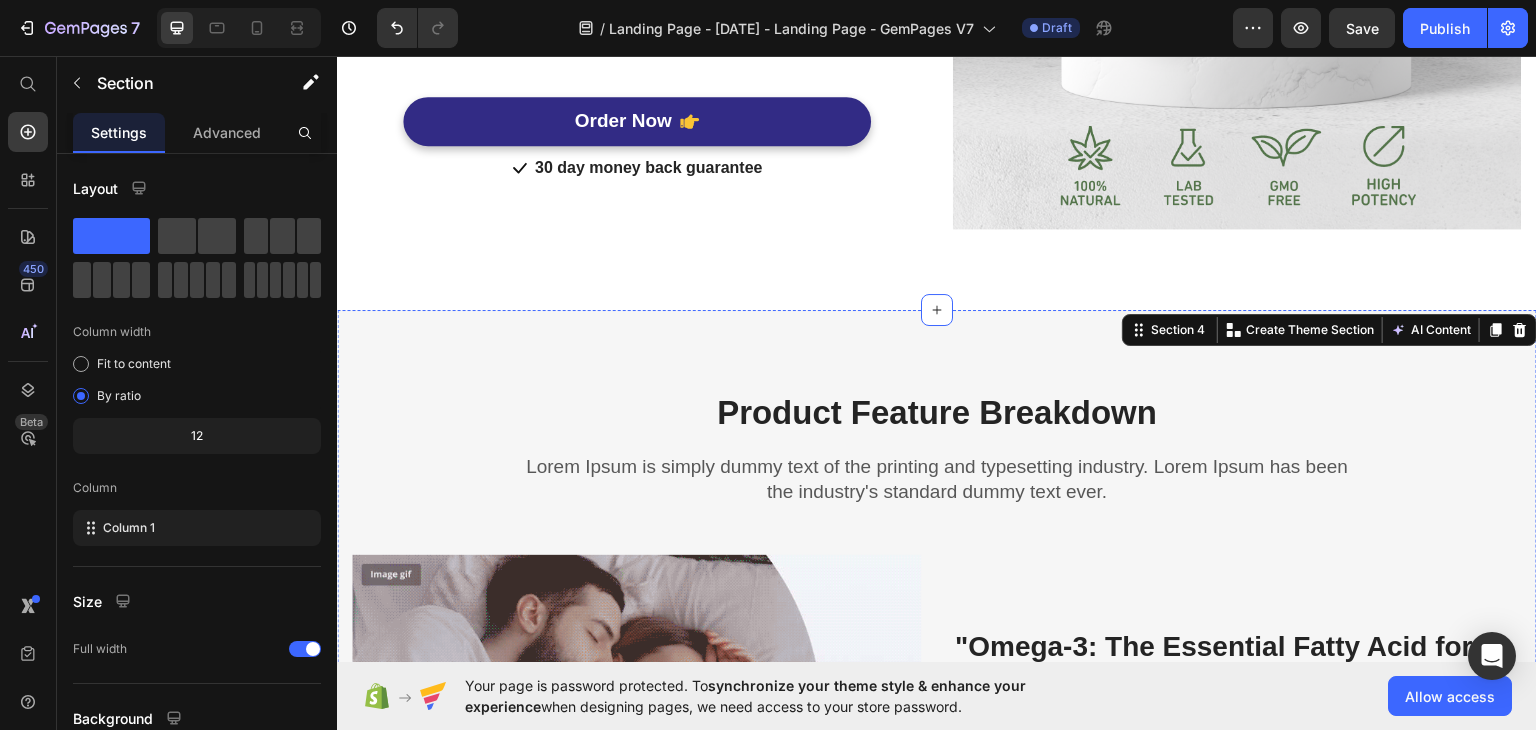 scroll, scrollTop: 1784, scrollLeft: 0, axis: vertical 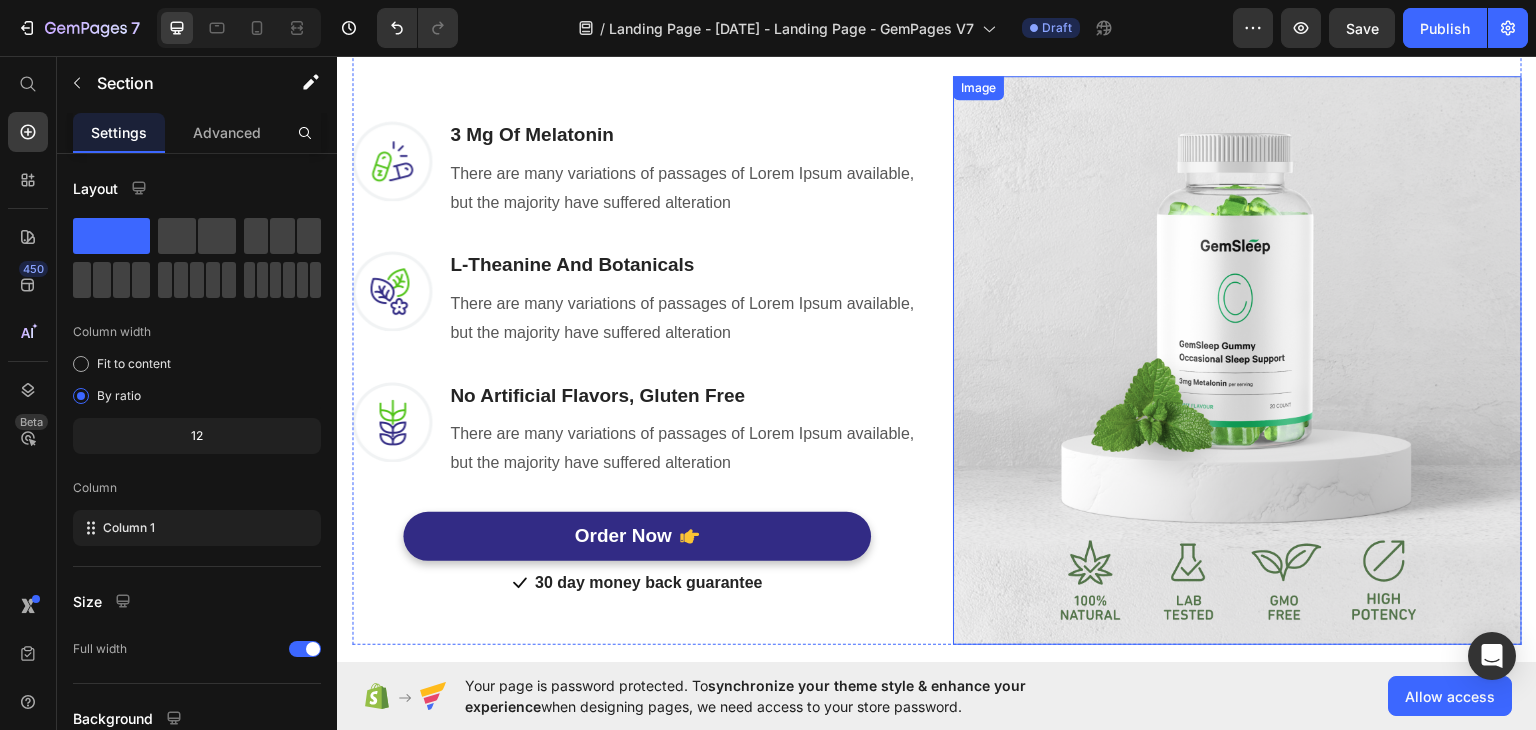 click at bounding box center [1237, 359] 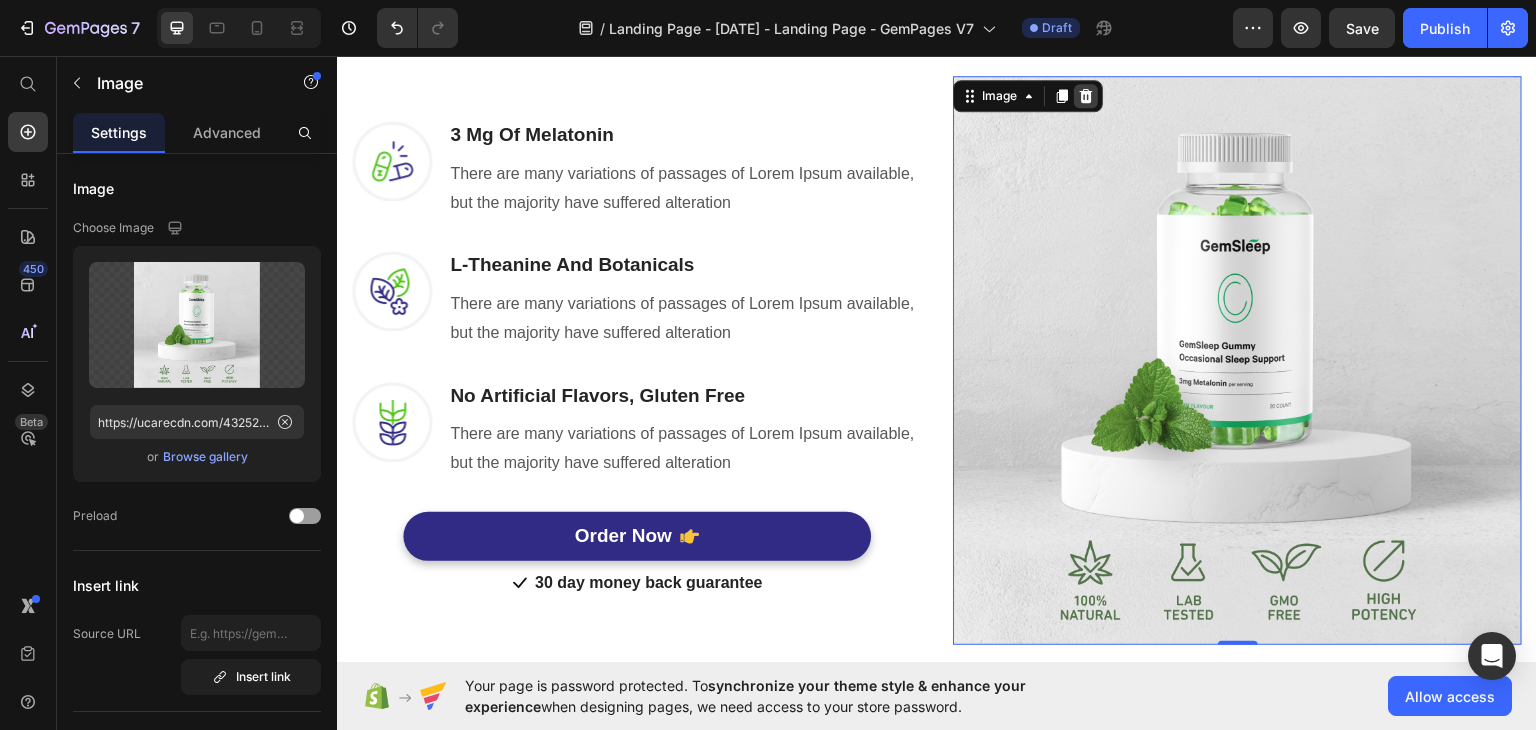 click 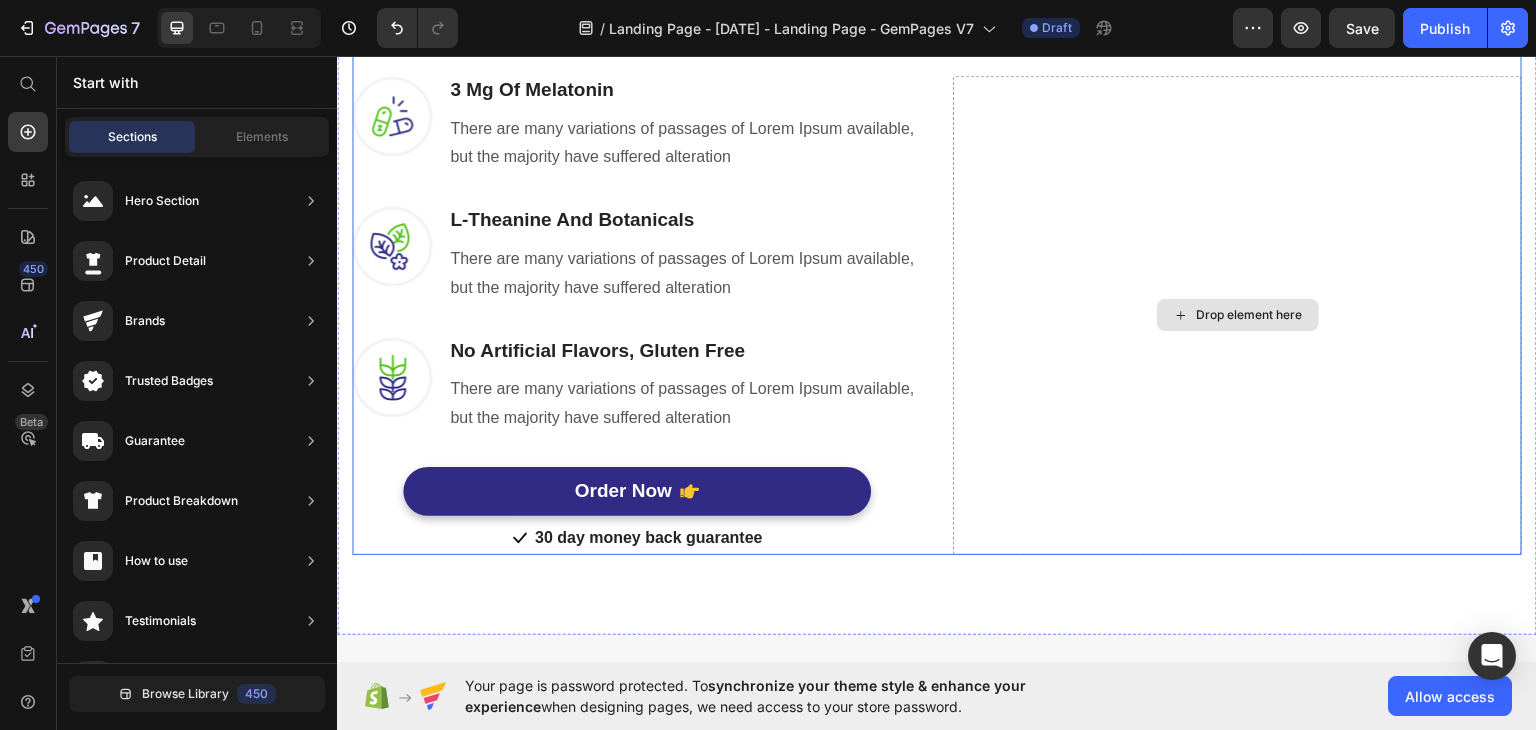 click on "Drop element here" at bounding box center [1250, 314] 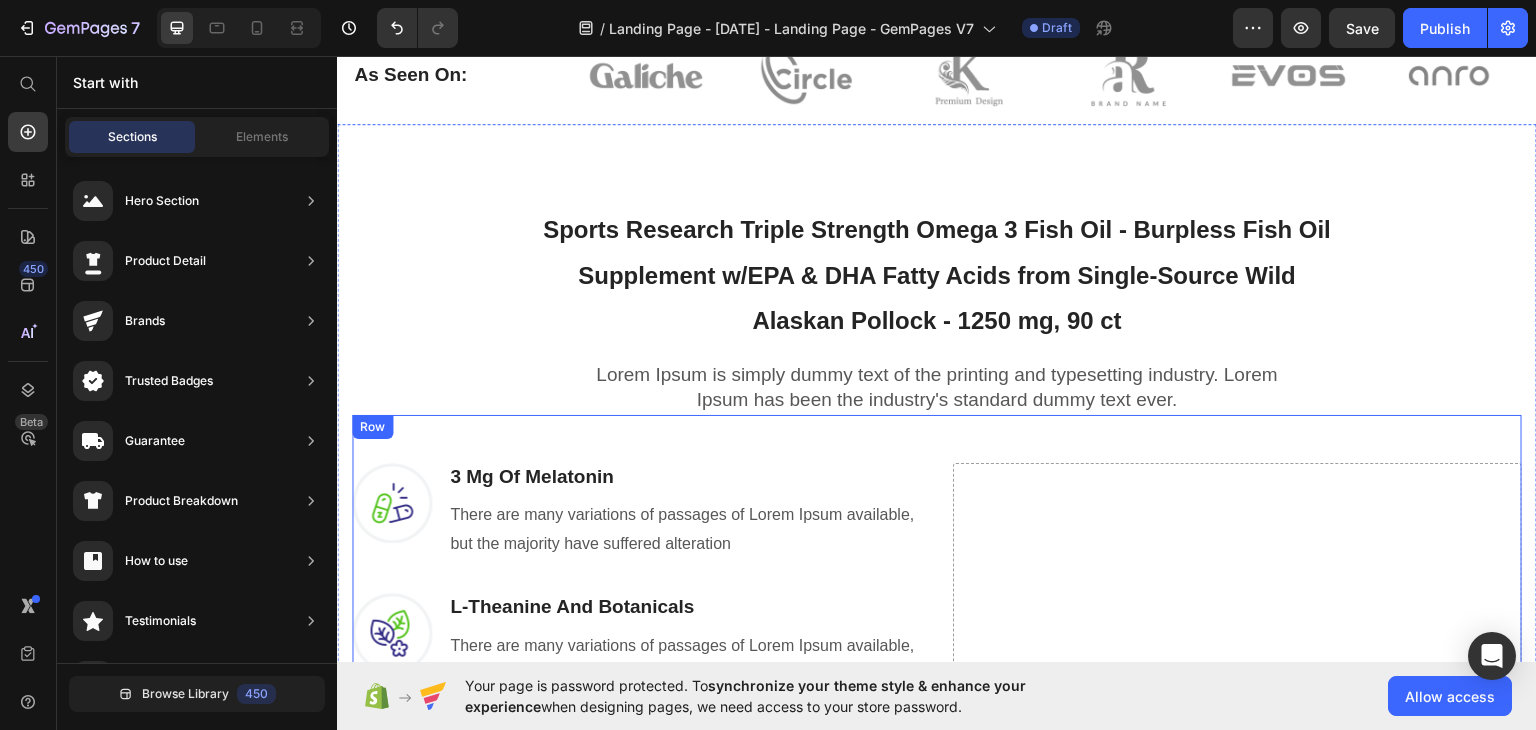 scroll, scrollTop: 1884, scrollLeft: 0, axis: vertical 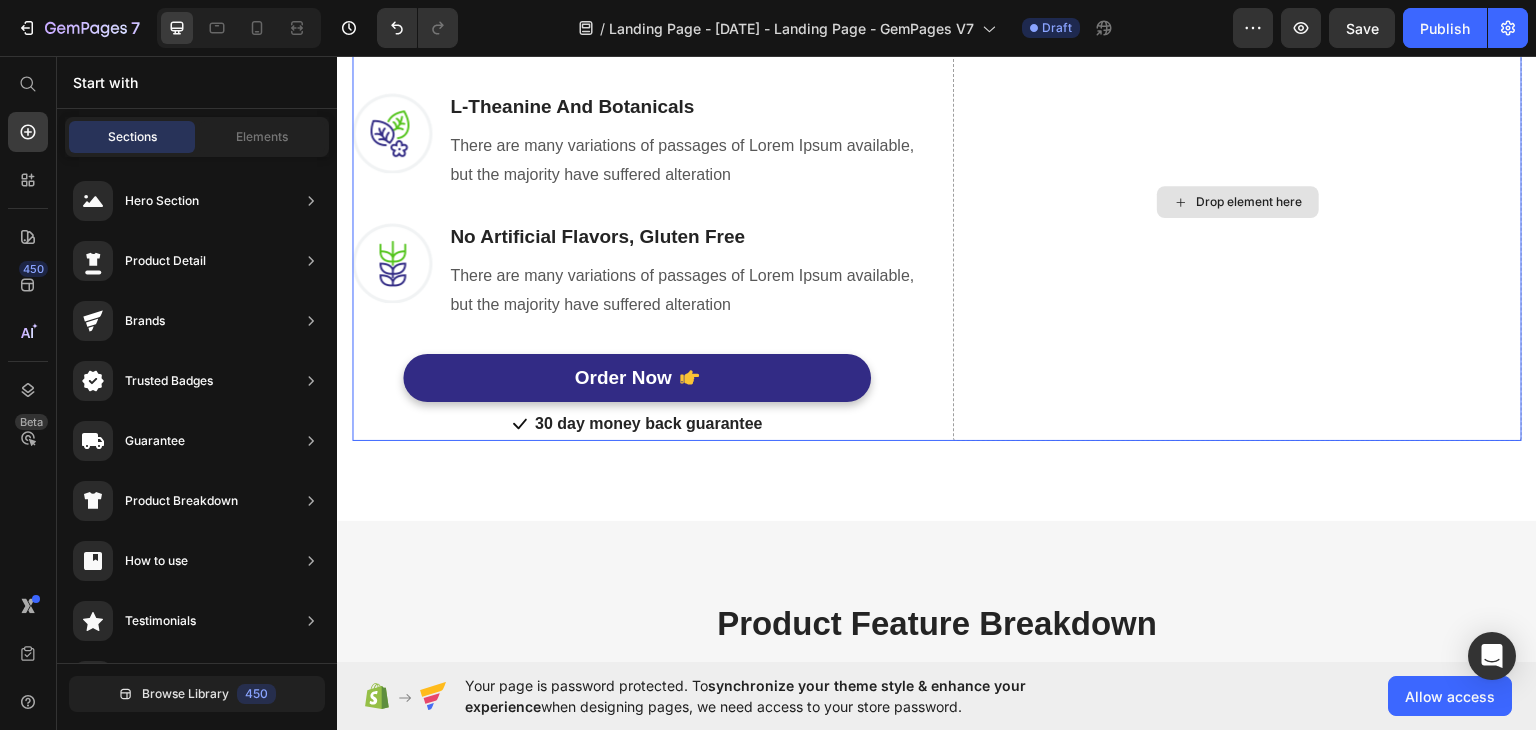 click on "Drop element here" at bounding box center (1237, 201) 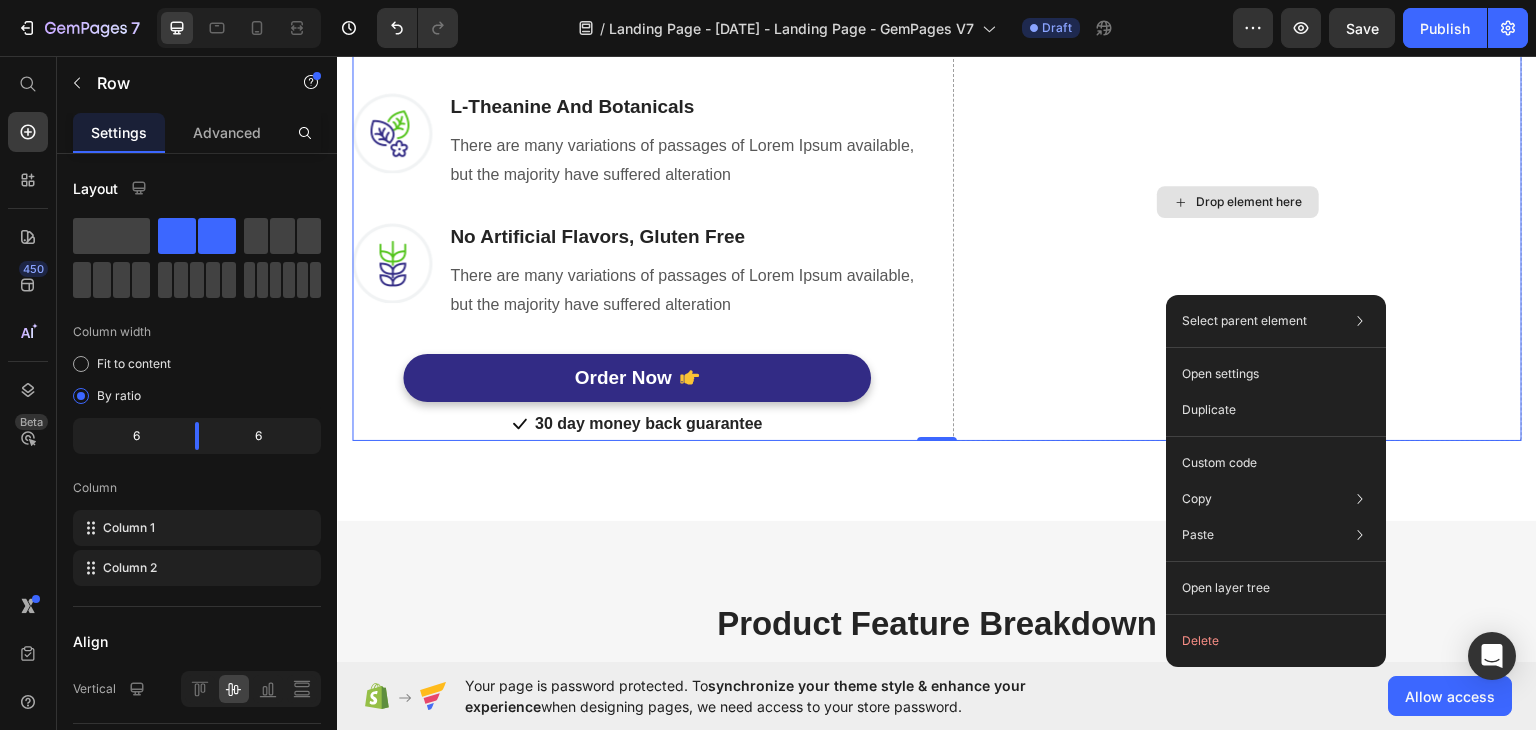 click on "Drop element here" at bounding box center (1237, 201) 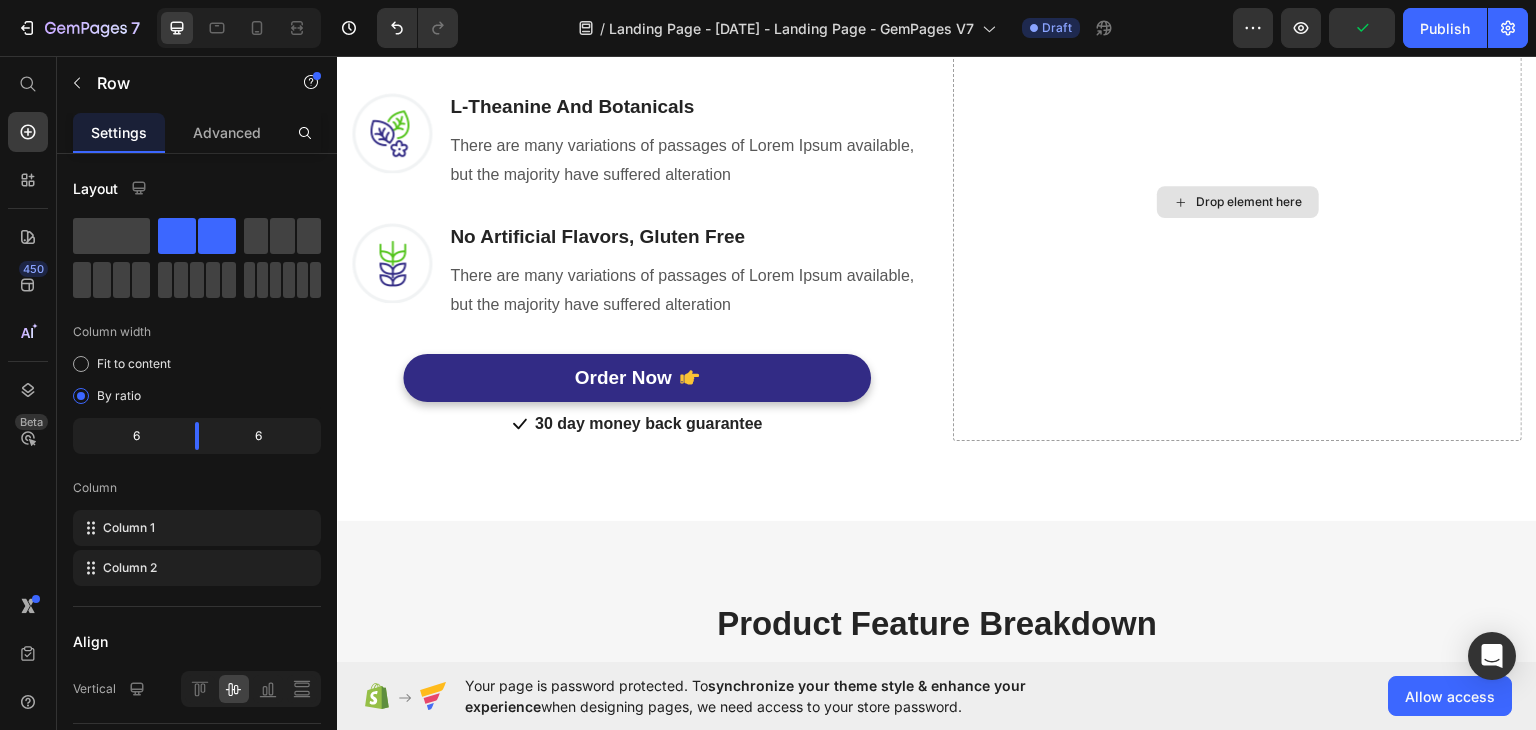 click on "Drop element here" at bounding box center [1250, 201] 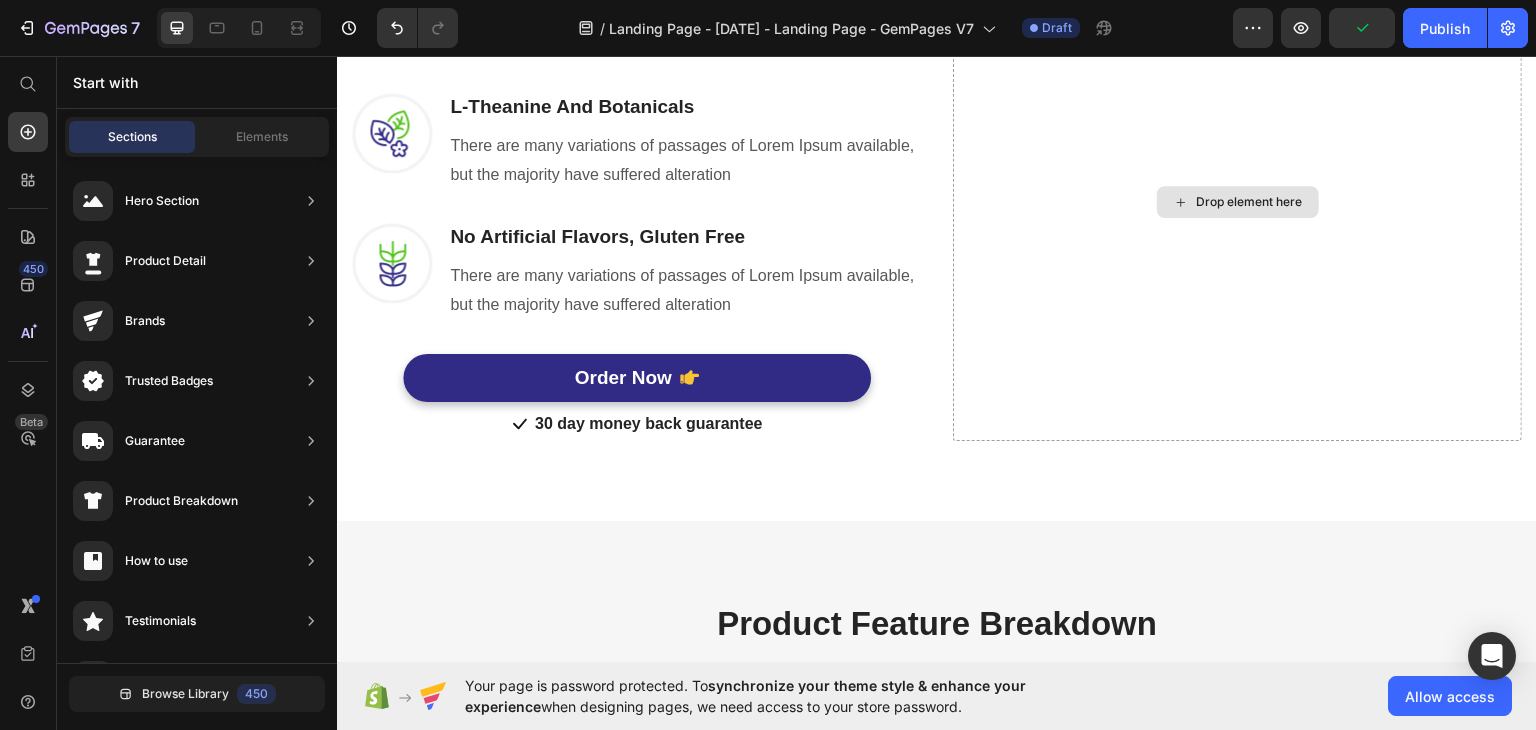 click on "Drop element here" at bounding box center (1250, 201) 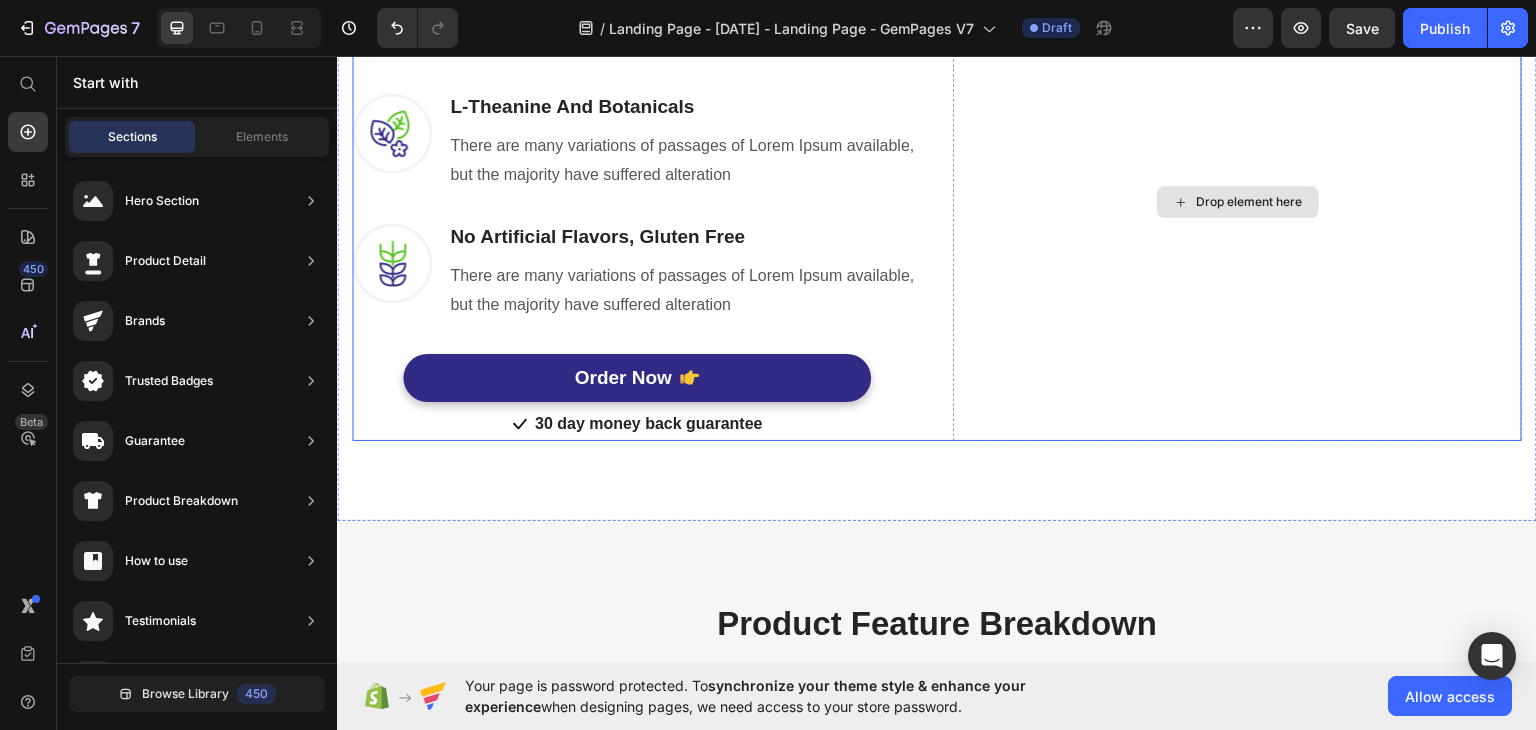 click on "Drop element here" at bounding box center (1238, 201) 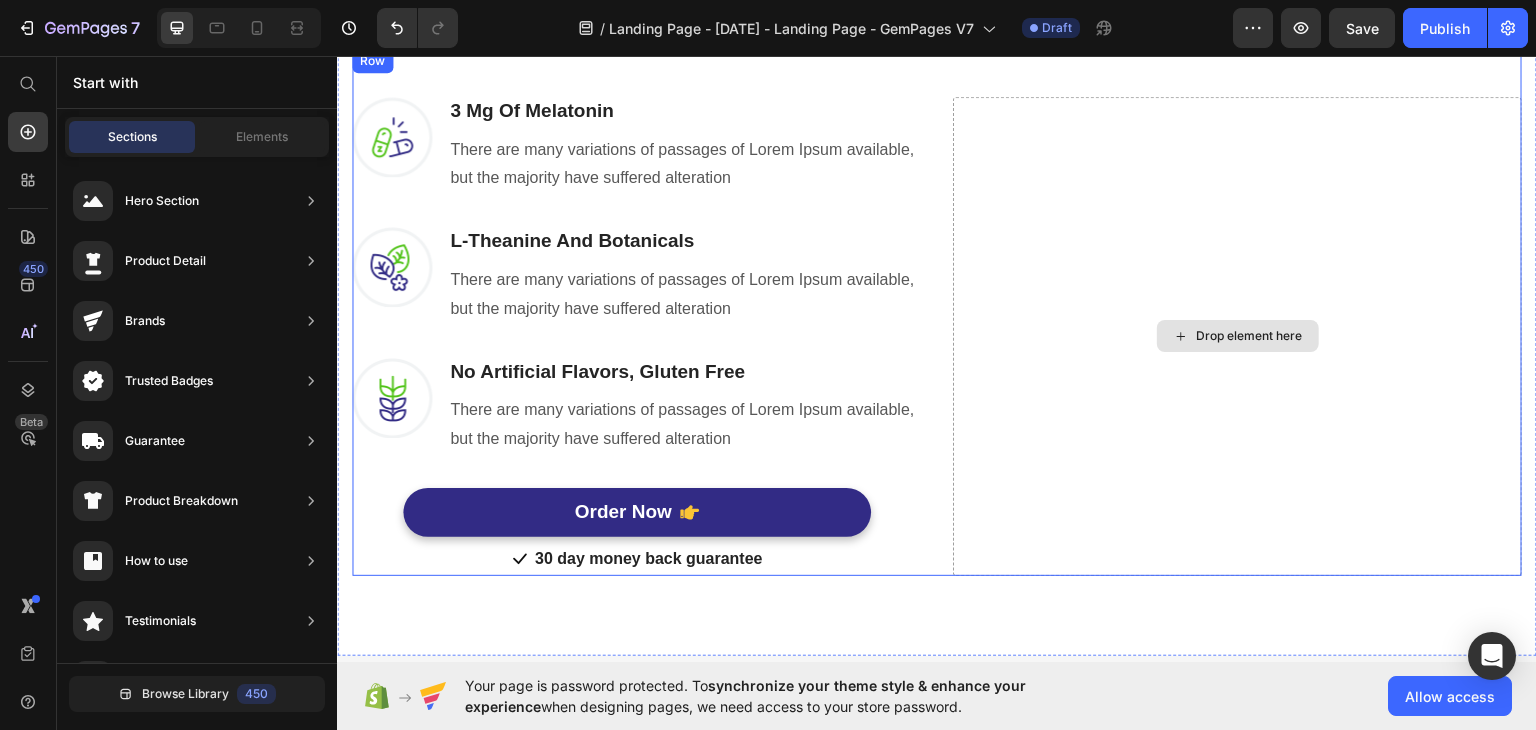 scroll, scrollTop: 1784, scrollLeft: 0, axis: vertical 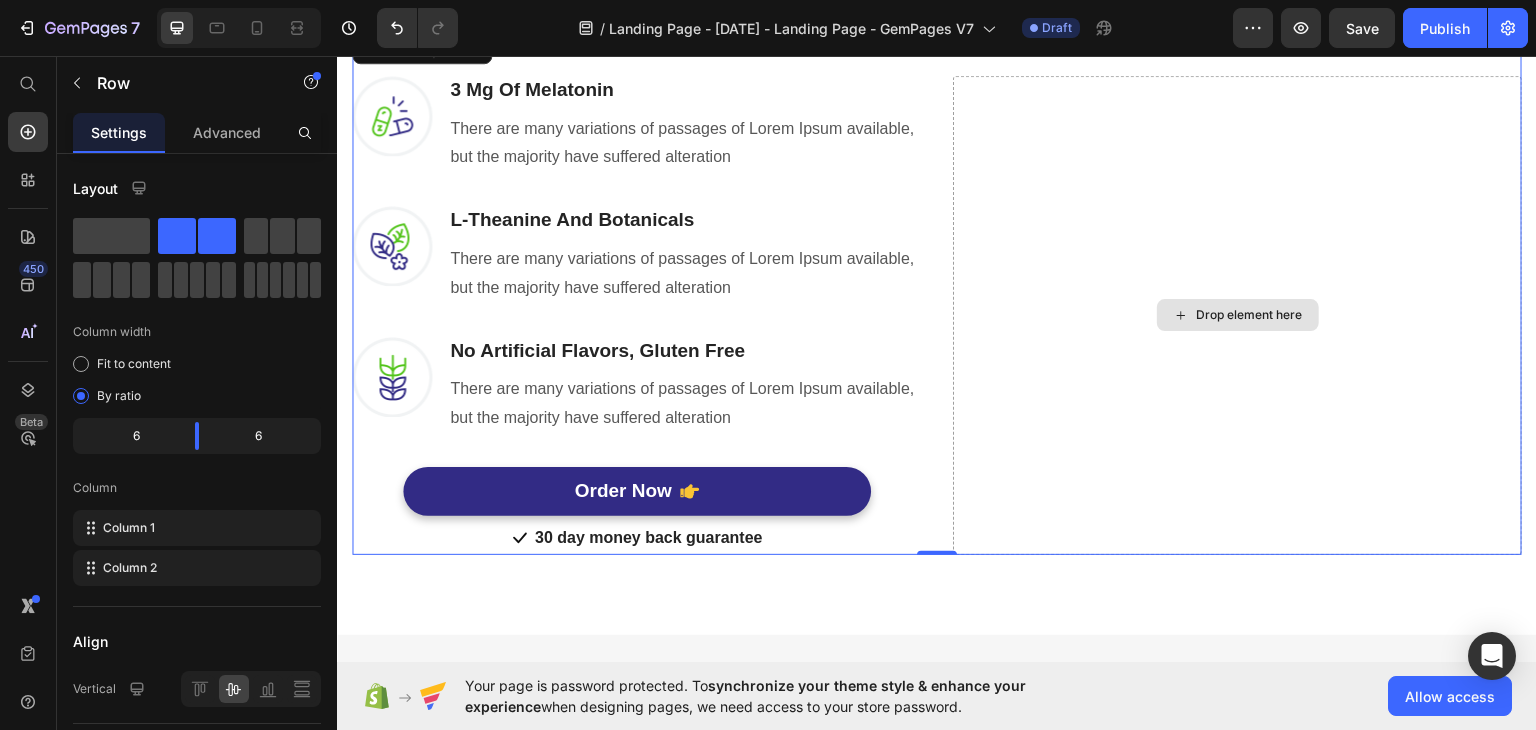 click on "Drop element here" at bounding box center (1237, 314) 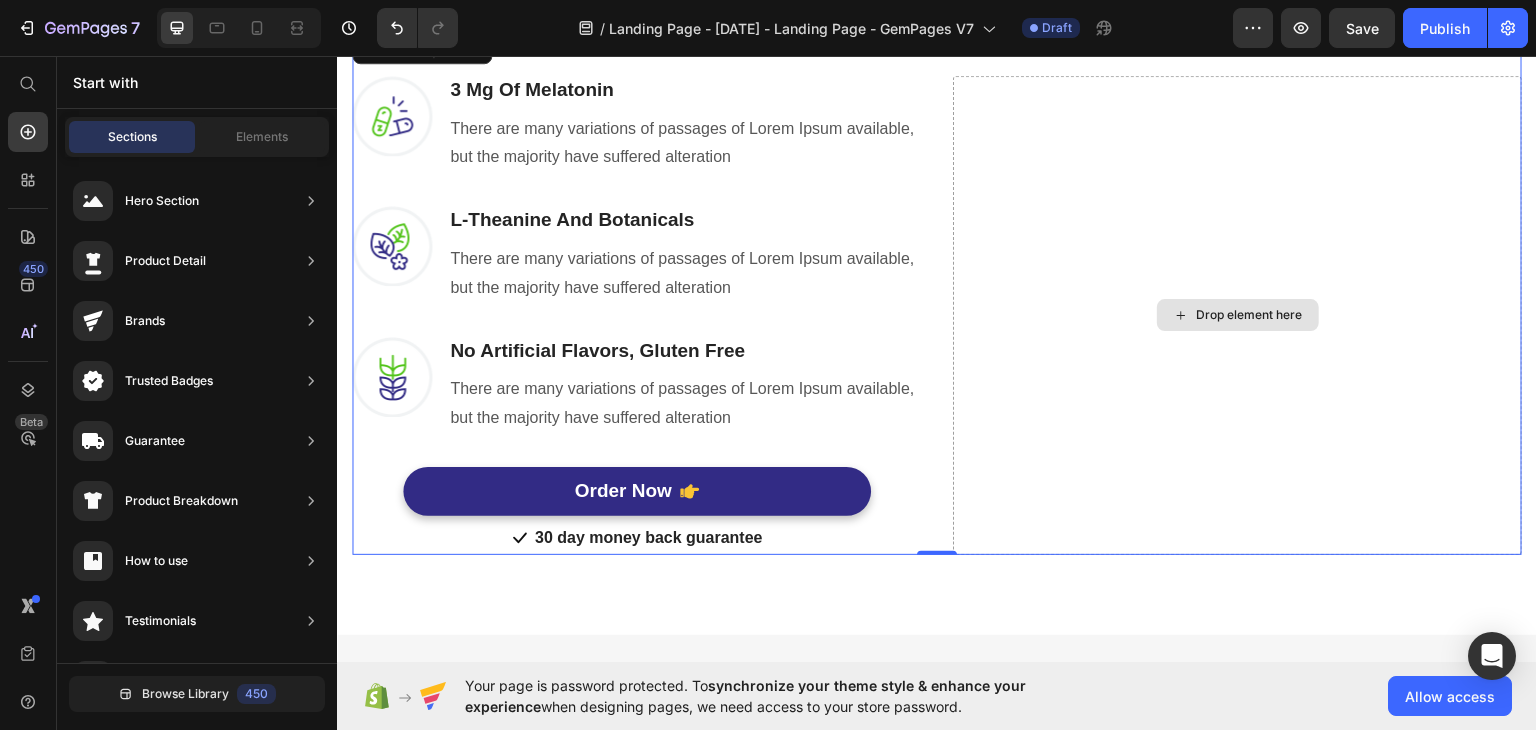 click on "Drop element here" at bounding box center [1250, 314] 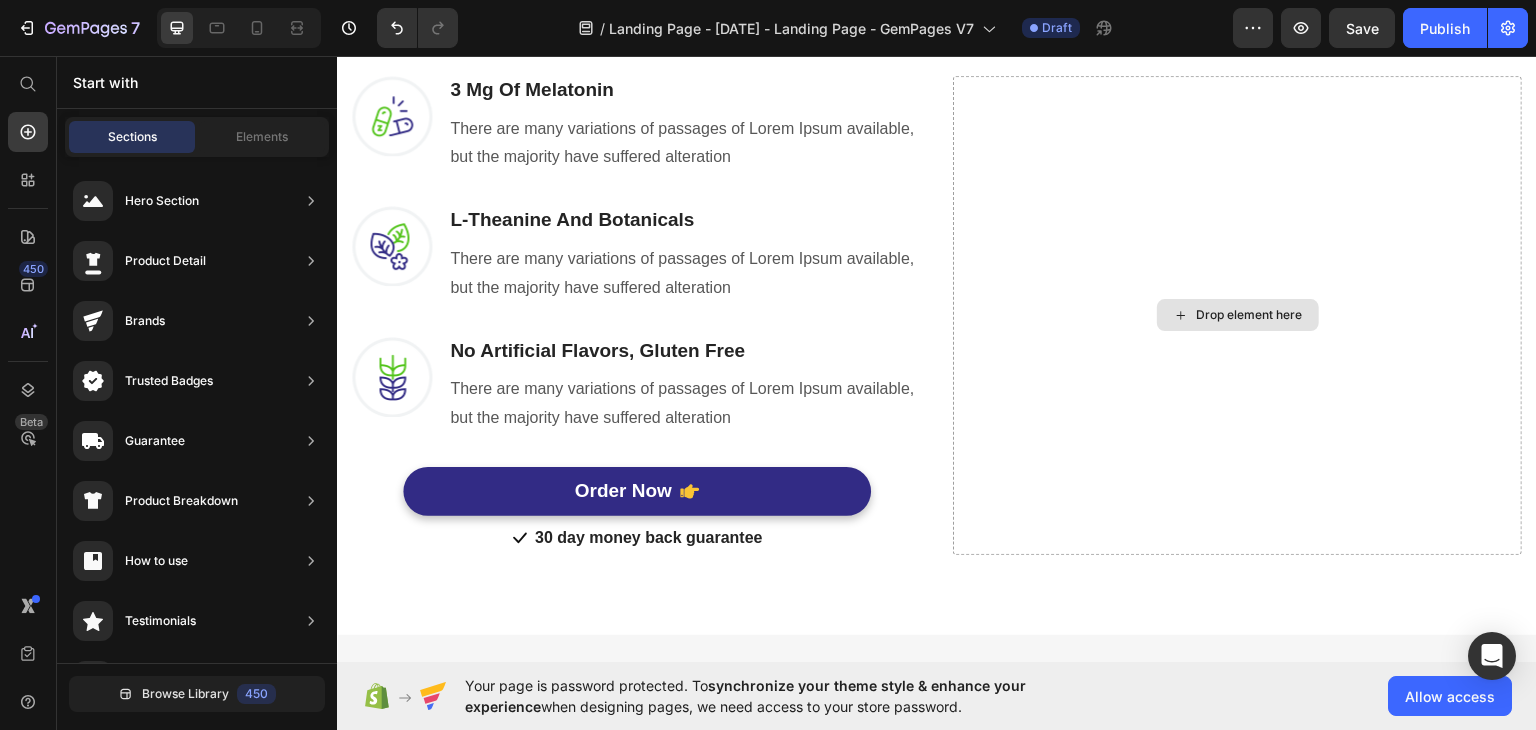 click on "Drop element here" at bounding box center [1250, 314] 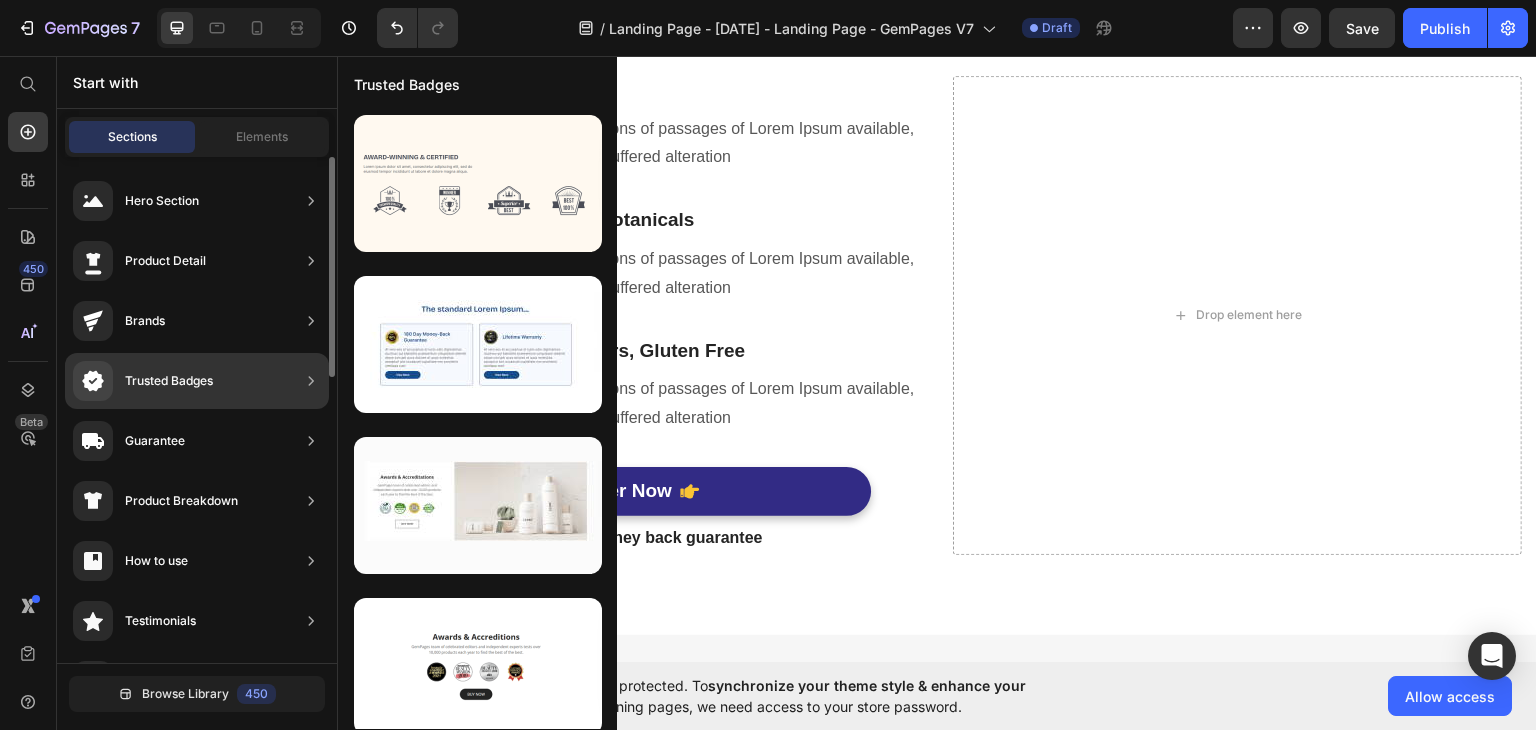 click 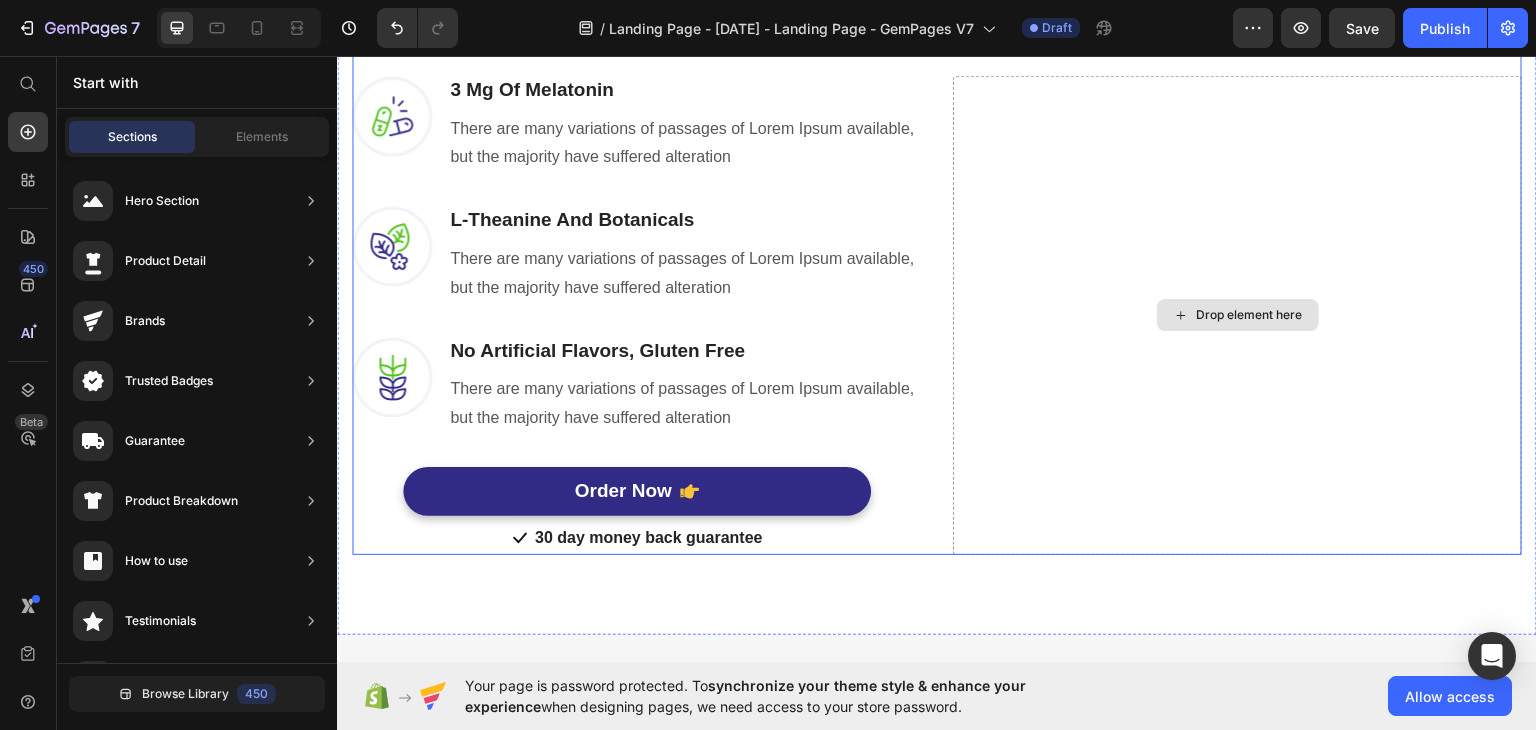 click on "Drop element here" at bounding box center [1238, 314] 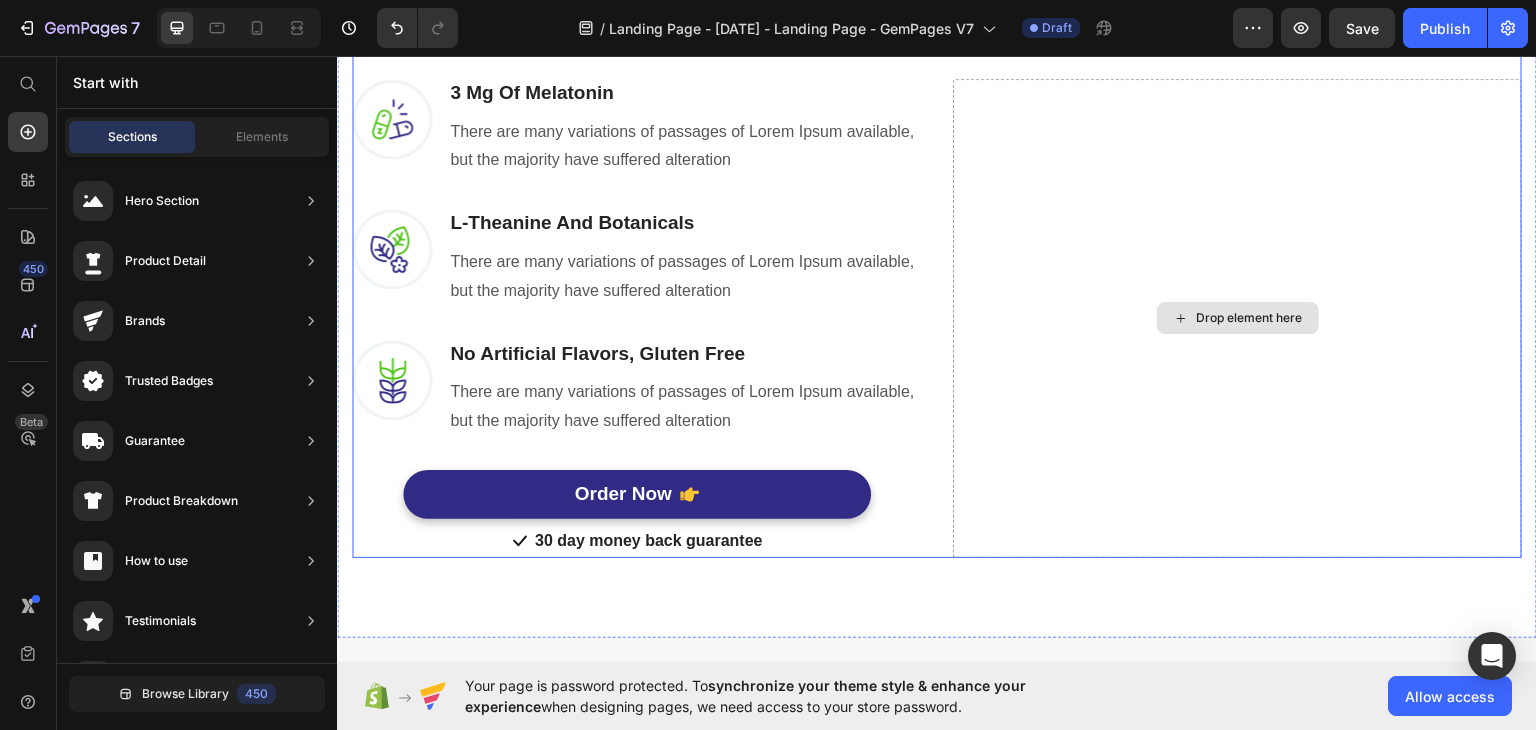 scroll, scrollTop: 1784, scrollLeft: 0, axis: vertical 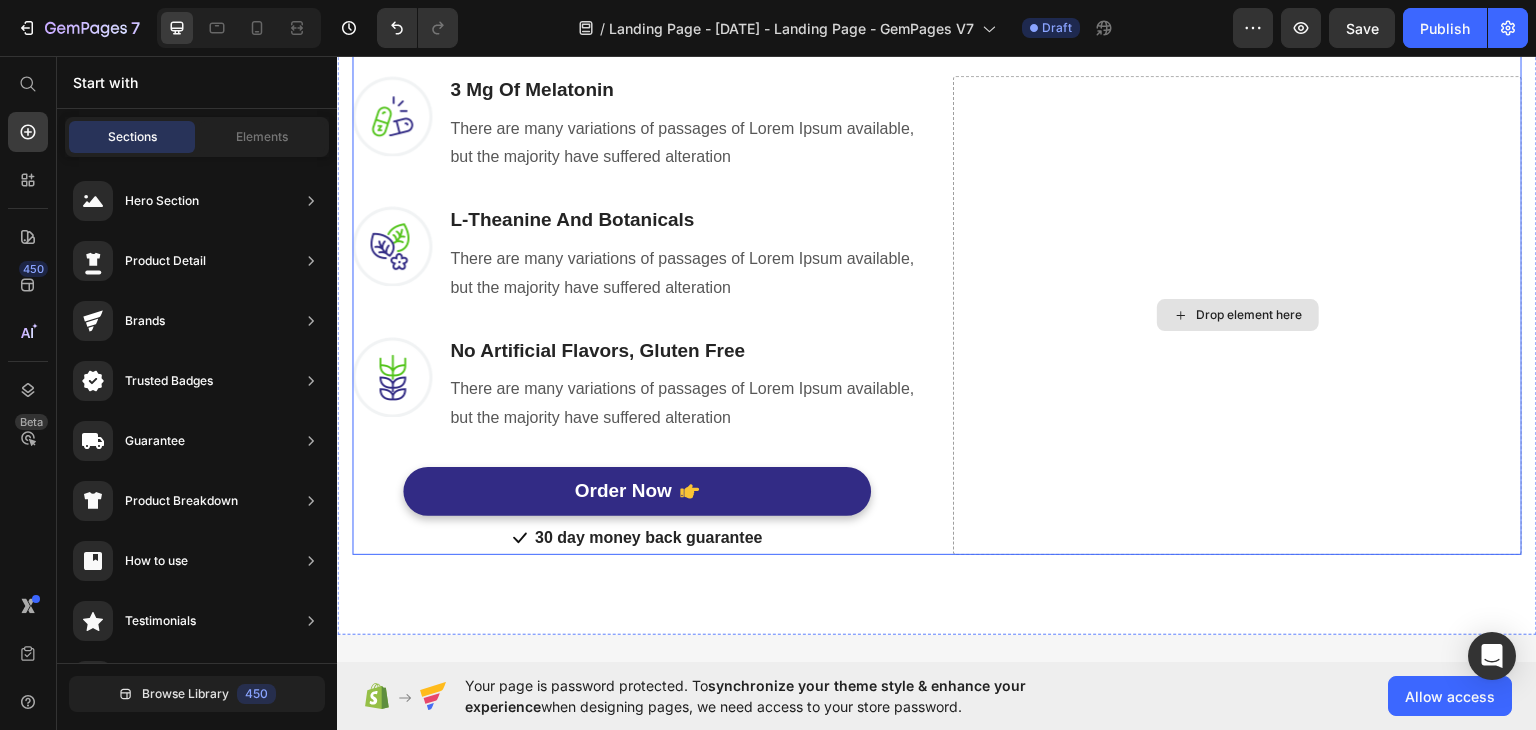 click on "Drop element here" at bounding box center [1237, 314] 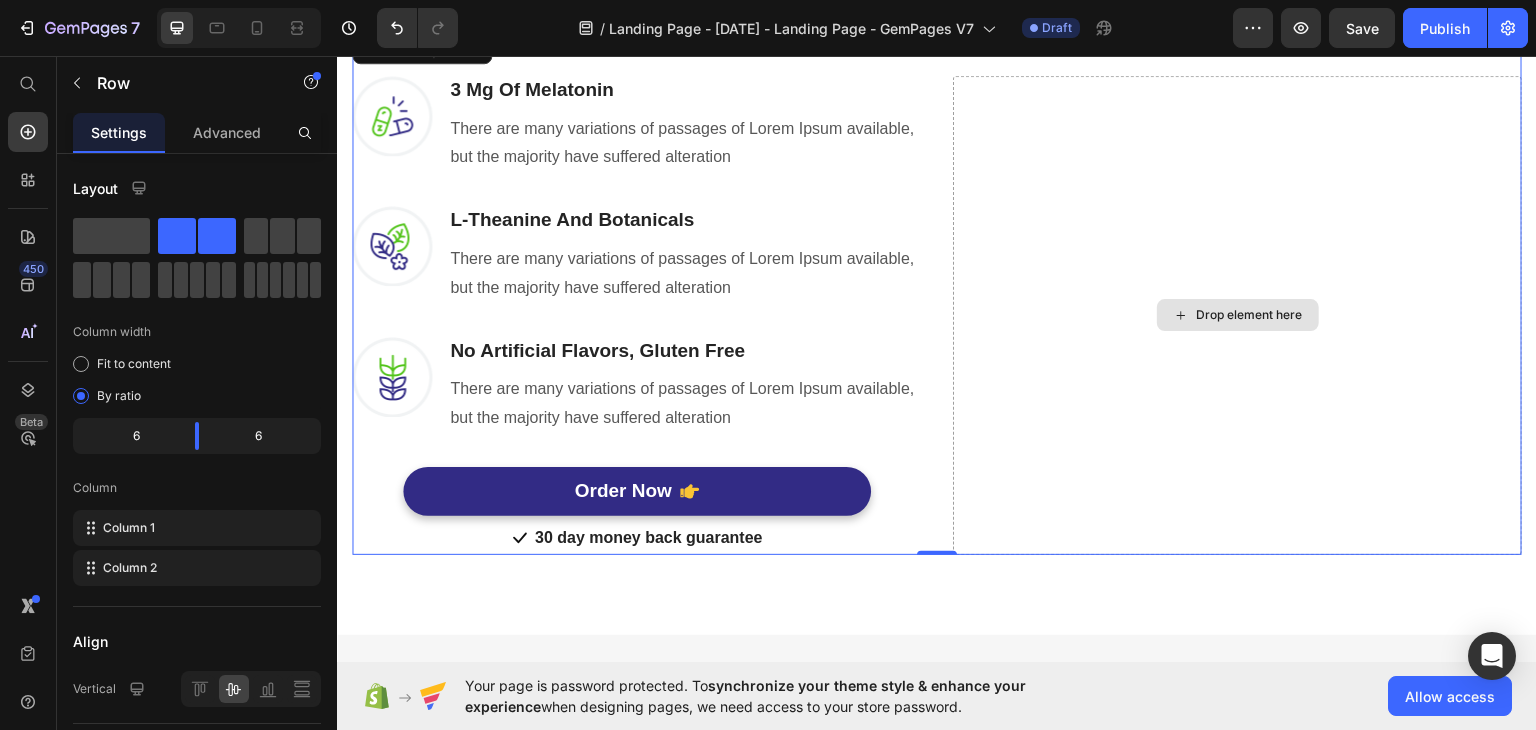 click on "Drop element here" at bounding box center (1237, 314) 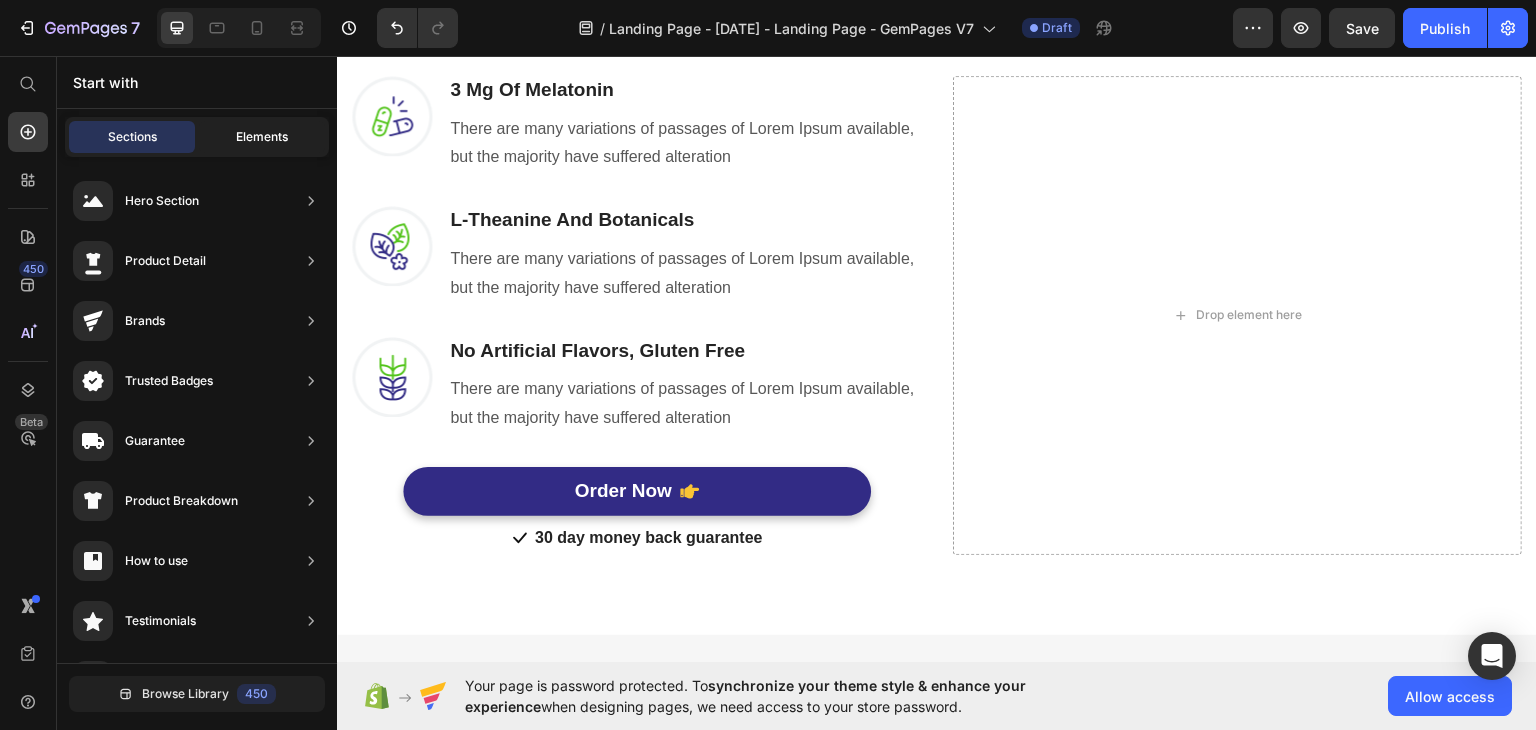 click on "Elements" 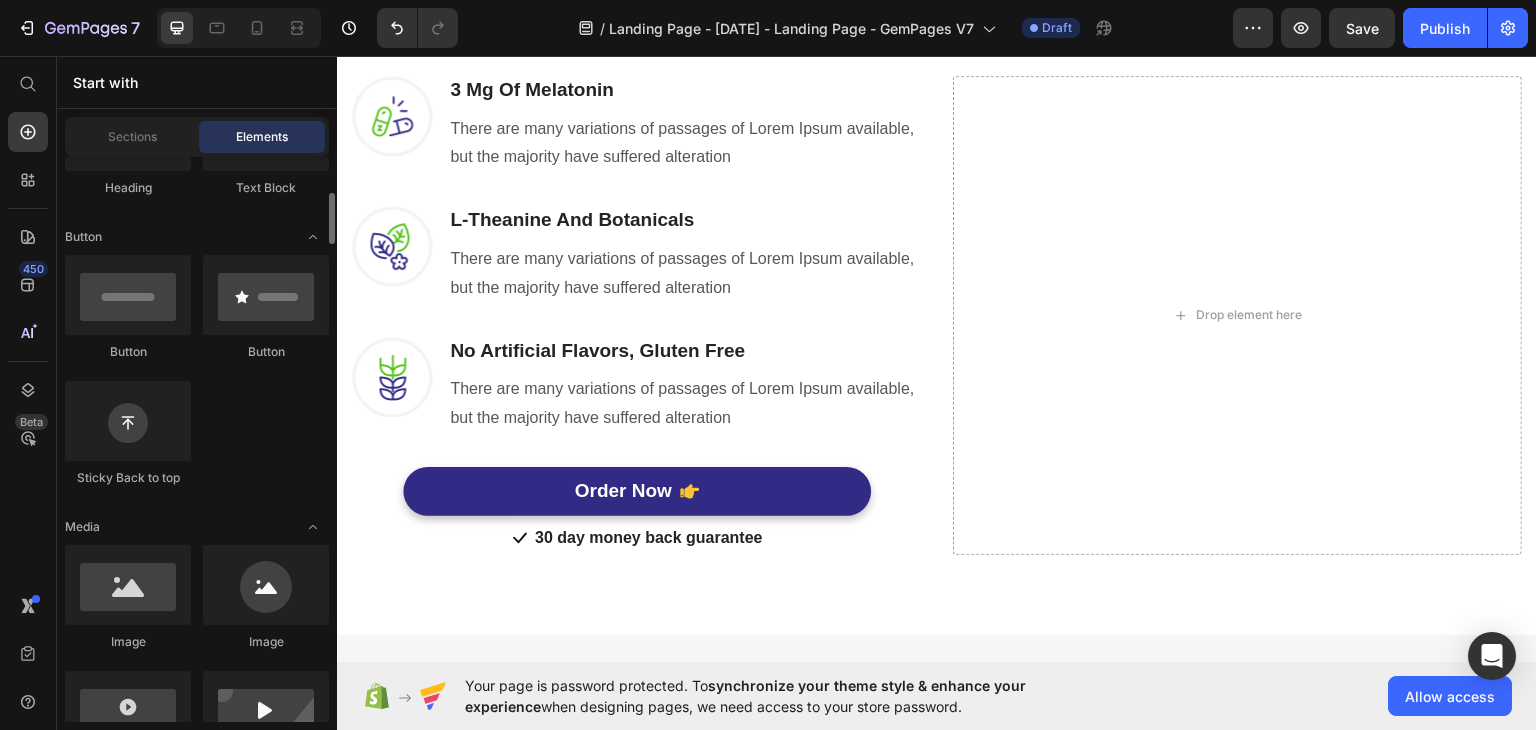 scroll, scrollTop: 500, scrollLeft: 0, axis: vertical 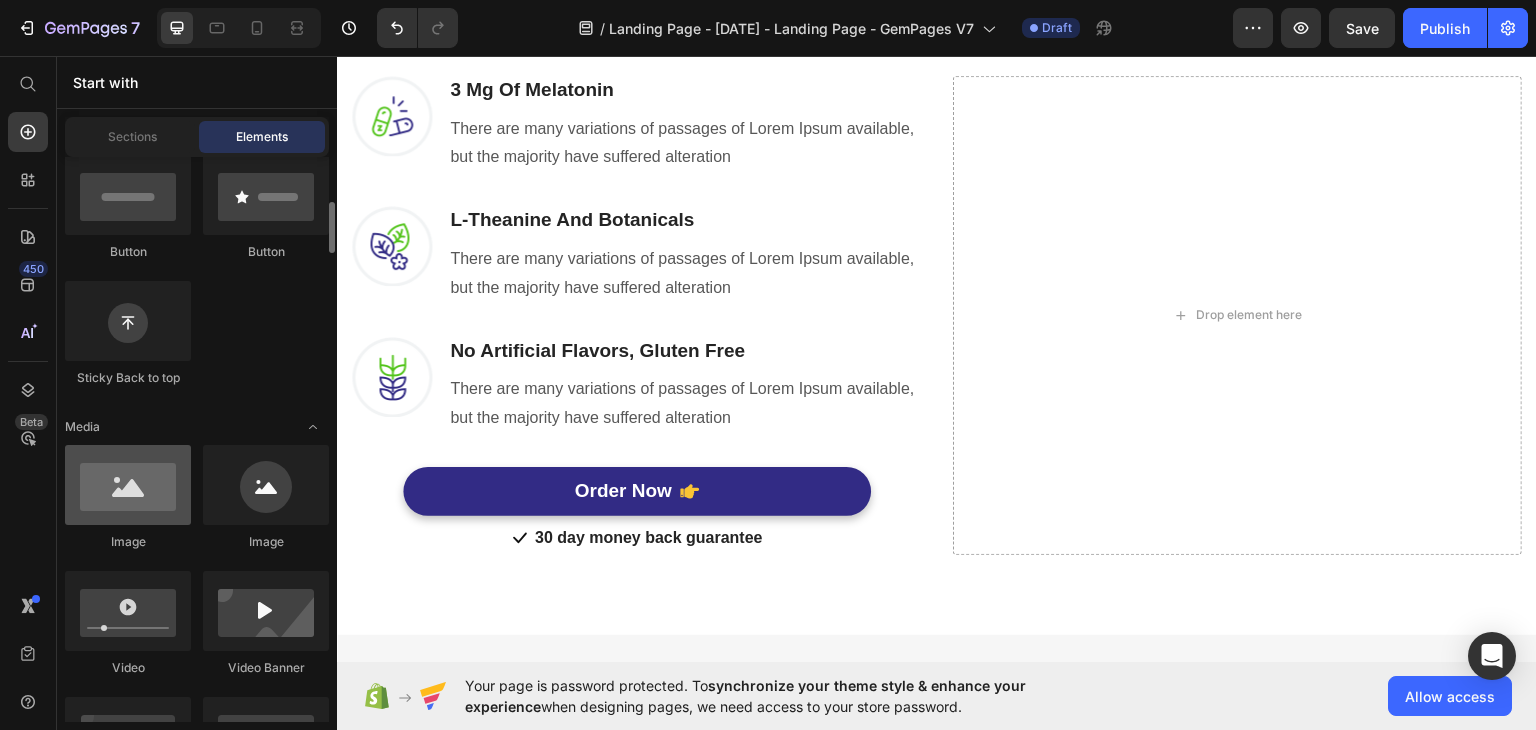 click at bounding box center [128, 485] 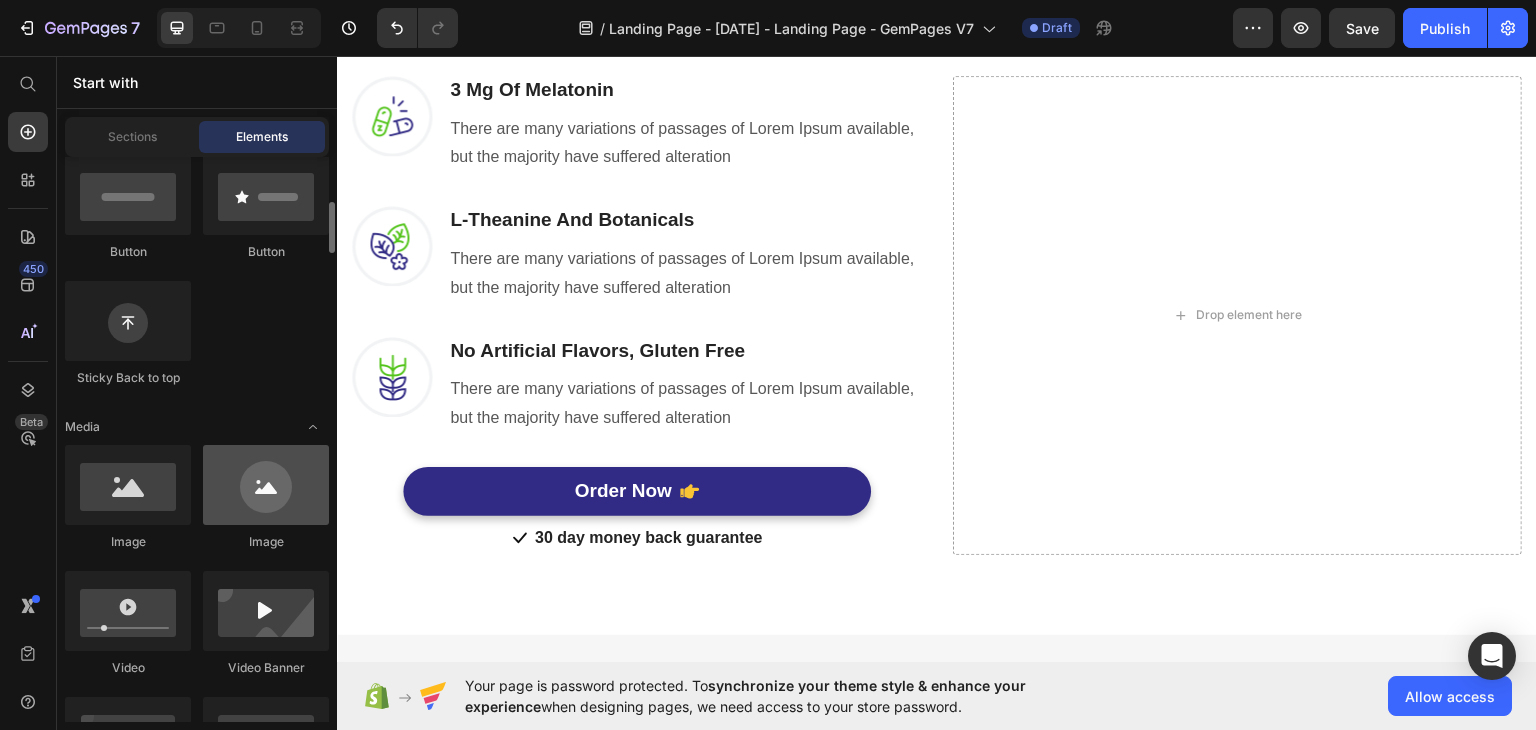 click at bounding box center (266, 485) 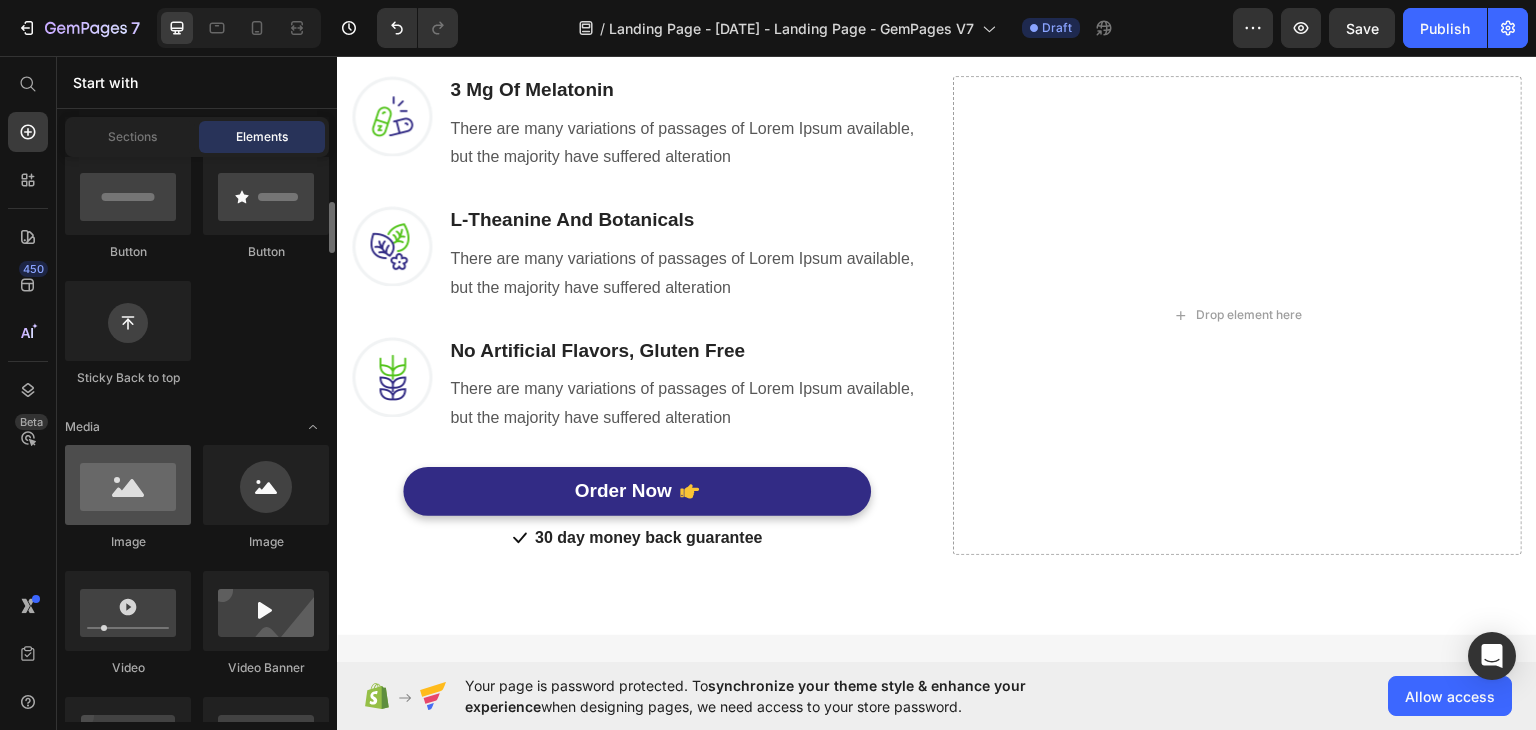 click at bounding box center [128, 485] 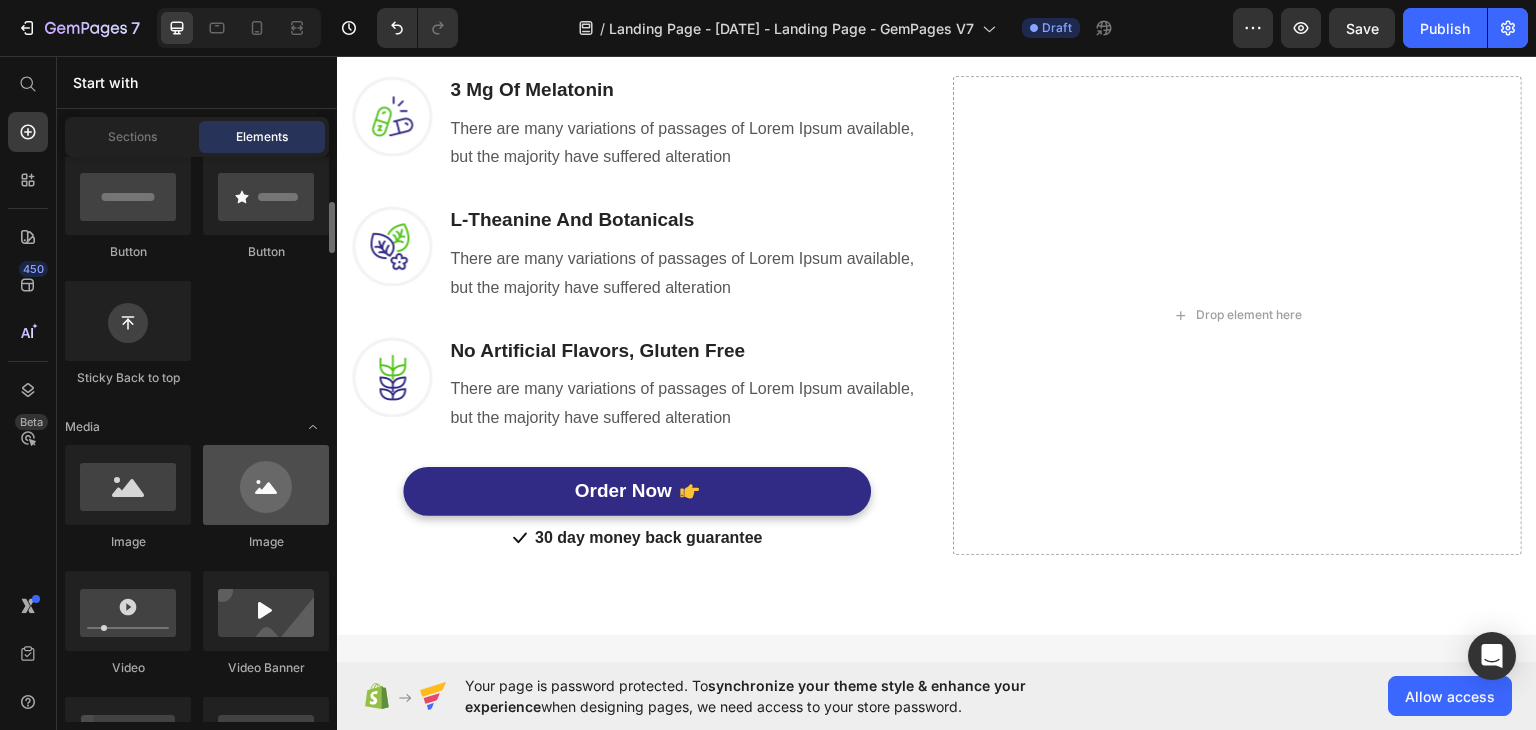 click at bounding box center [266, 485] 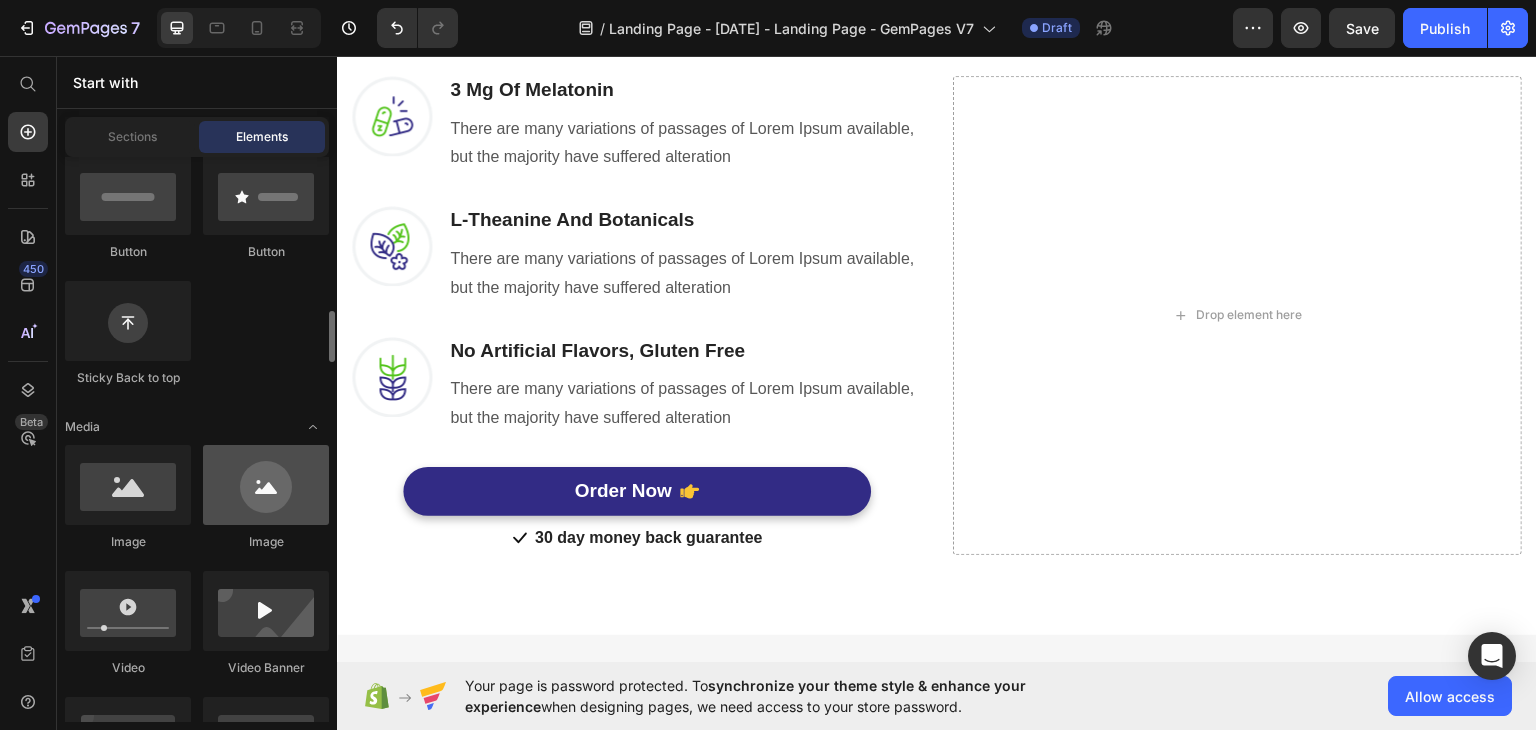 scroll, scrollTop: 600, scrollLeft: 0, axis: vertical 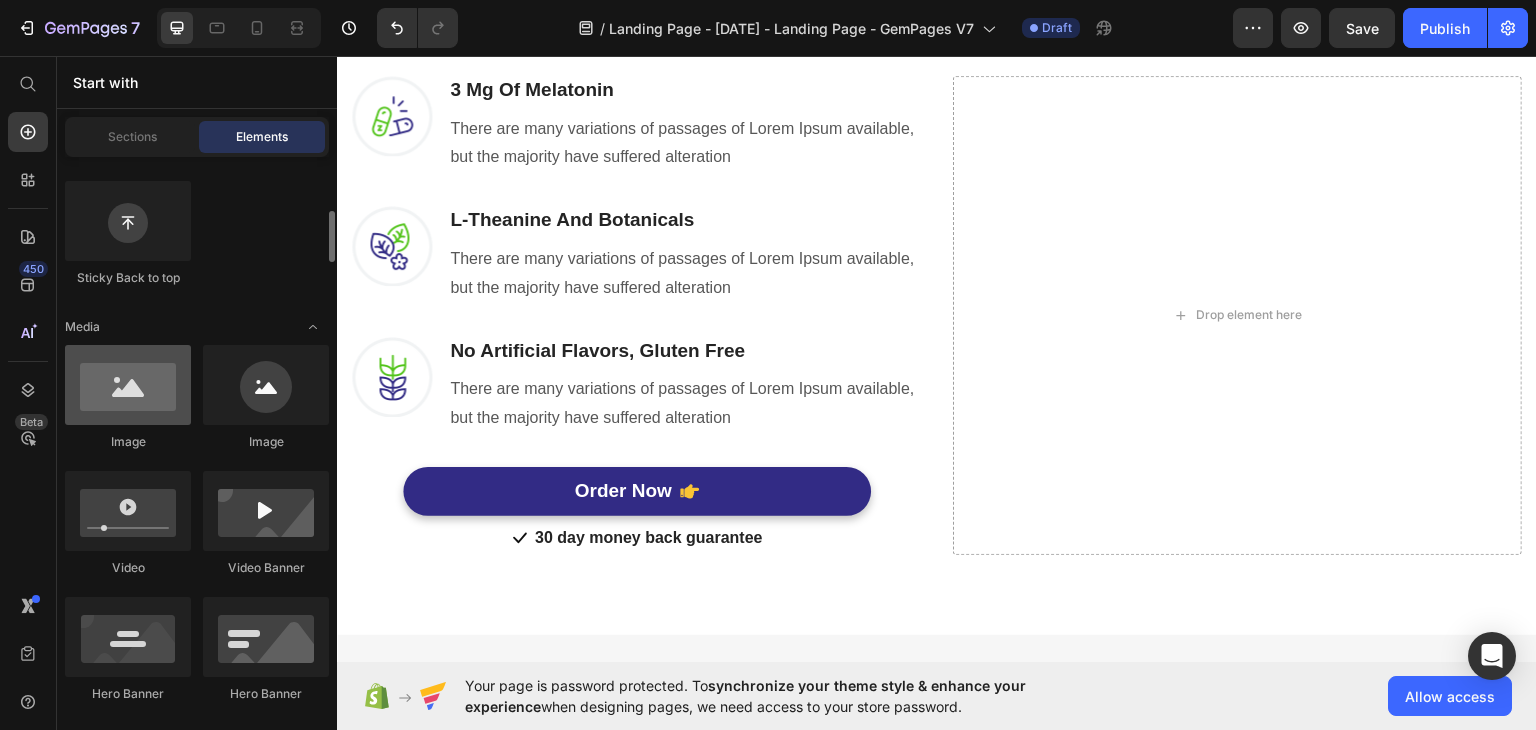 click at bounding box center [128, 385] 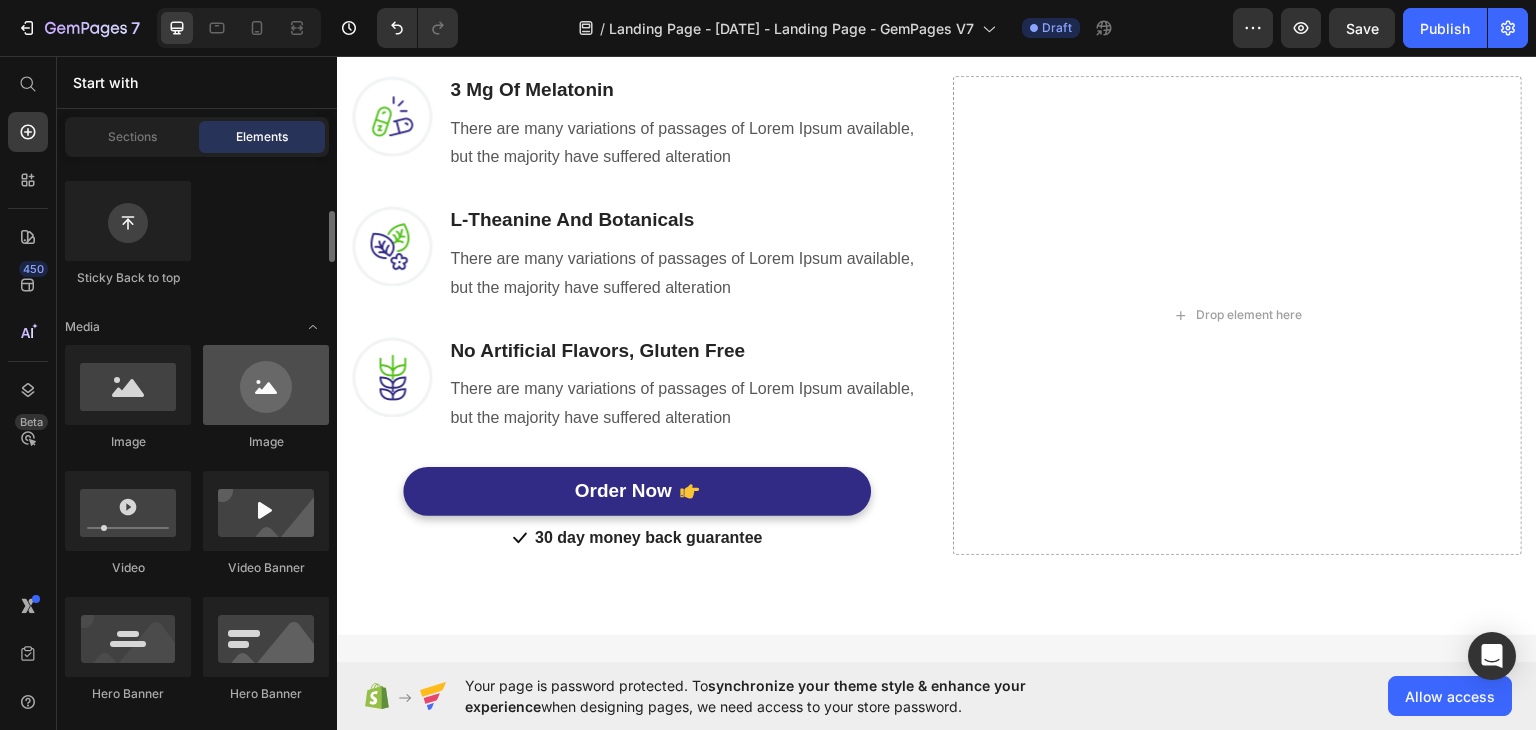 click at bounding box center [266, 385] 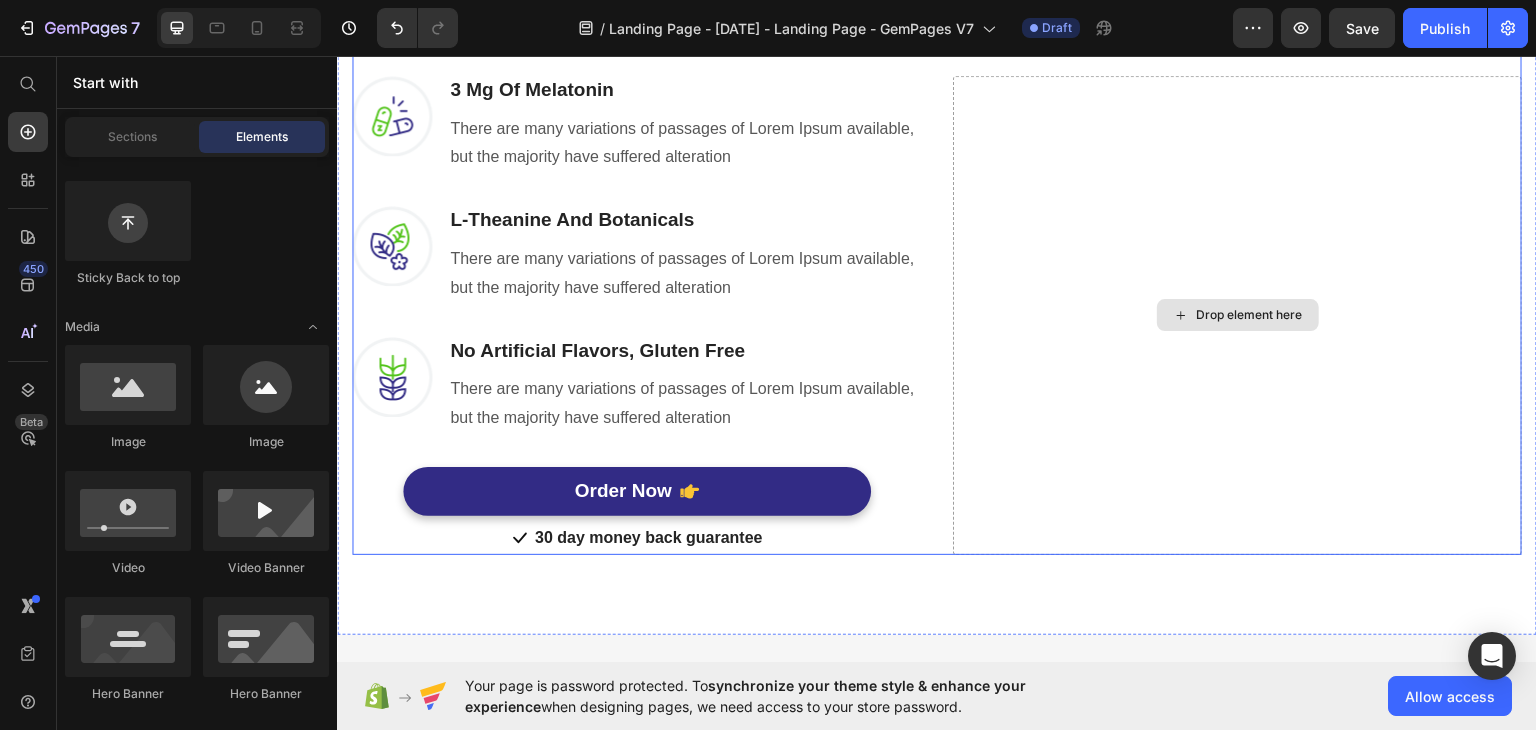 click on "Drop element here" at bounding box center (1250, 314) 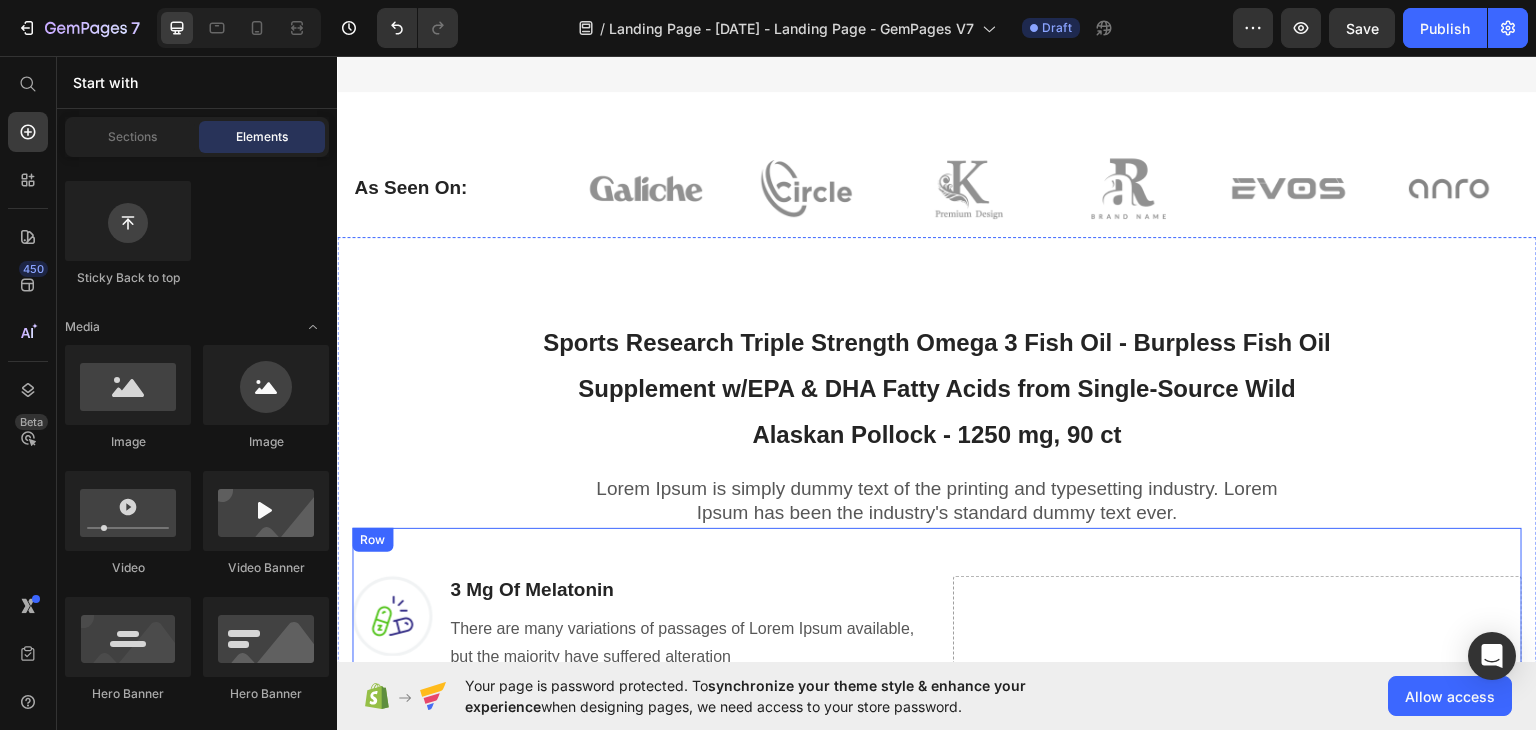 scroll, scrollTop: 1784, scrollLeft: 0, axis: vertical 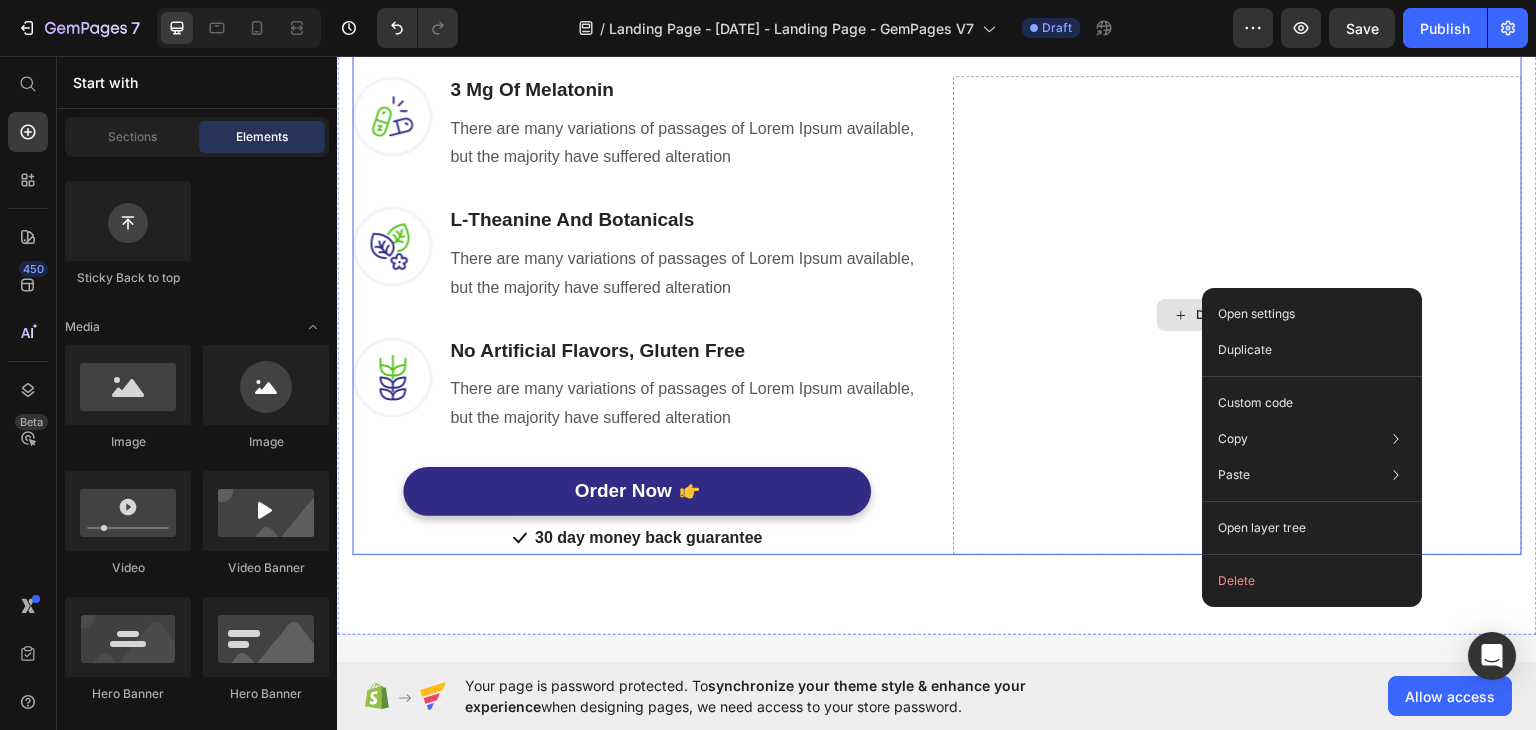 click on "Drop element here" at bounding box center [1237, 314] 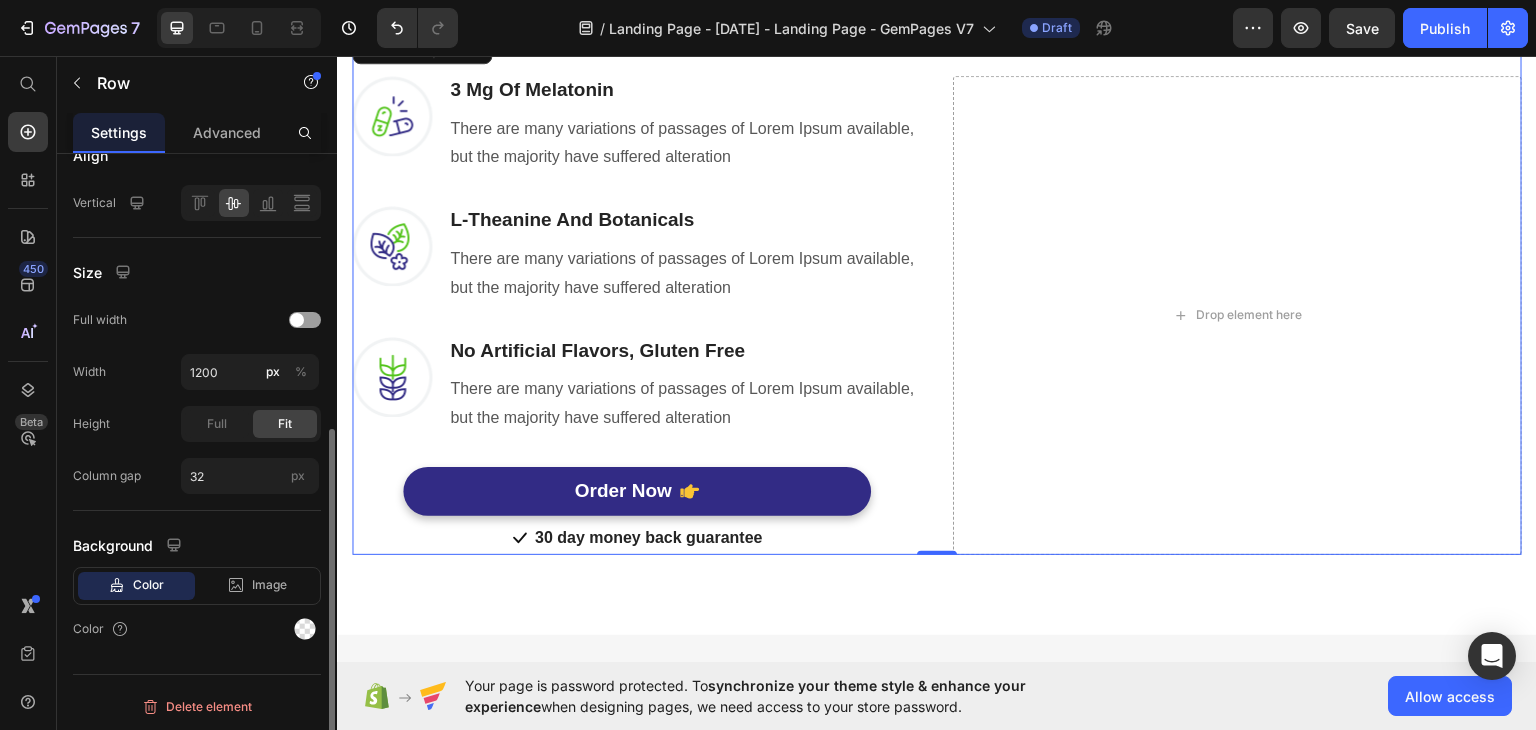 scroll, scrollTop: 0, scrollLeft: 0, axis: both 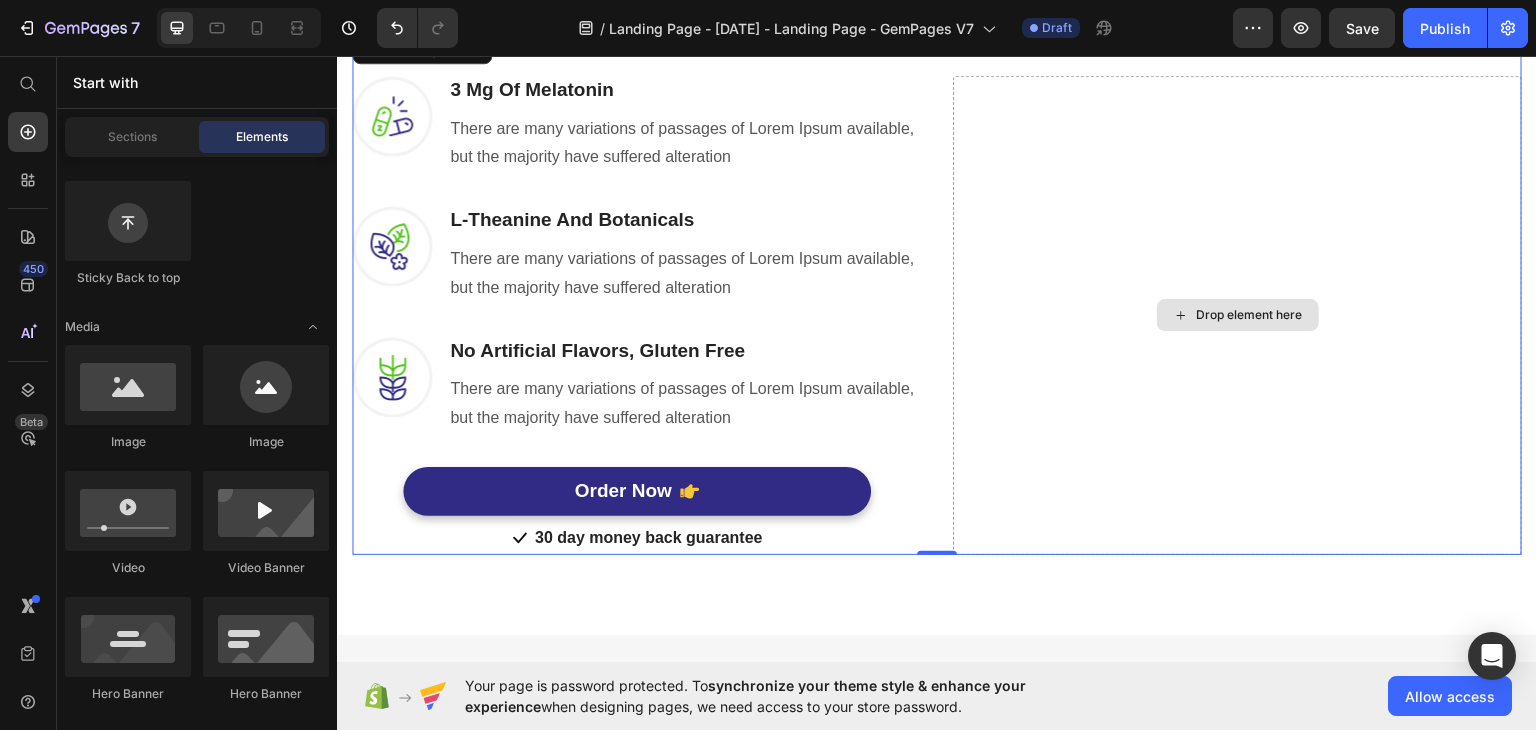 click on "Drop element here" at bounding box center (1250, 314) 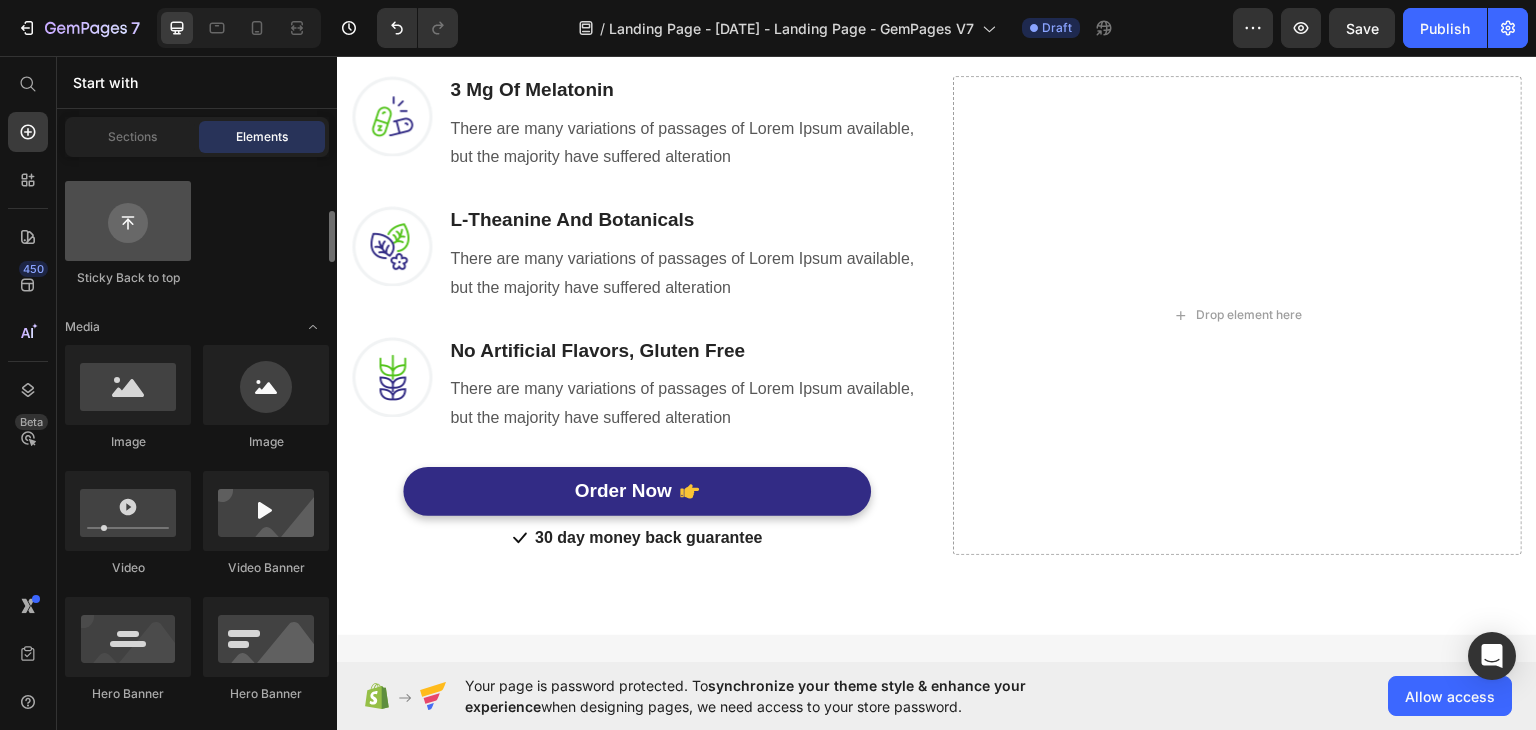 click at bounding box center [128, 221] 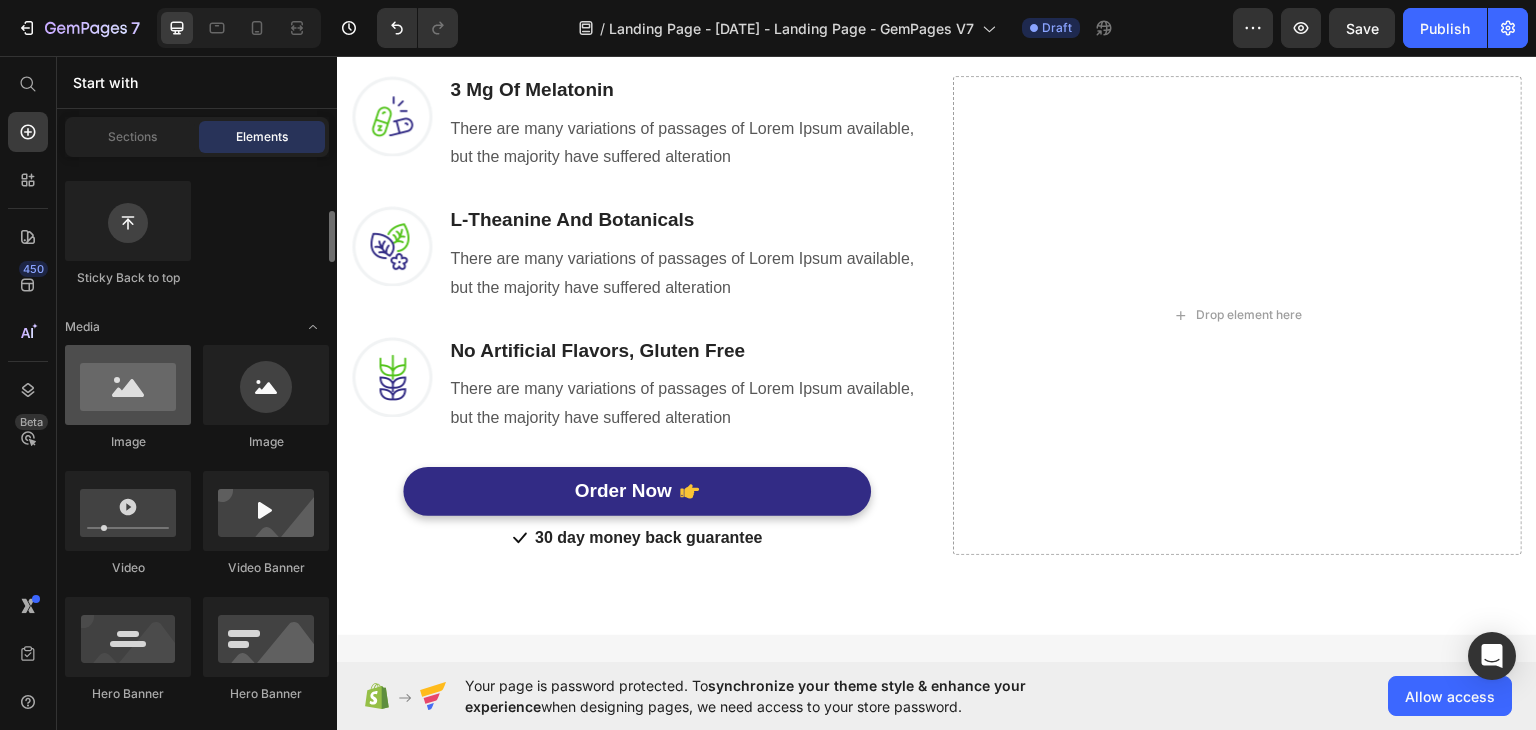 click at bounding box center (128, 385) 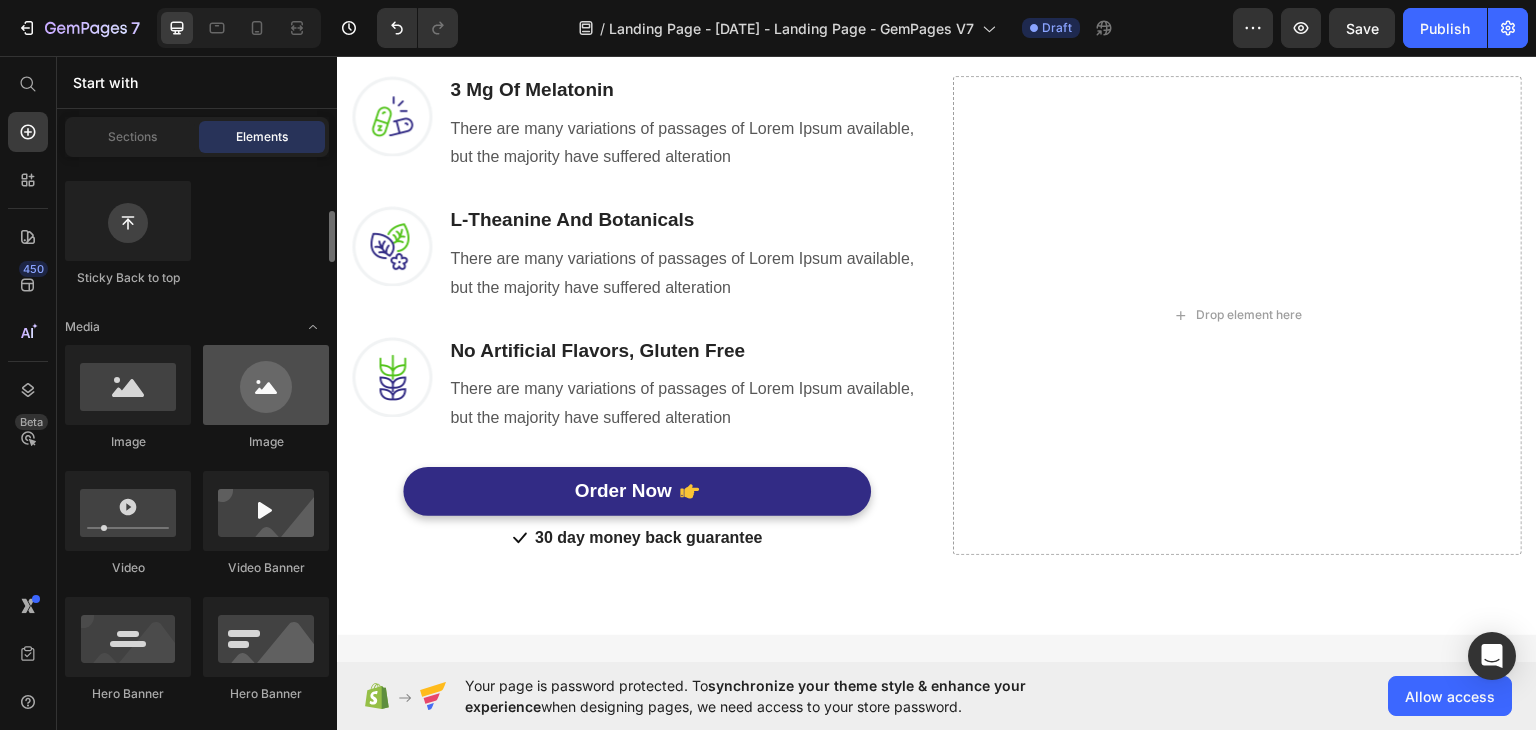 click at bounding box center (266, 385) 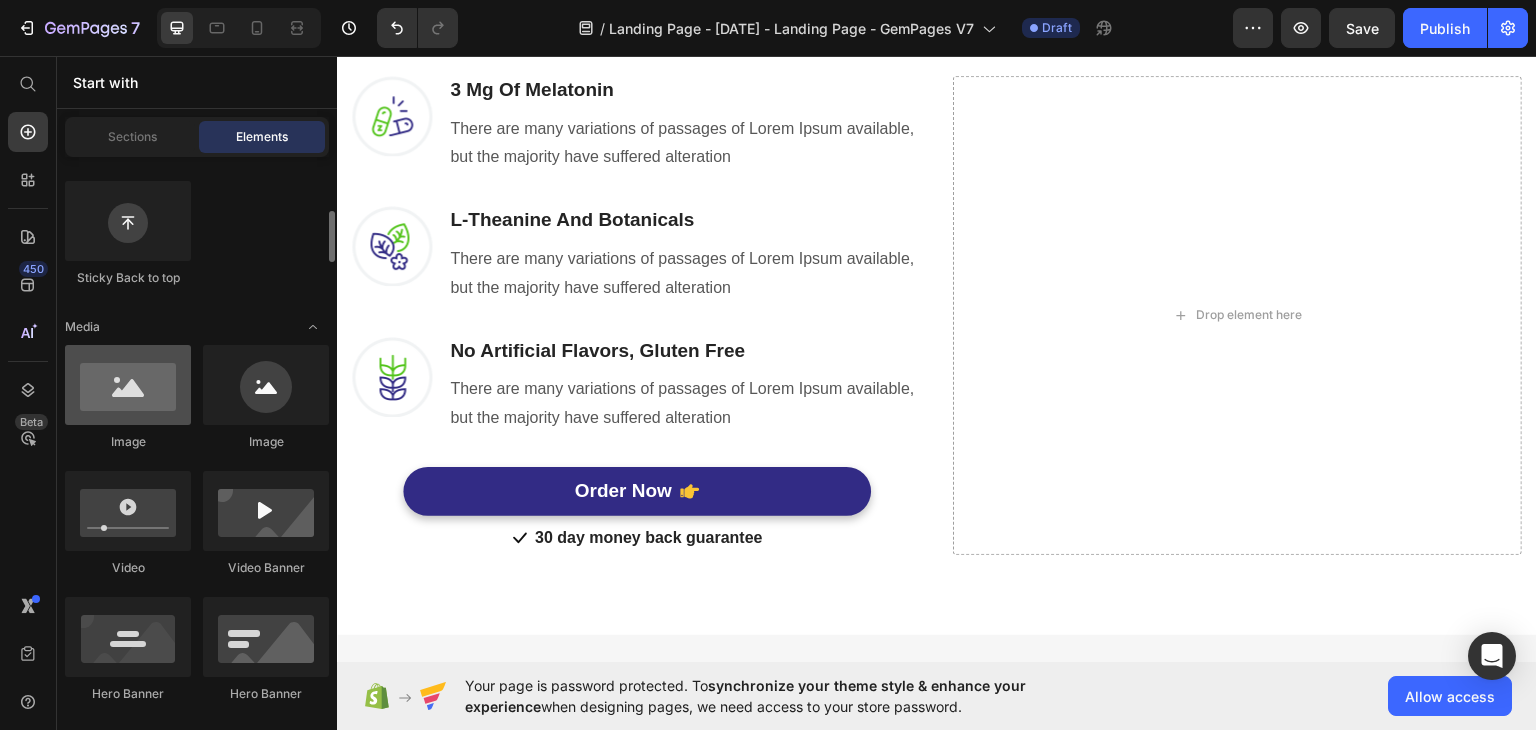 click at bounding box center (128, 385) 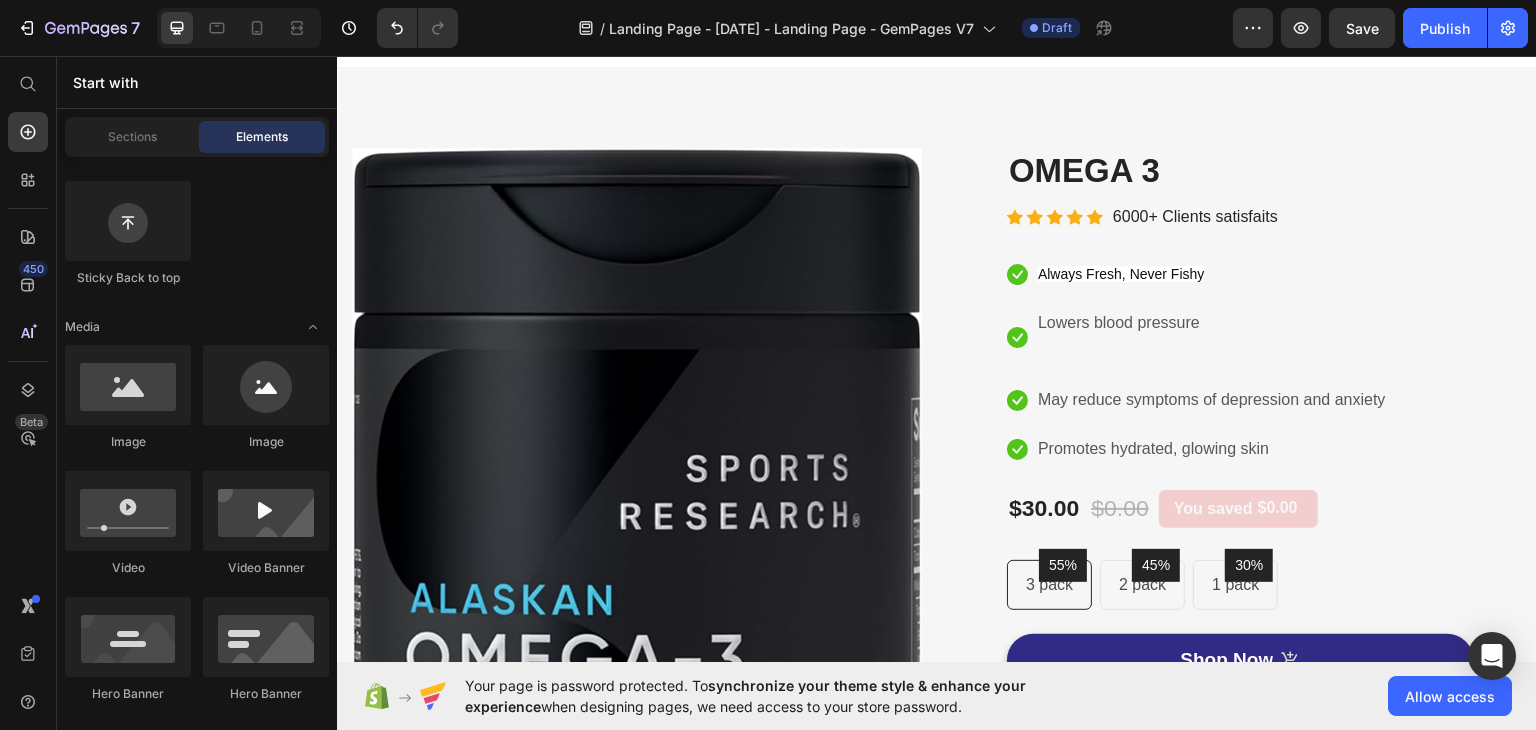 scroll, scrollTop: 0, scrollLeft: 0, axis: both 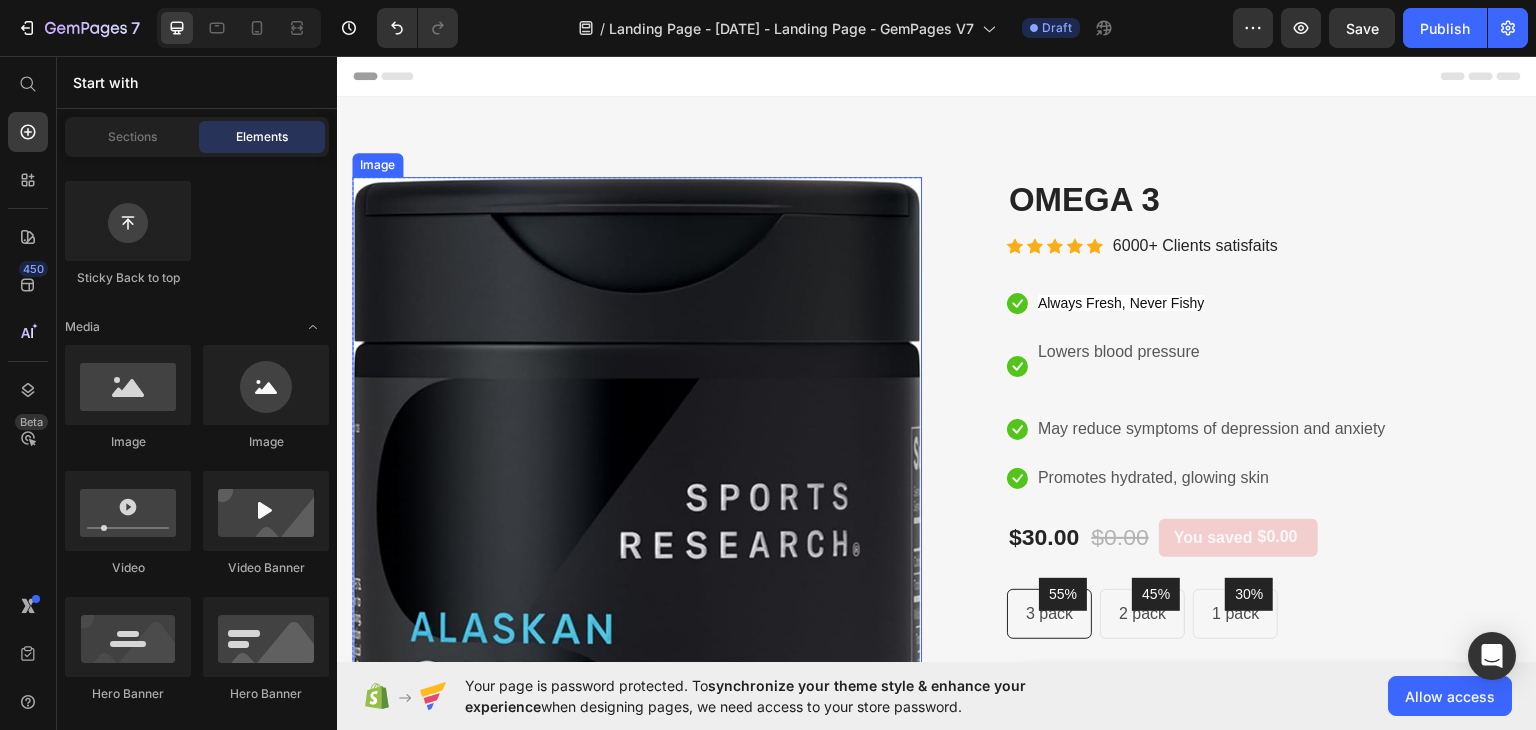 click at bounding box center (637, 672) 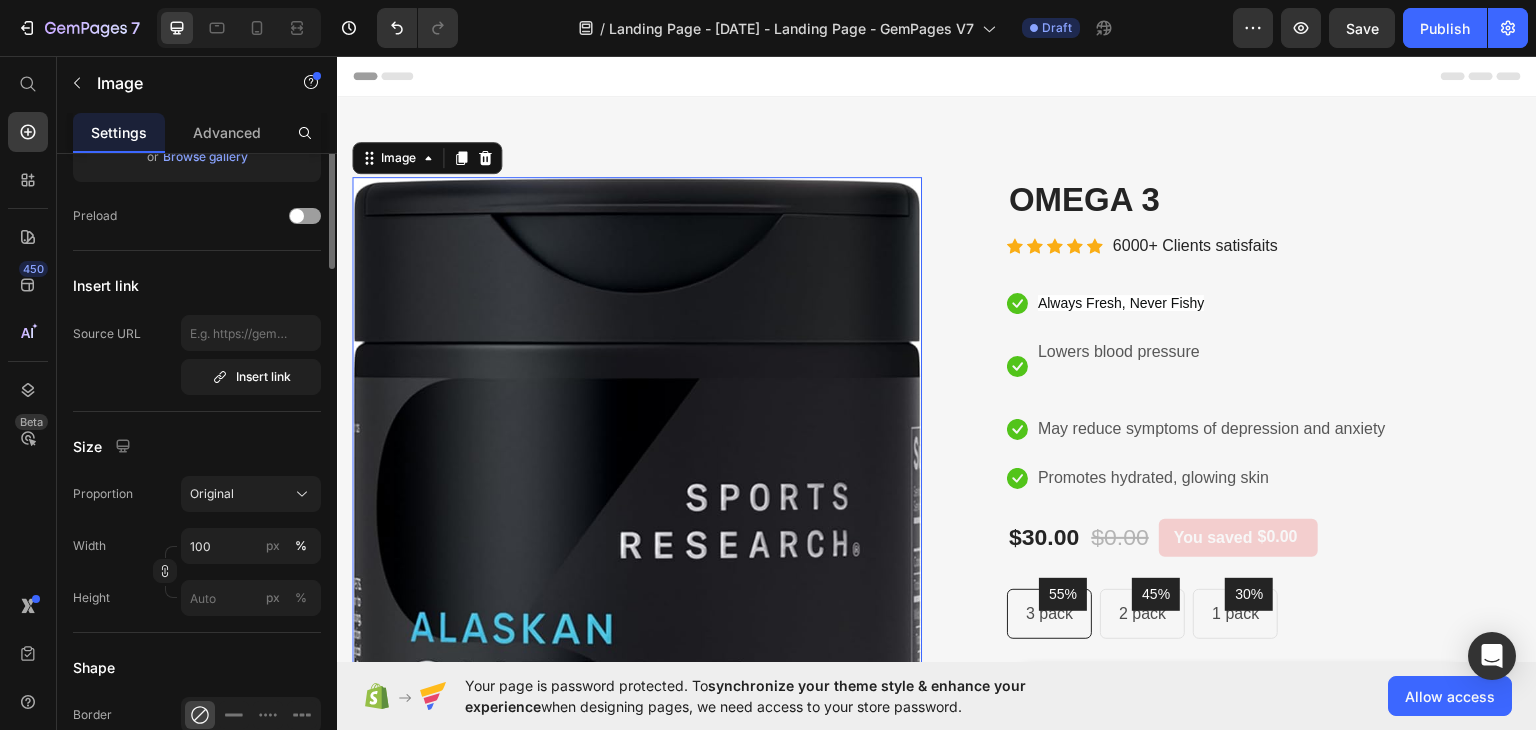 scroll, scrollTop: 0, scrollLeft: 0, axis: both 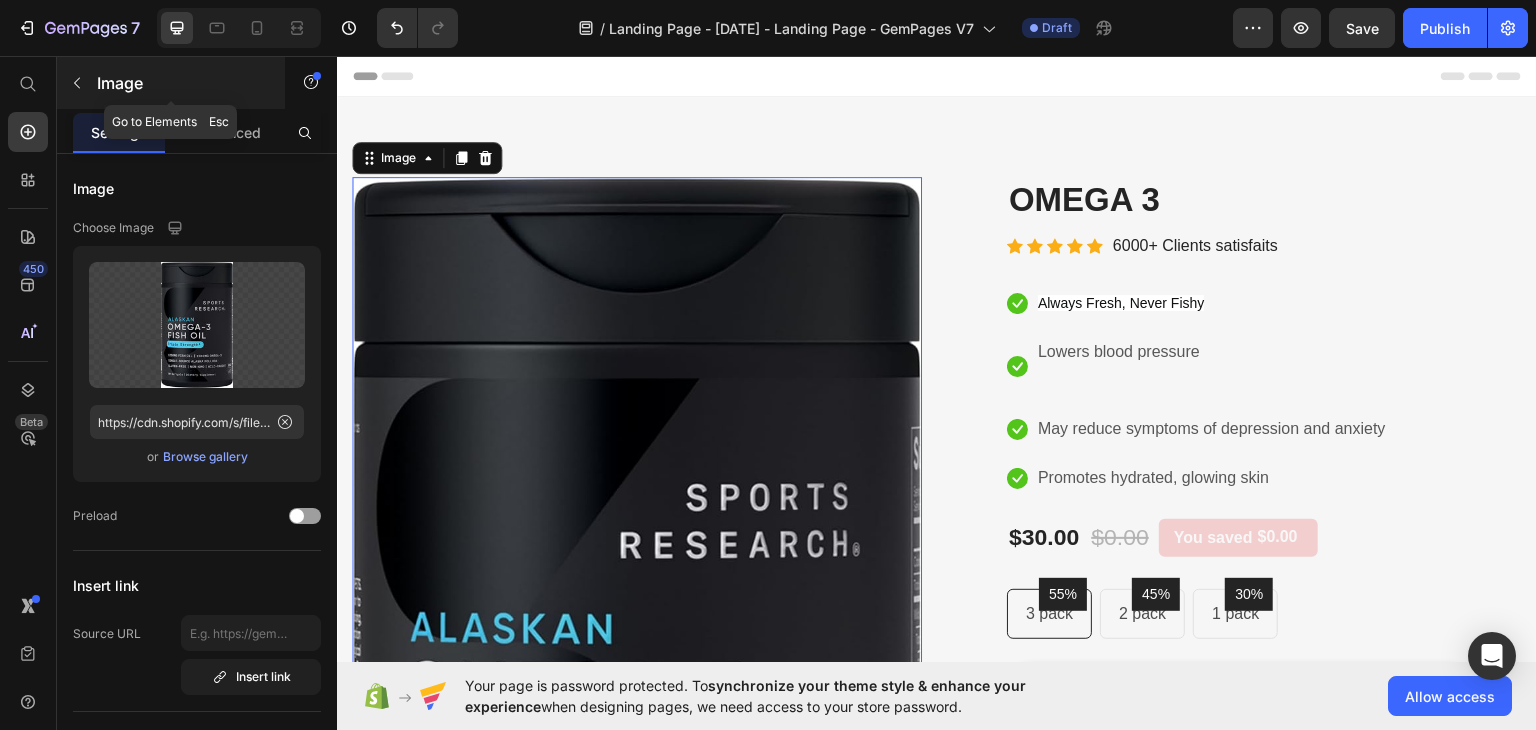 click 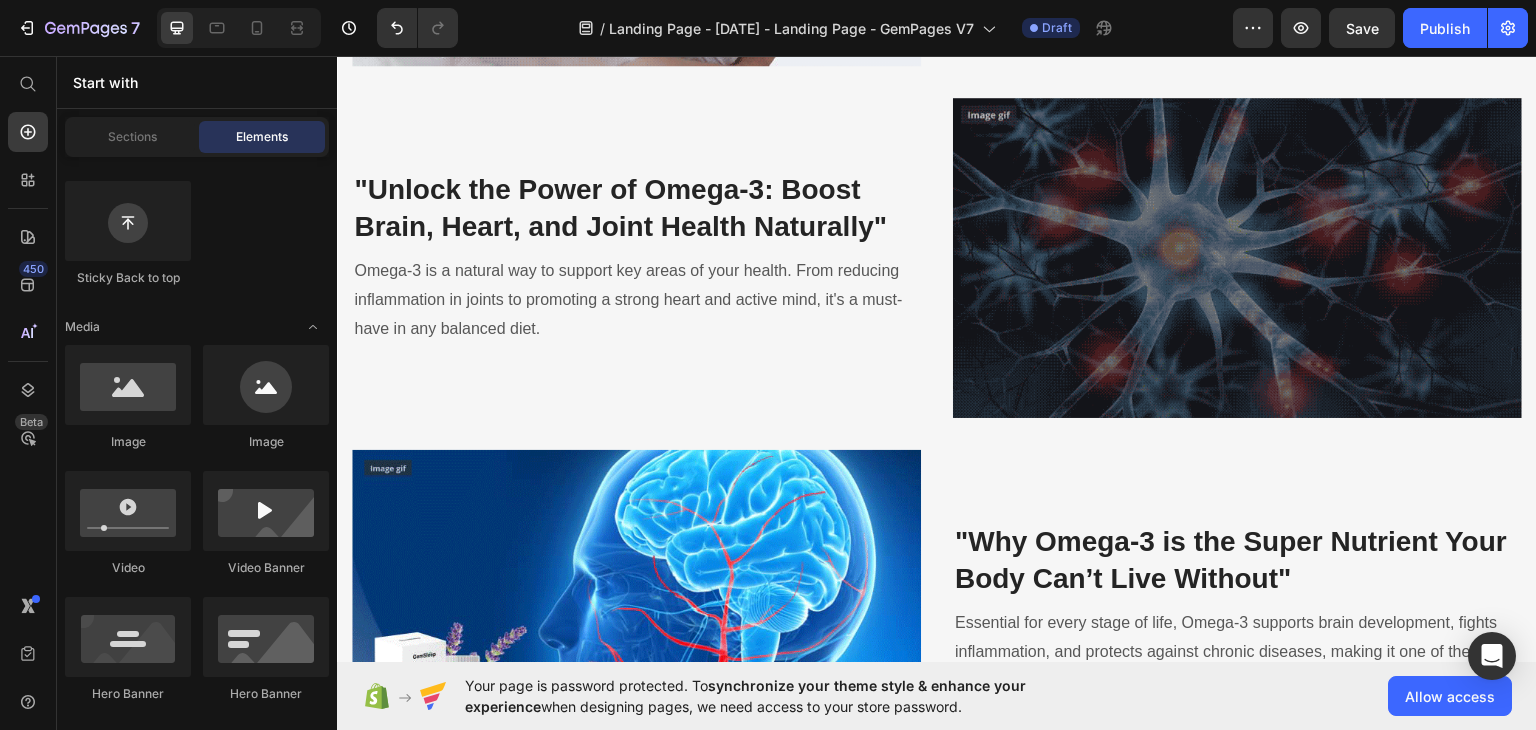 scroll, scrollTop: 3300, scrollLeft: 0, axis: vertical 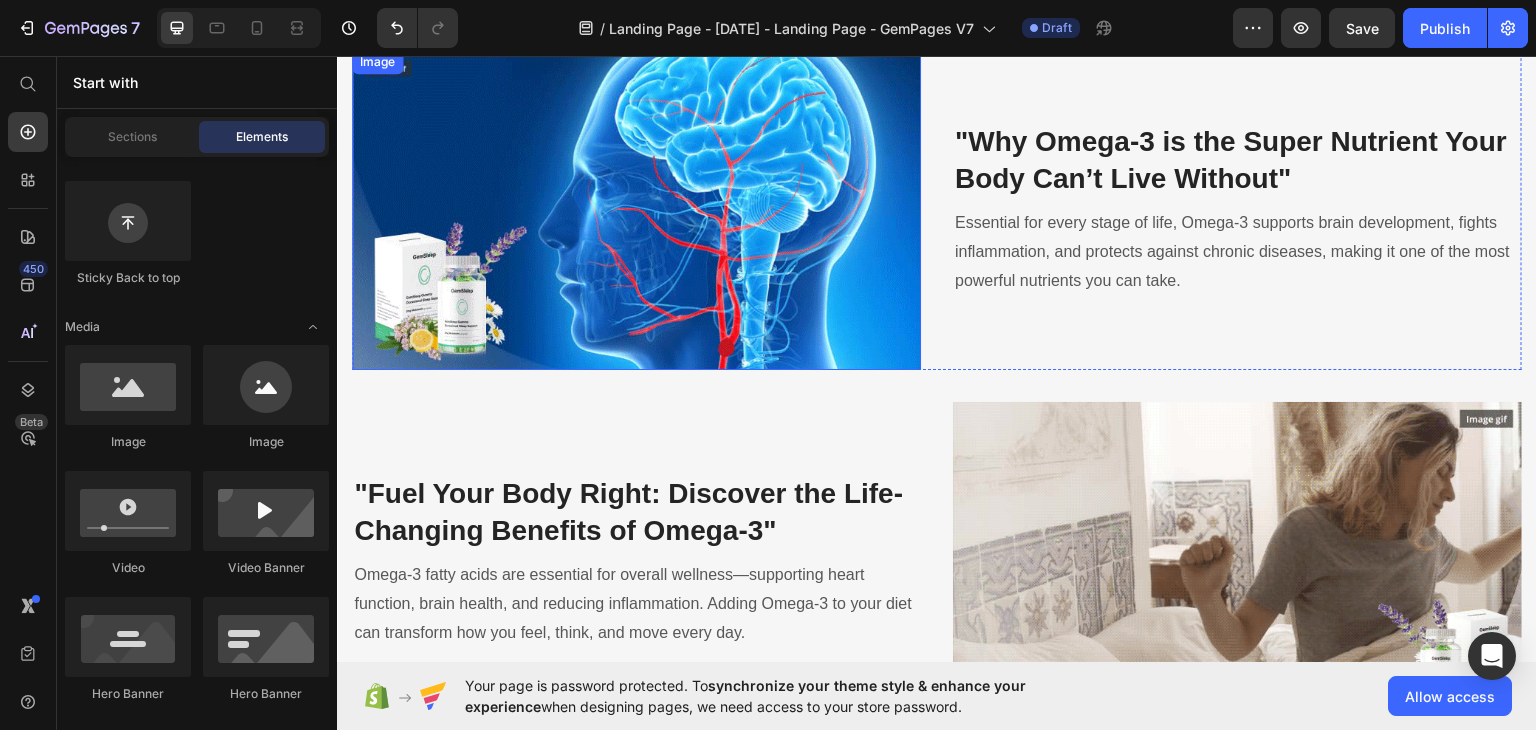 click at bounding box center [636, 209] 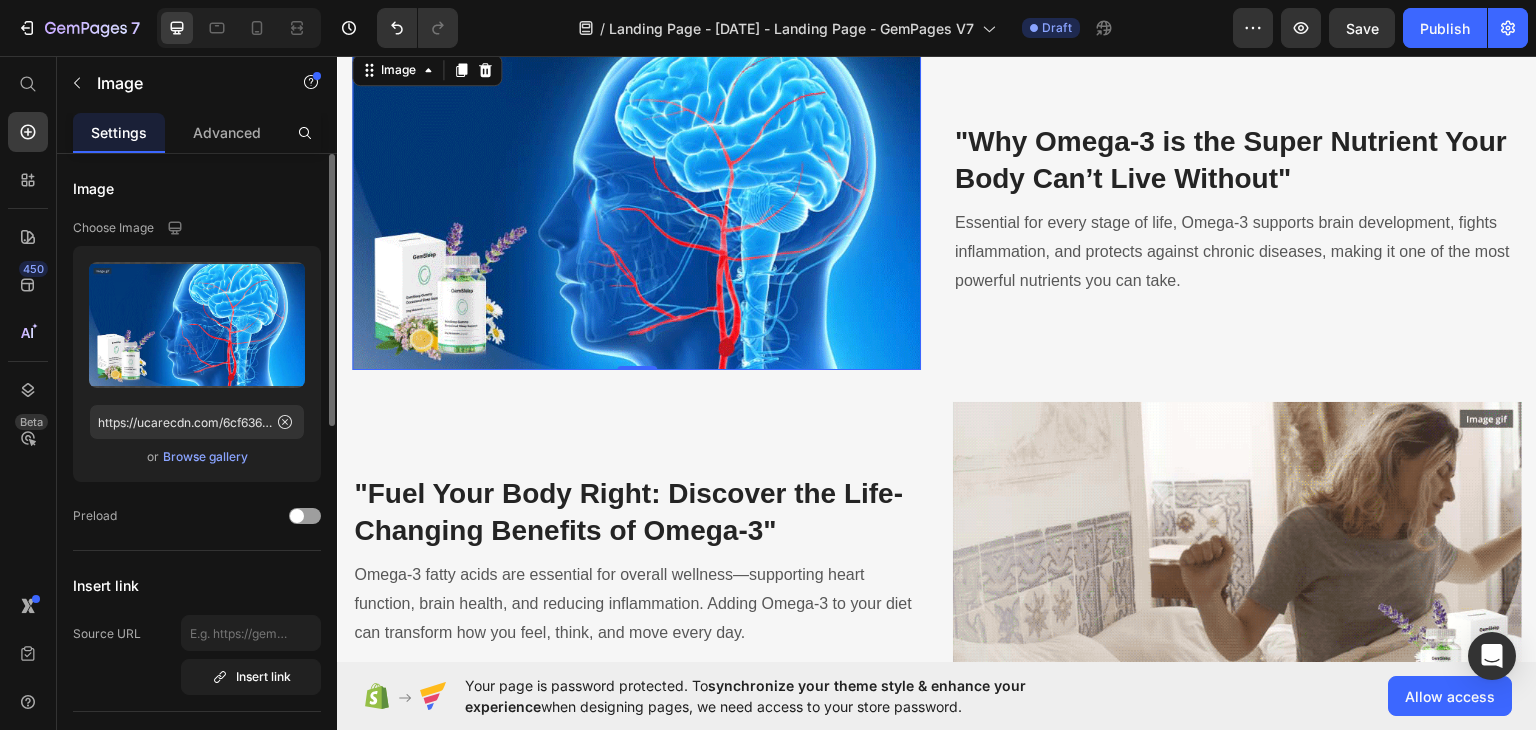 click on "Browse gallery" at bounding box center (205, 457) 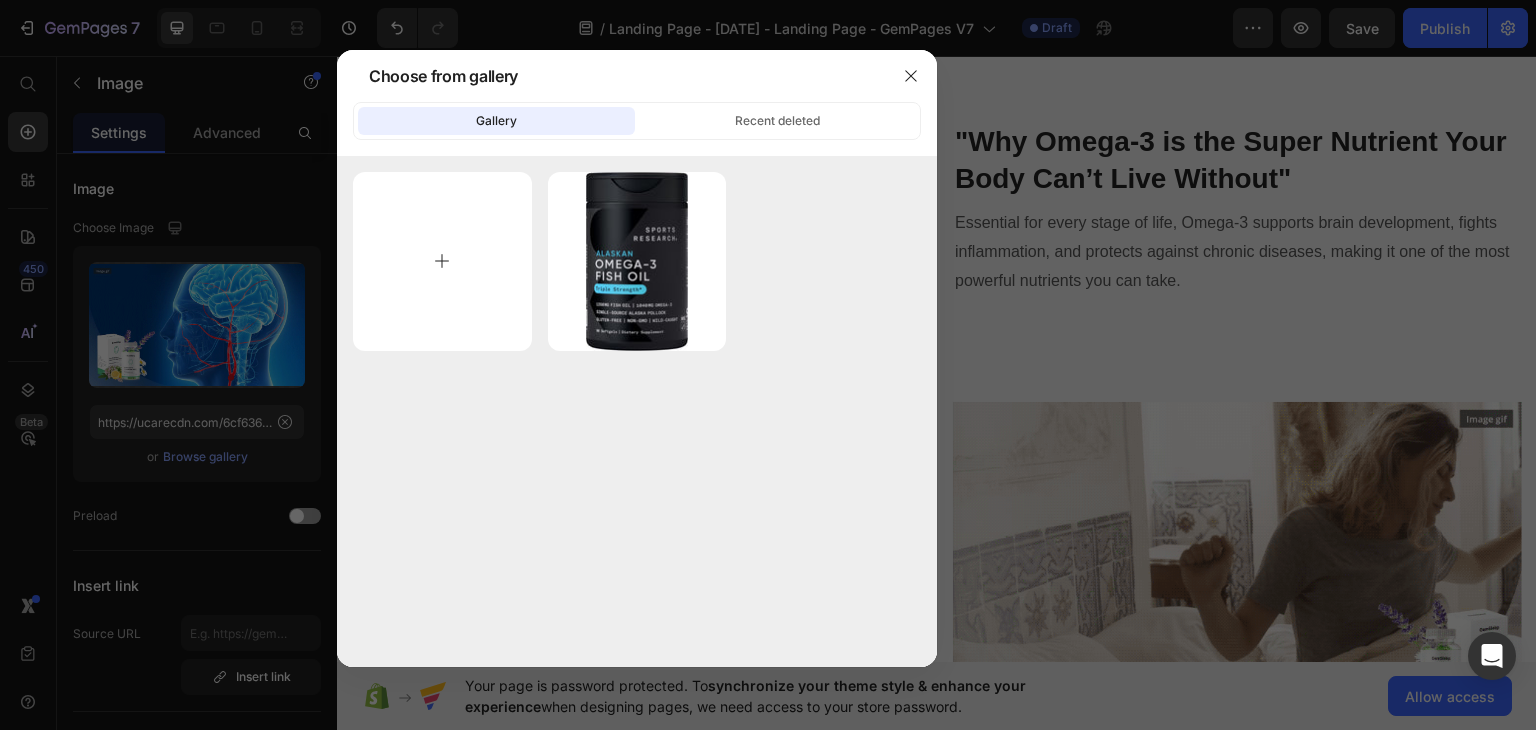 click at bounding box center (442, 261) 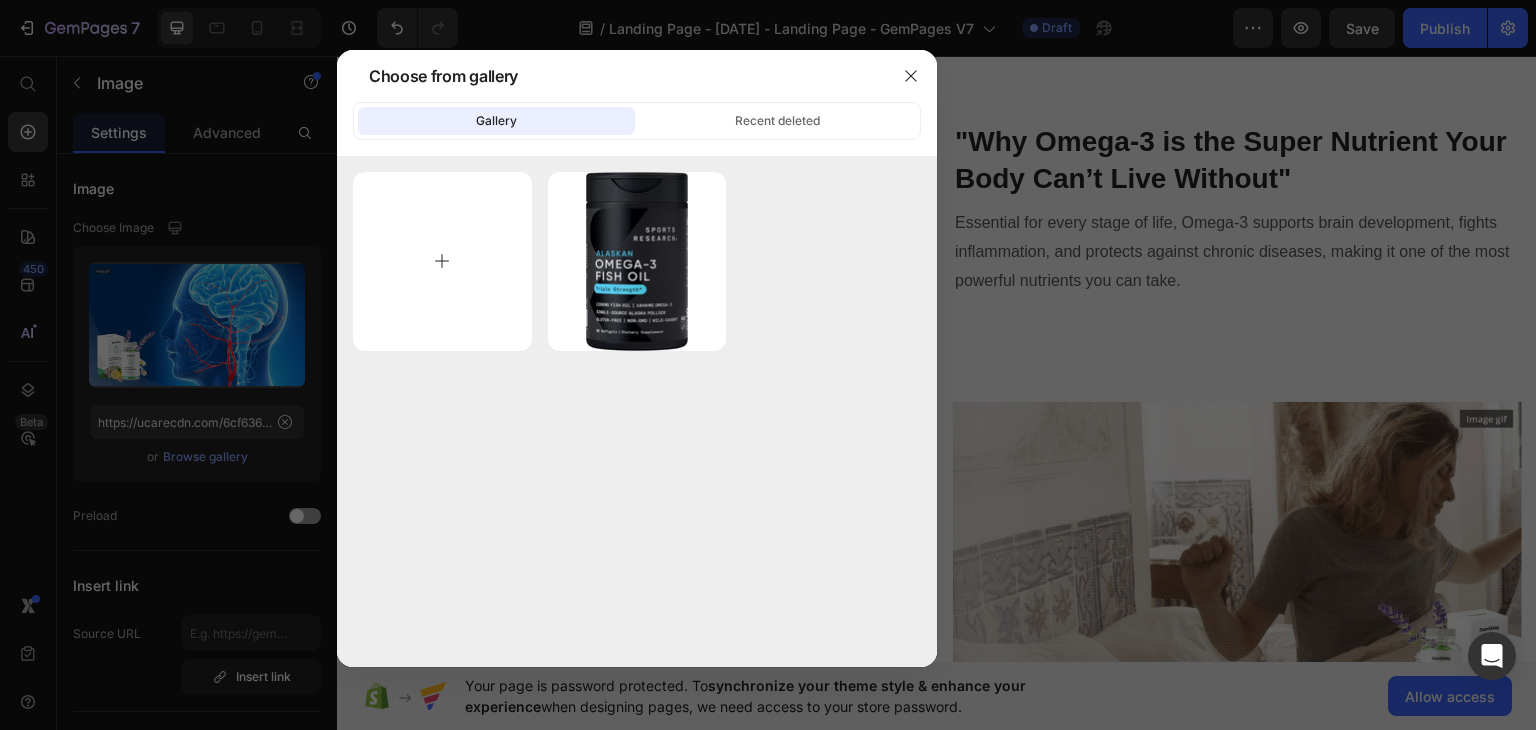 type on "C:\fakepath\Omega 3 (3).jpg" 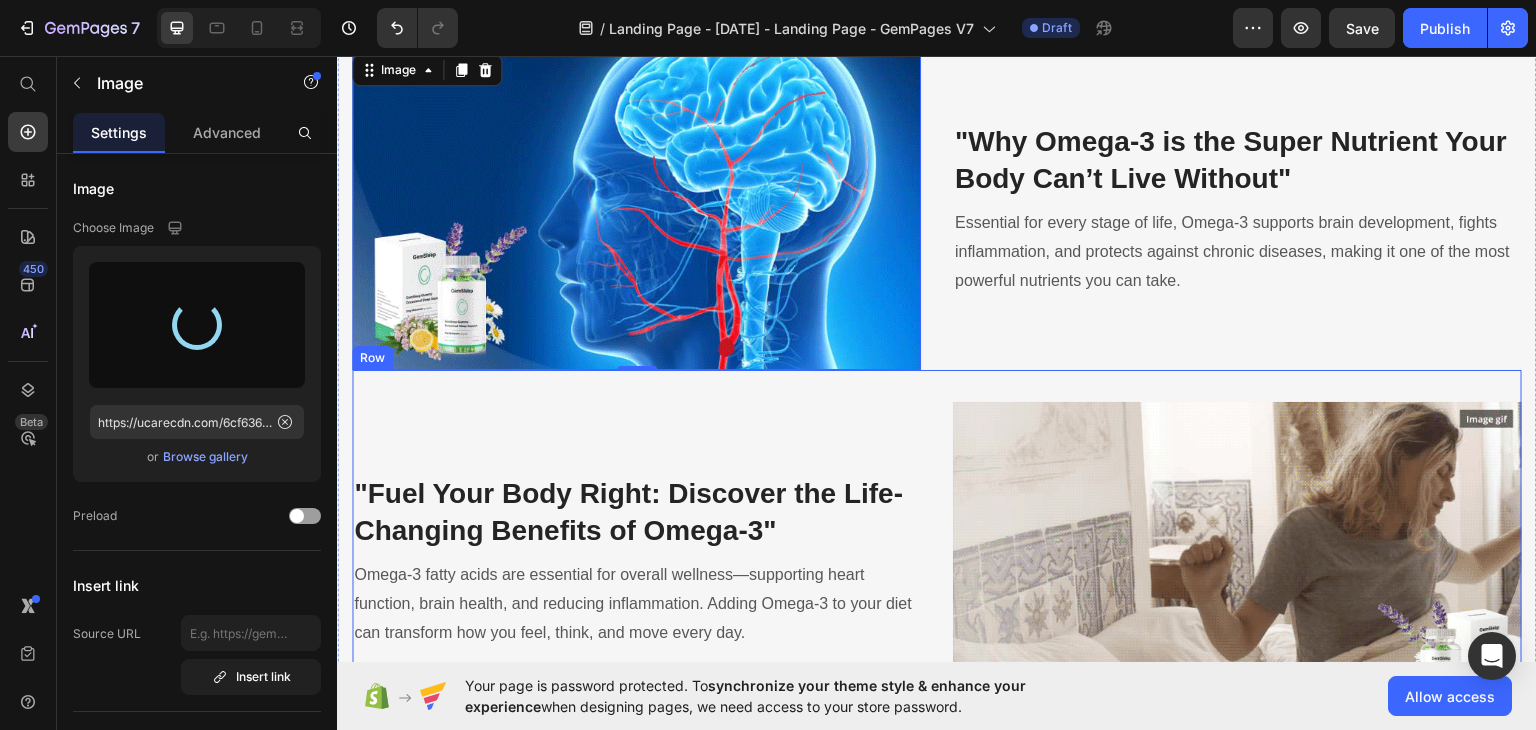 type on "https://cdn.shopify.com/s/files/1/0753/0129/0206/files/gempages_575103968863060836-284e4563-3cd1-4091-a51d-58866ade9e89.jpg" 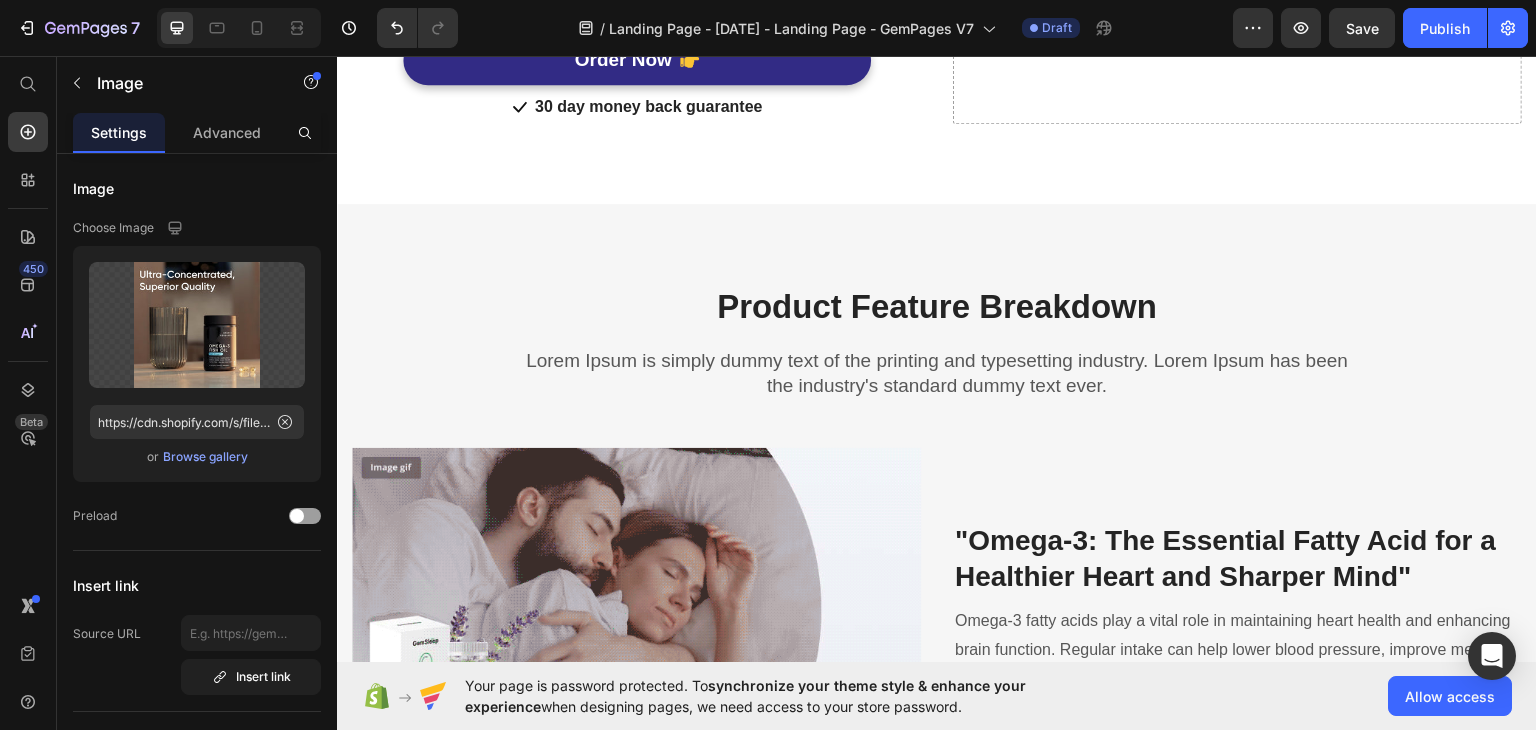 scroll, scrollTop: 3100, scrollLeft: 0, axis: vertical 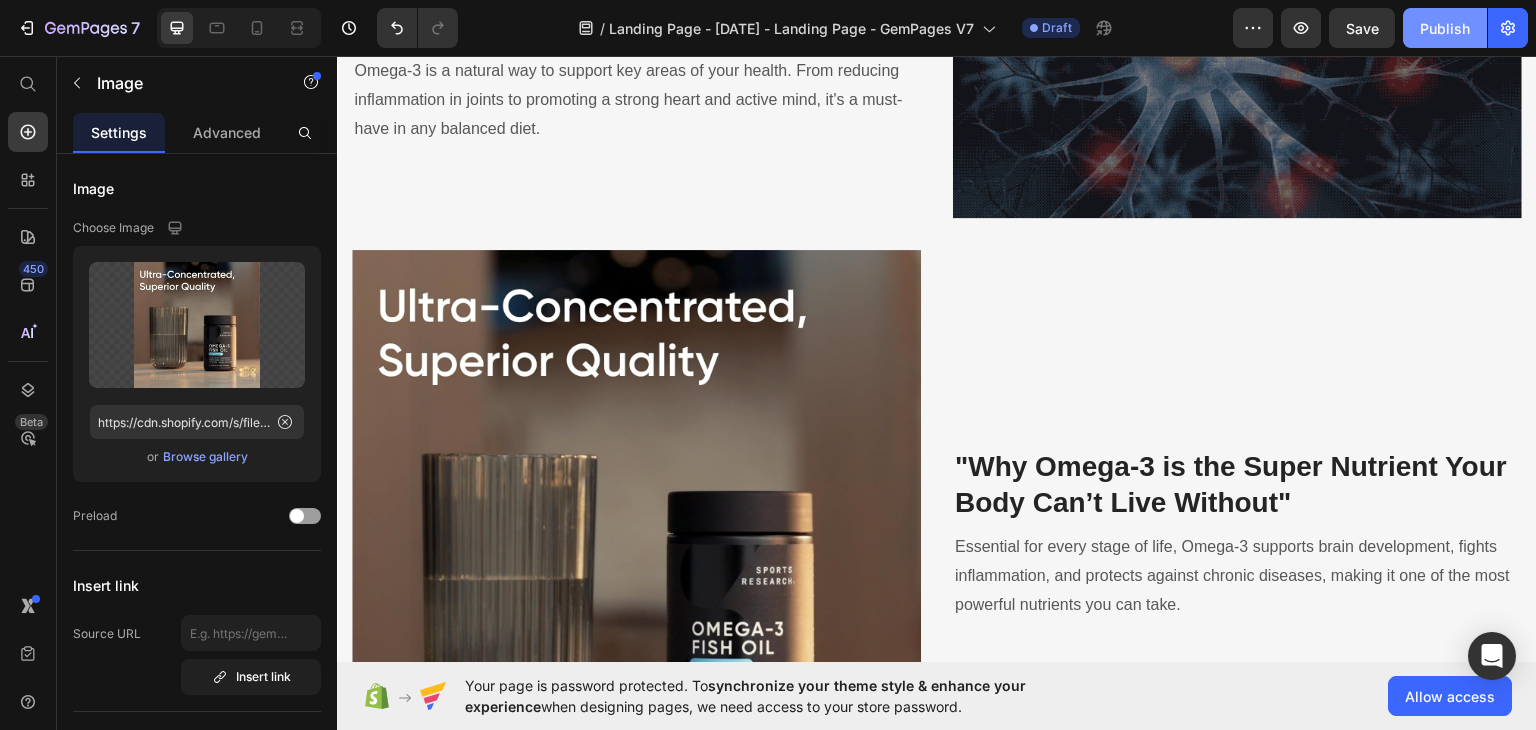 click on "Publish" at bounding box center [1445, 28] 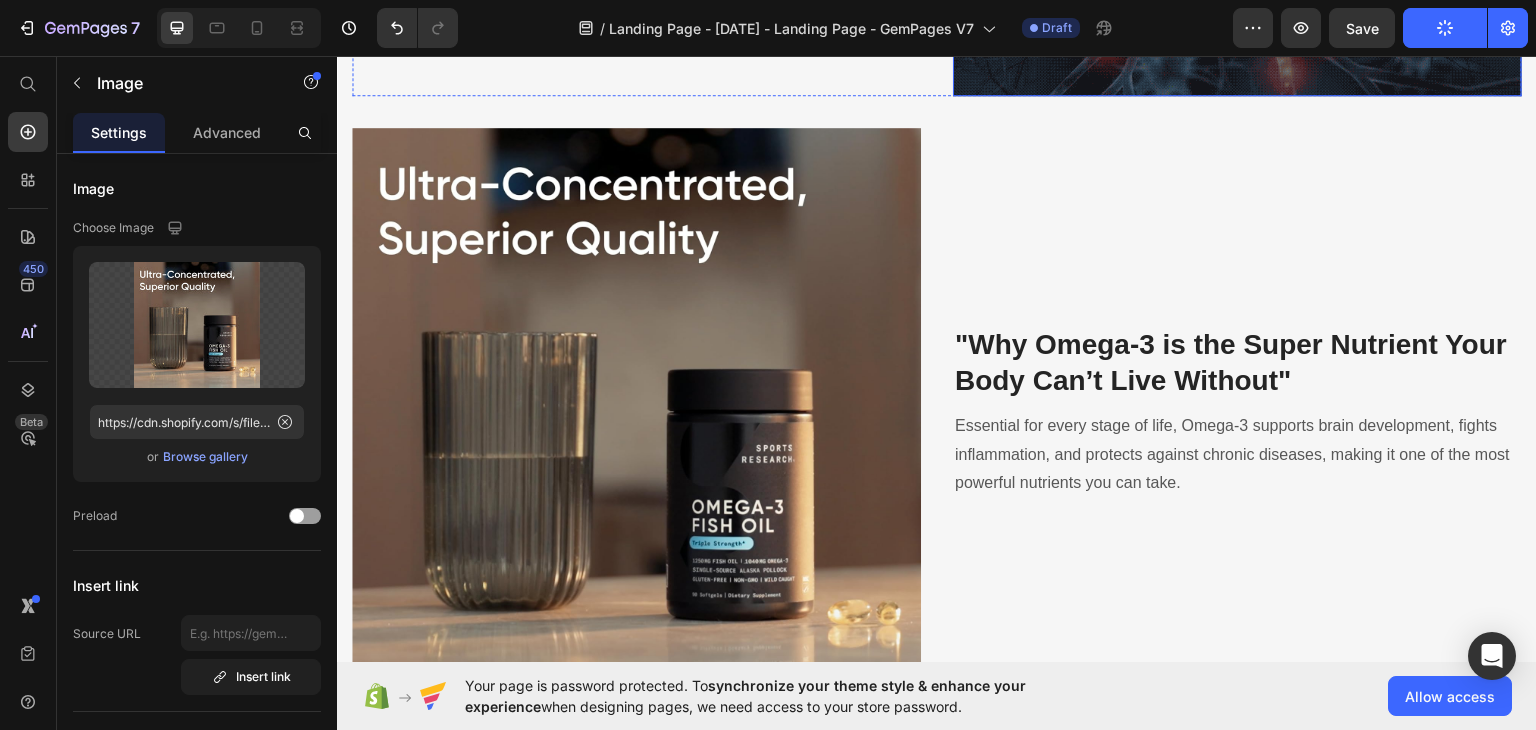 scroll, scrollTop: 2800, scrollLeft: 0, axis: vertical 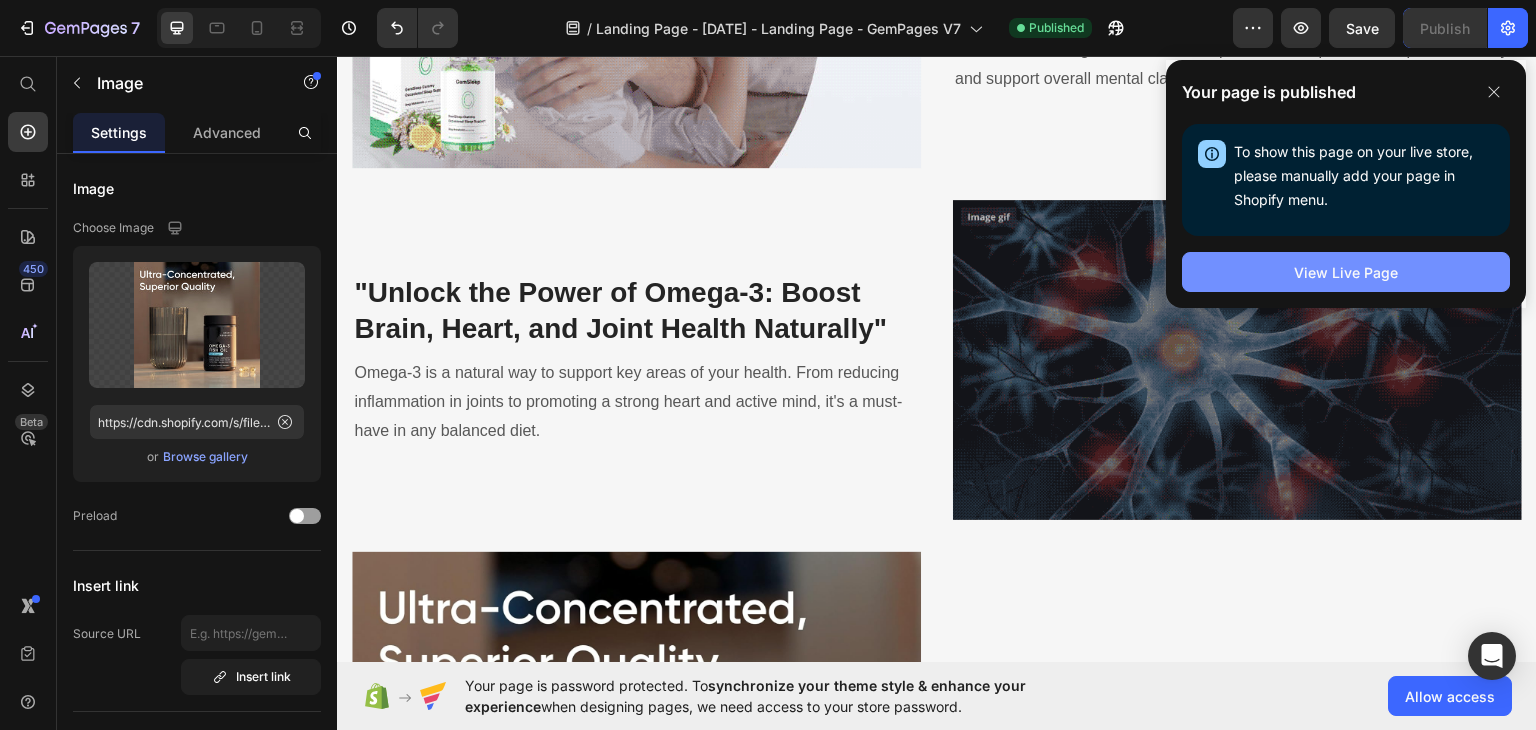 click on "View Live Page" at bounding box center (1346, 272) 